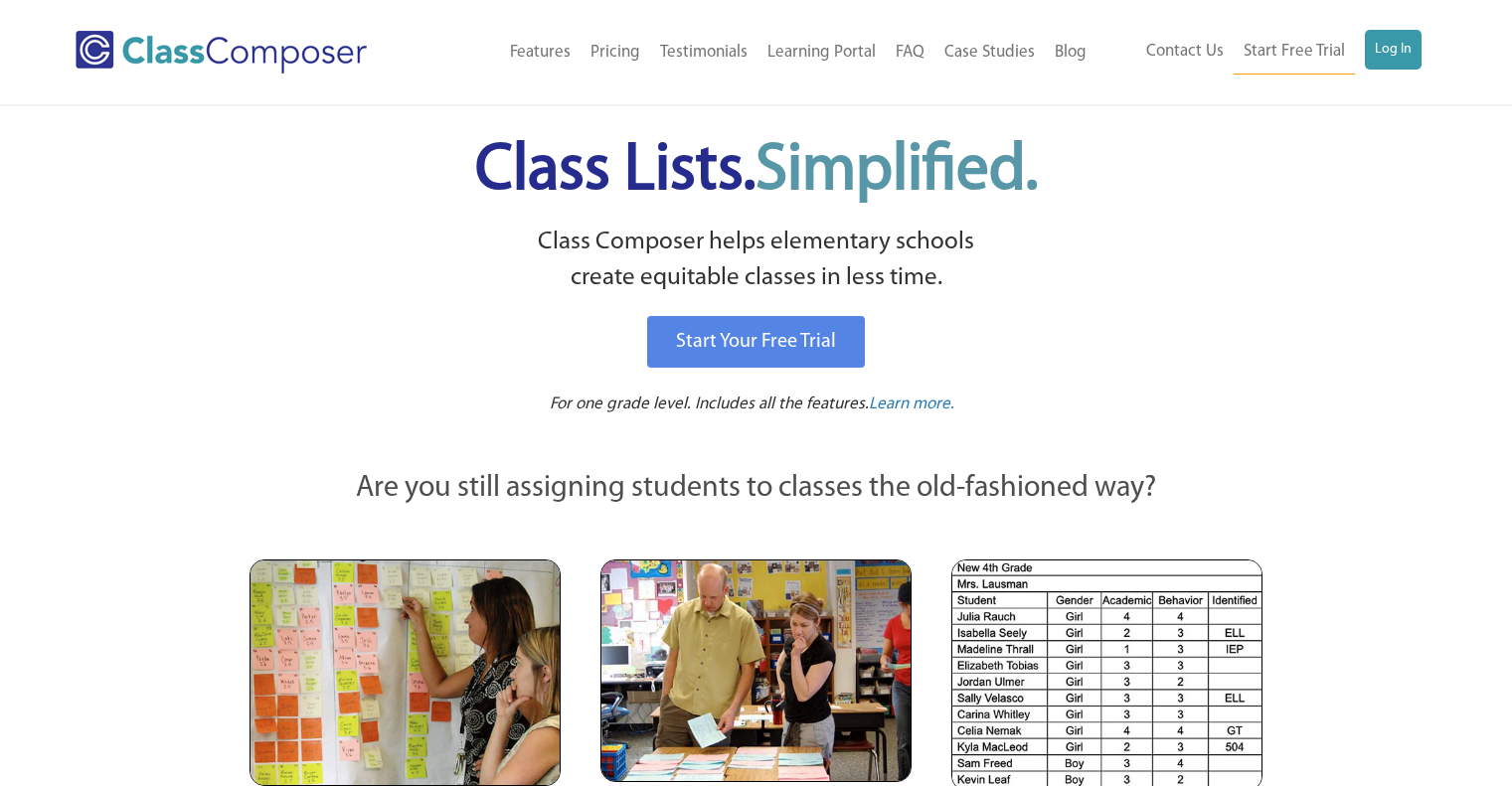 scroll, scrollTop: 0, scrollLeft: 0, axis: both 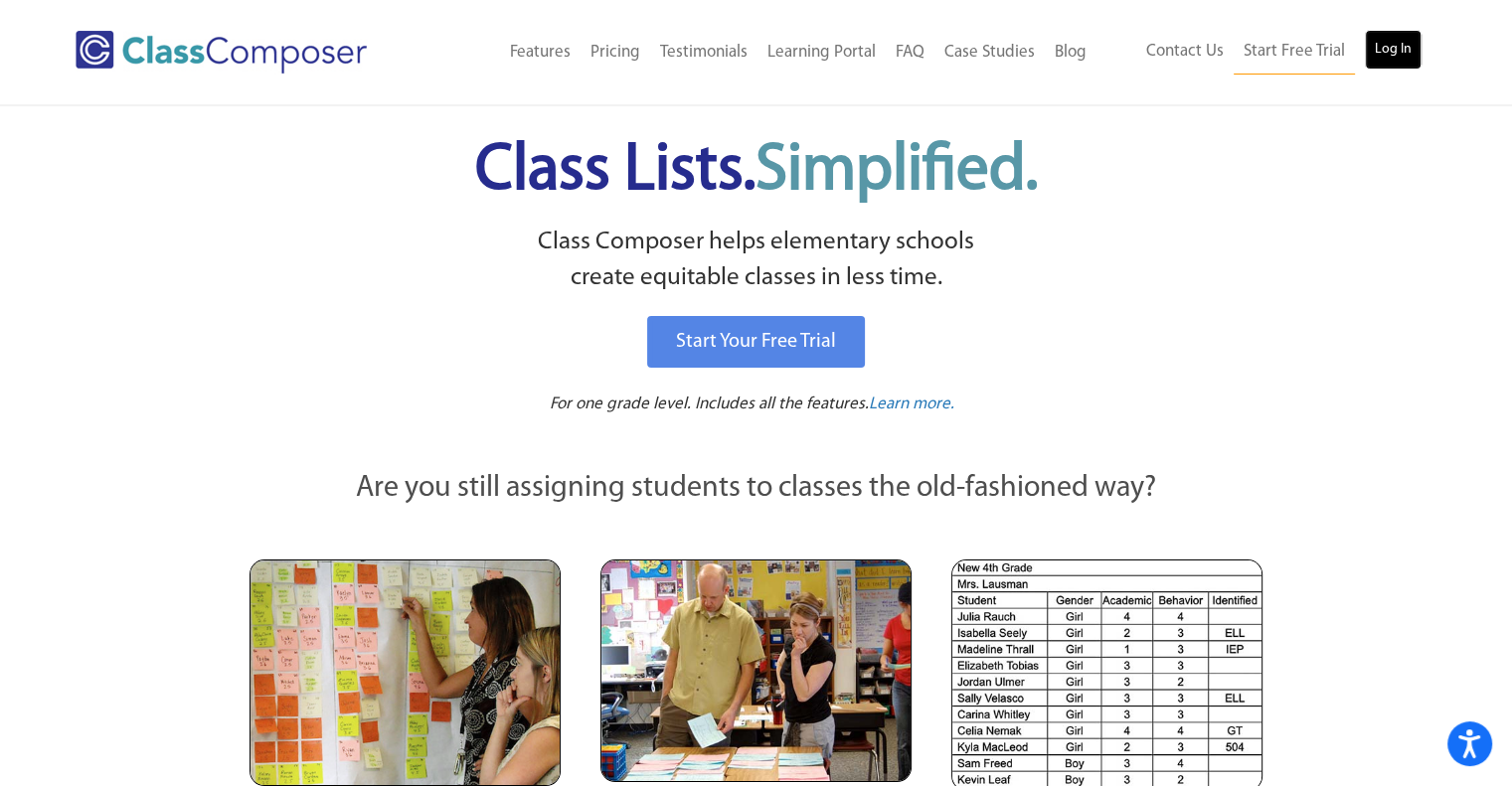 click on "Log In" at bounding box center (1393, 50) 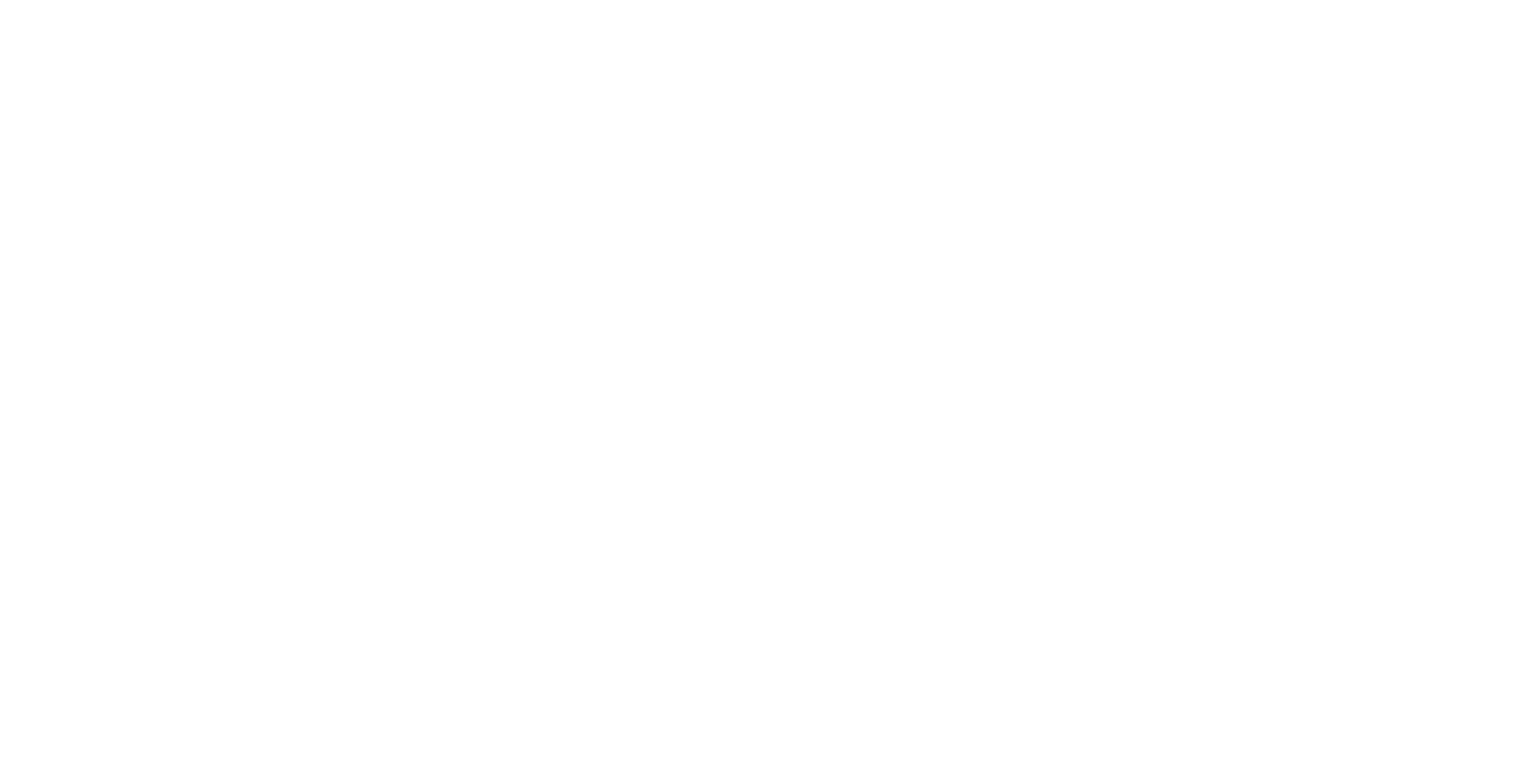 scroll, scrollTop: 0, scrollLeft: 0, axis: both 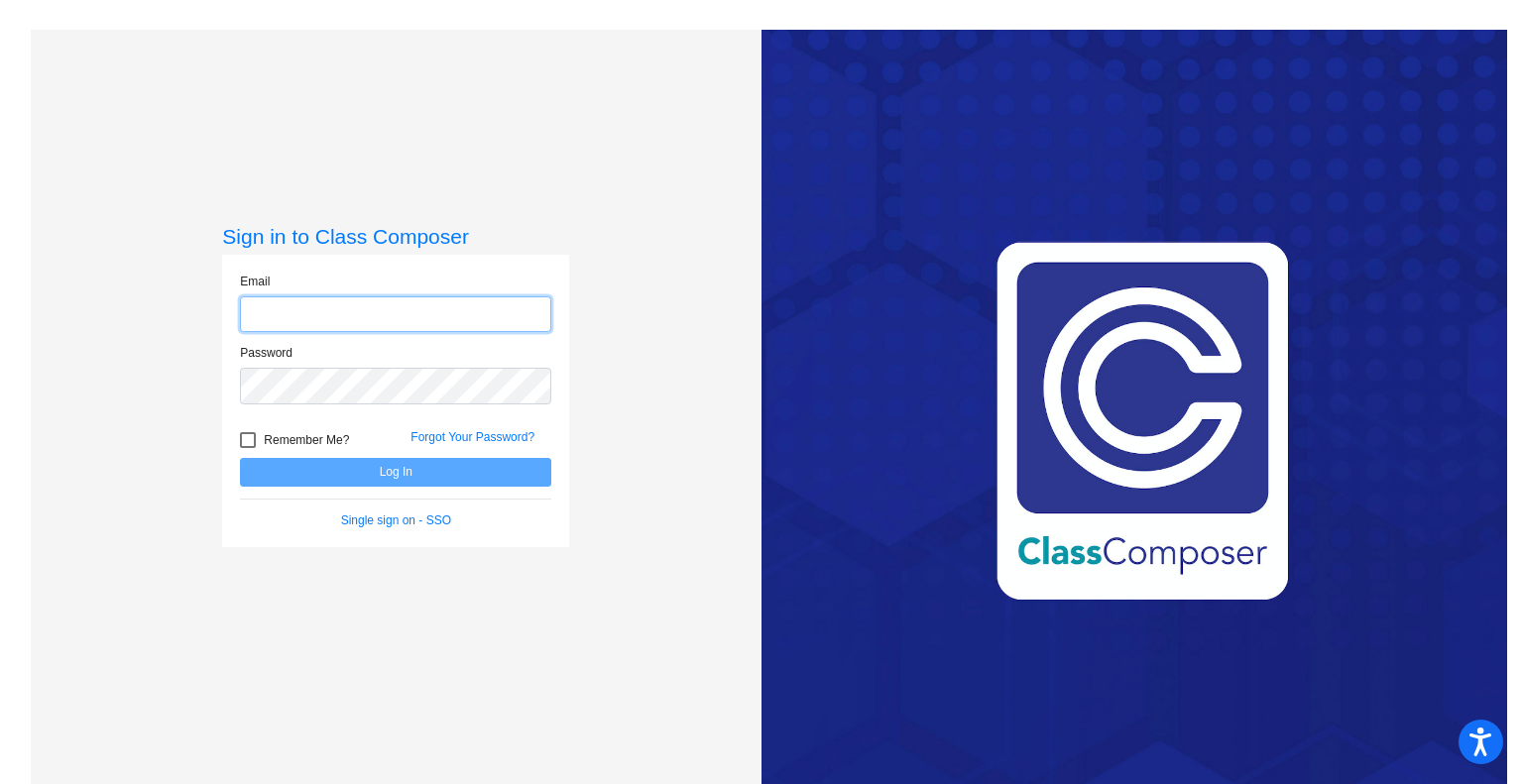 type on "[EMAIL]" 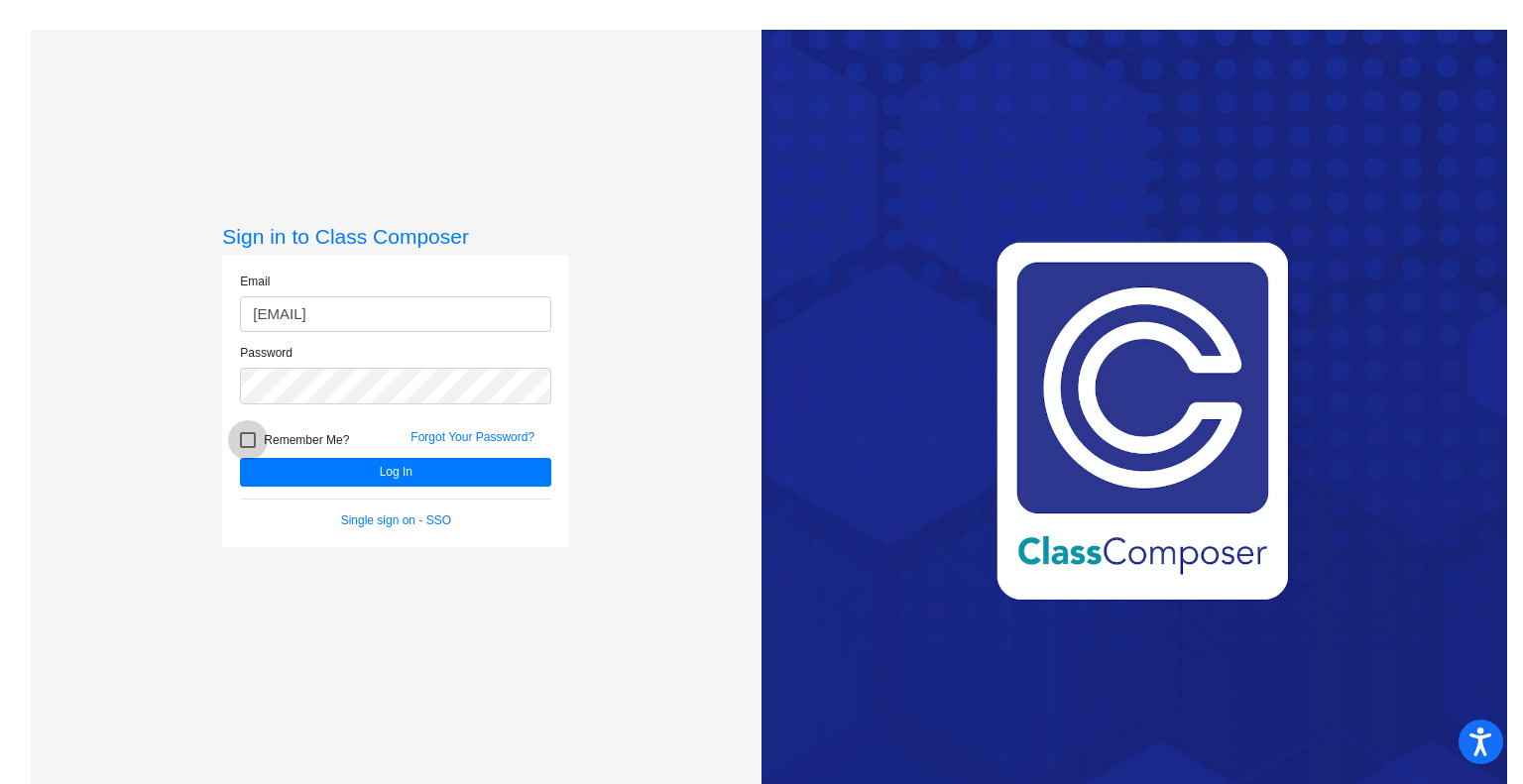 click at bounding box center [248, 440] 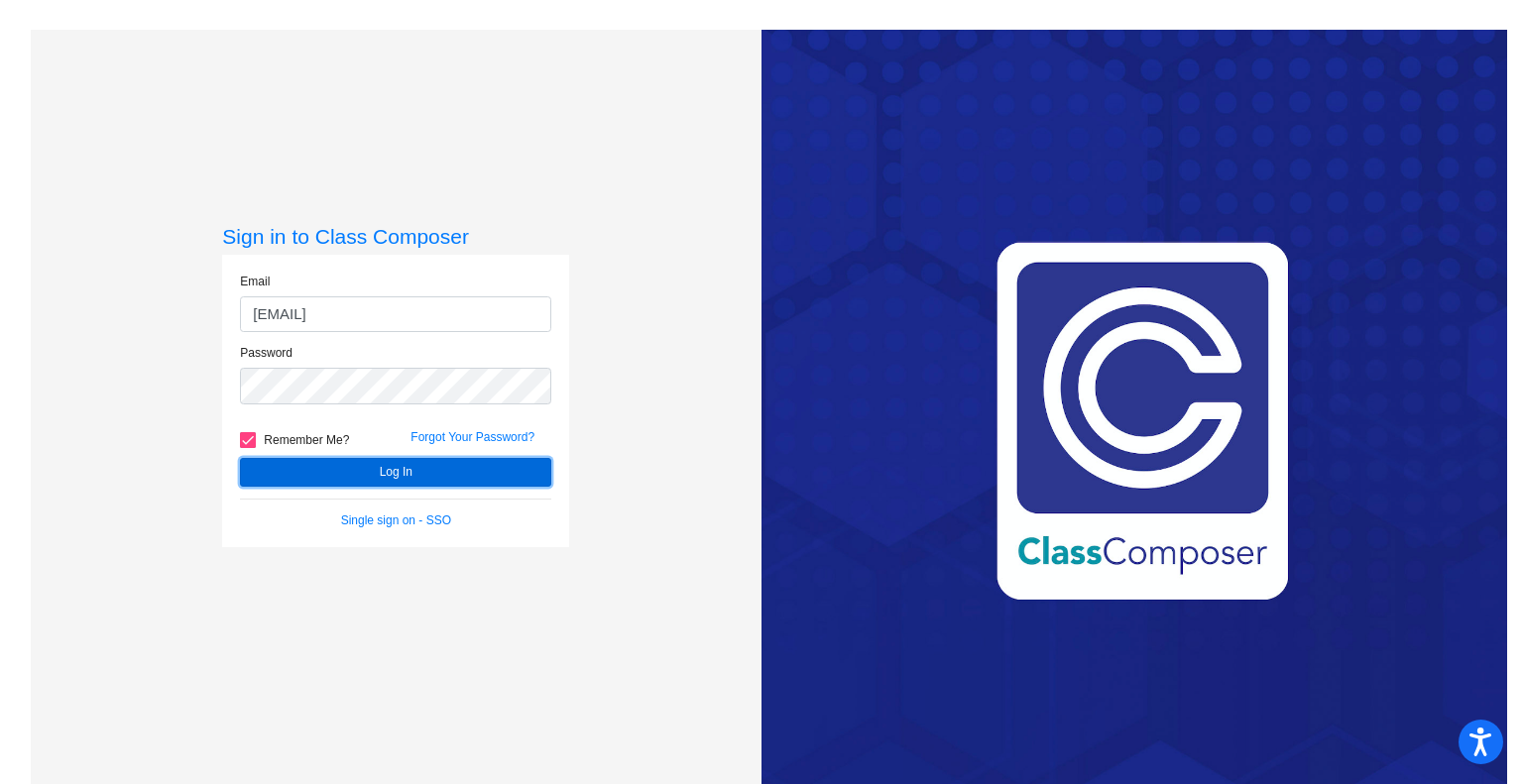 click on "Log In" 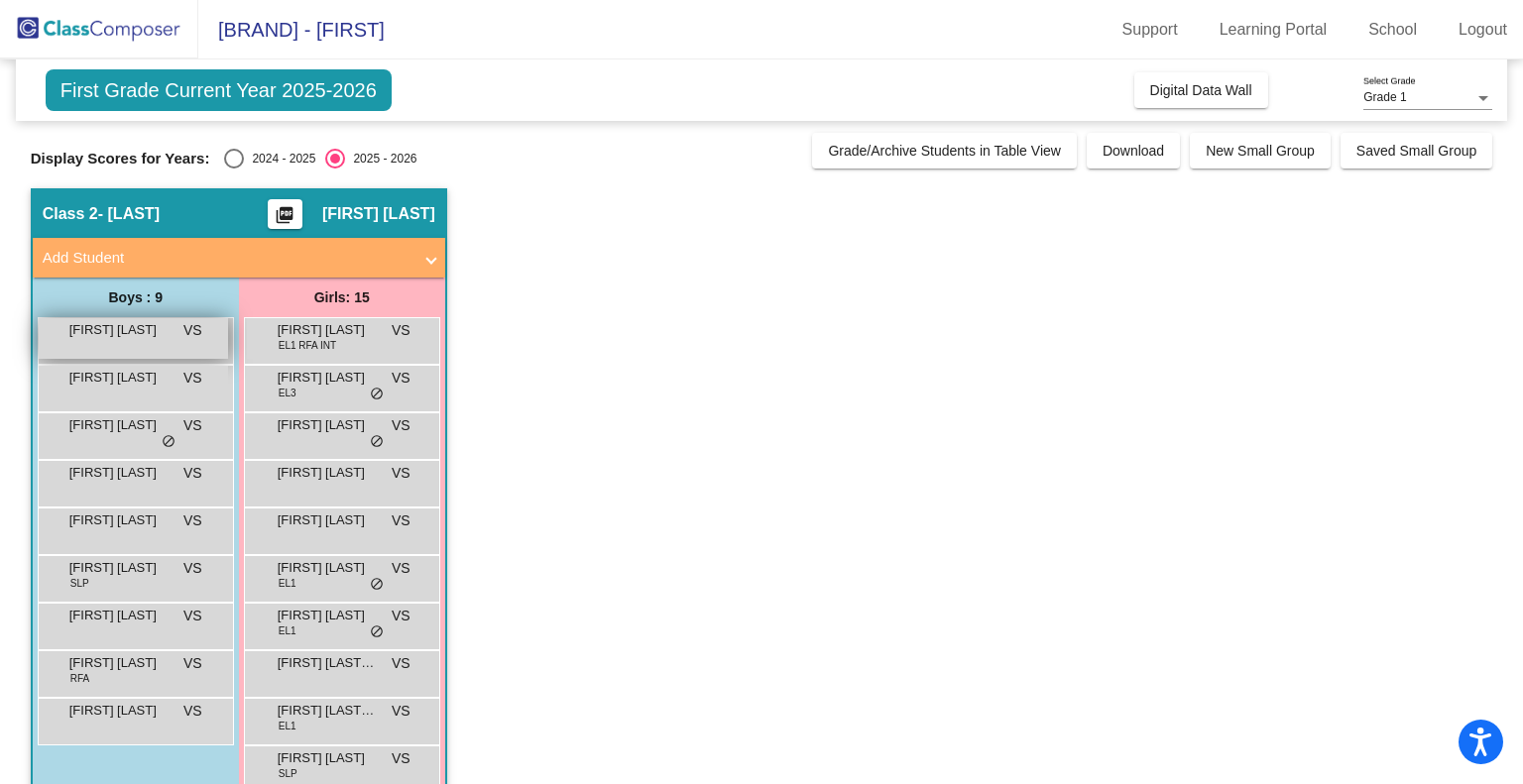 click on "Dominic Potter VS lock do_not_disturb_alt" at bounding box center [133, 338] 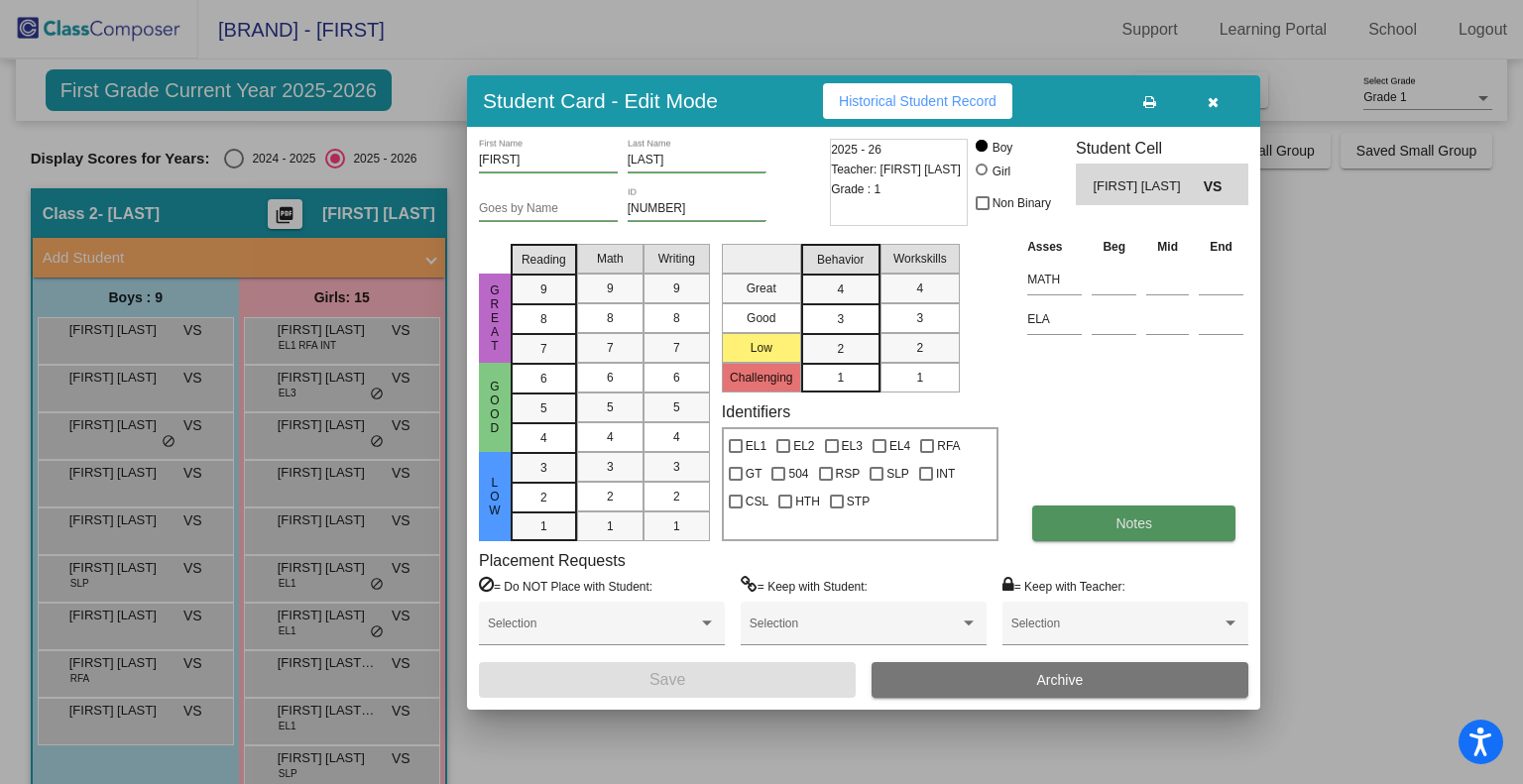 click on "Notes" at bounding box center (1133, 523) 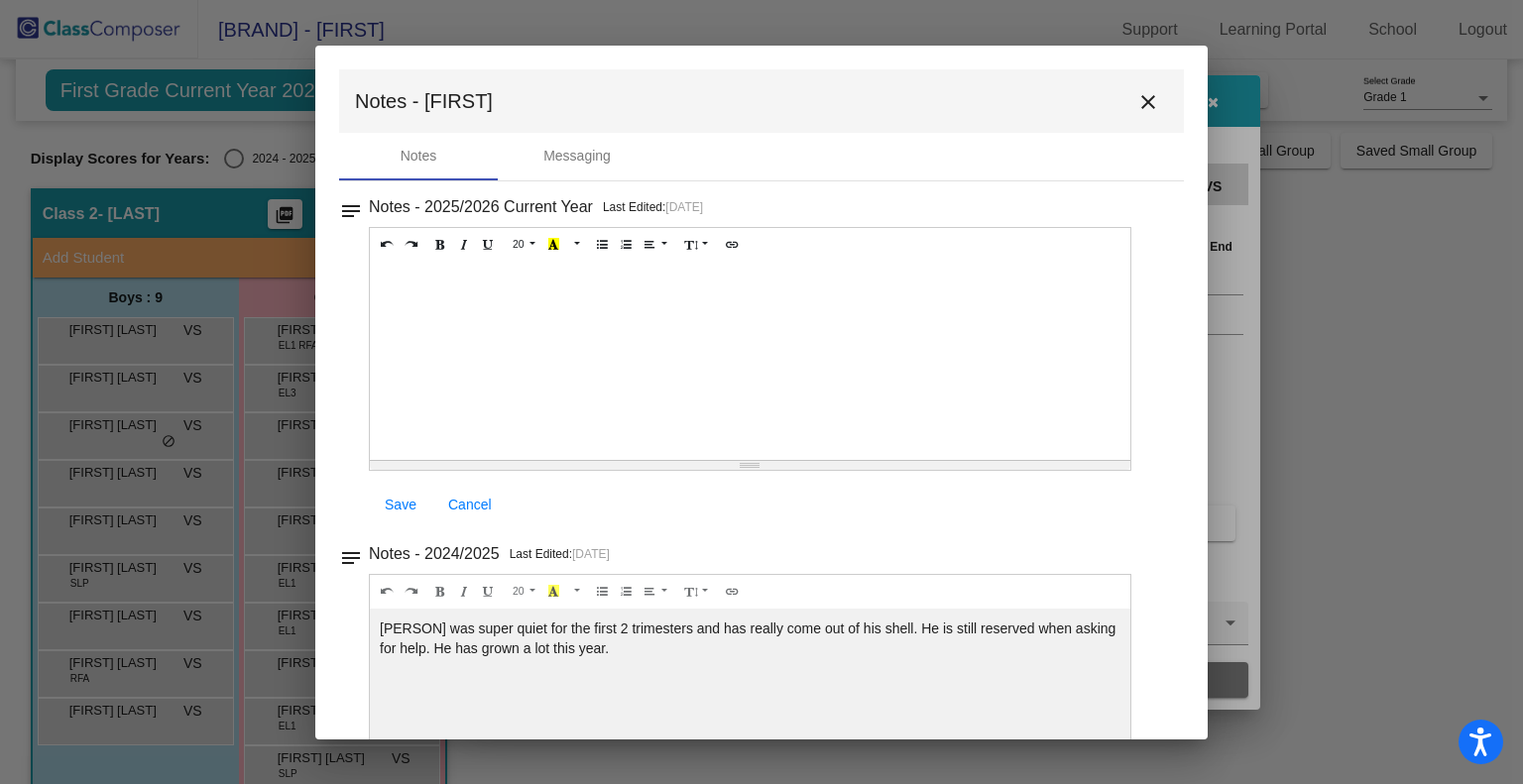 click on "close" at bounding box center (1148, 102) 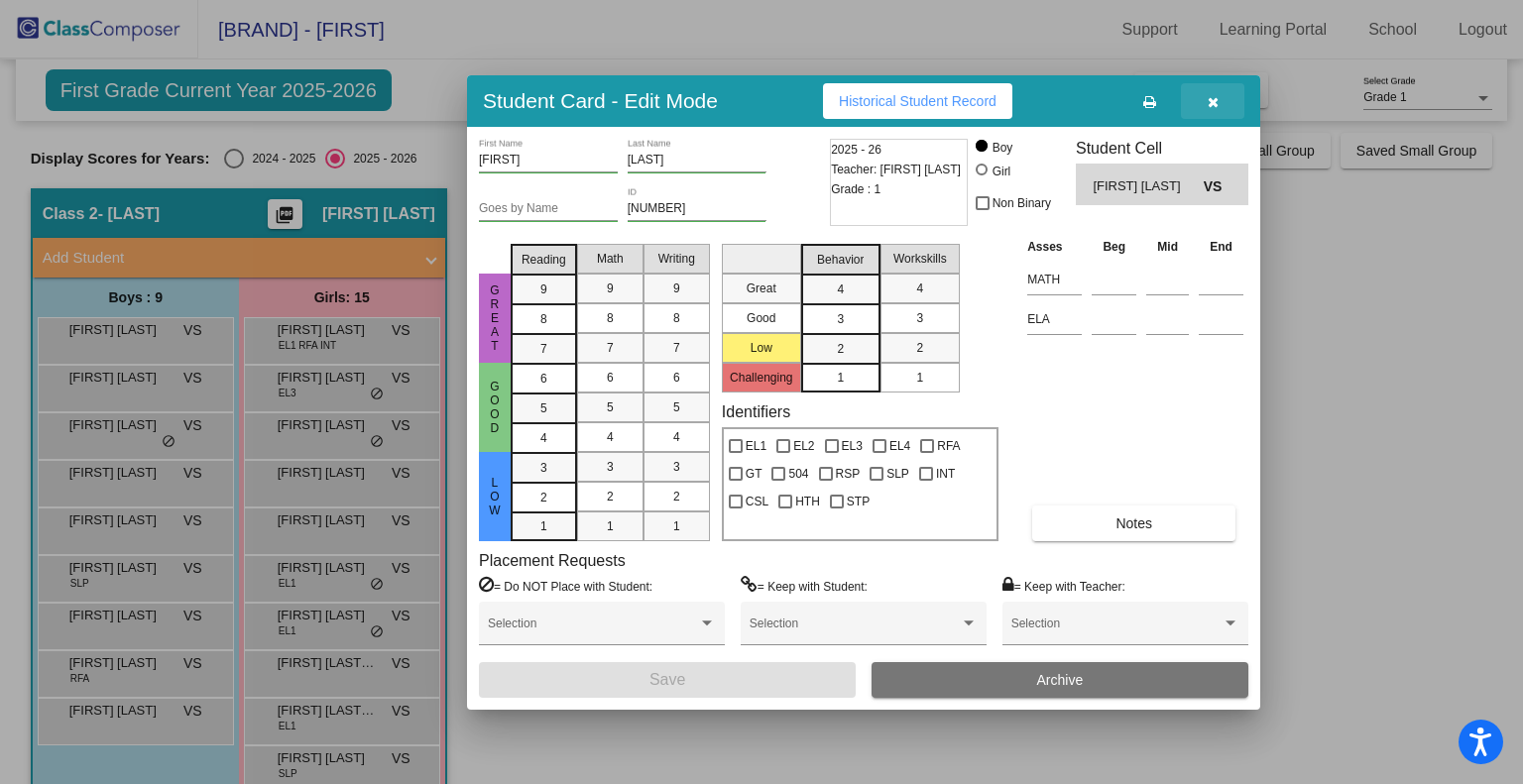 click at bounding box center [1213, 102] 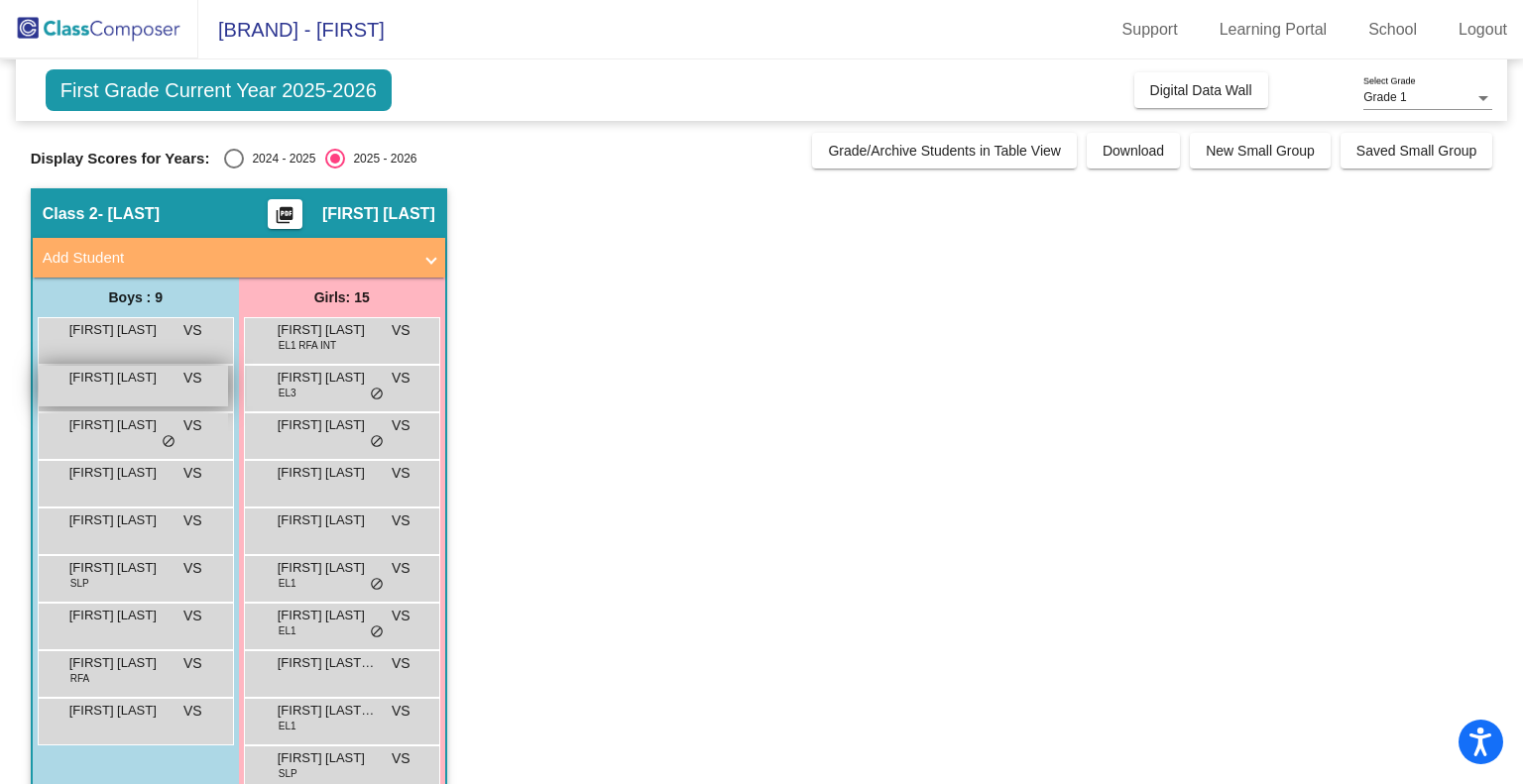 click on "Dominick Escobar" at bounding box center (119, 378) 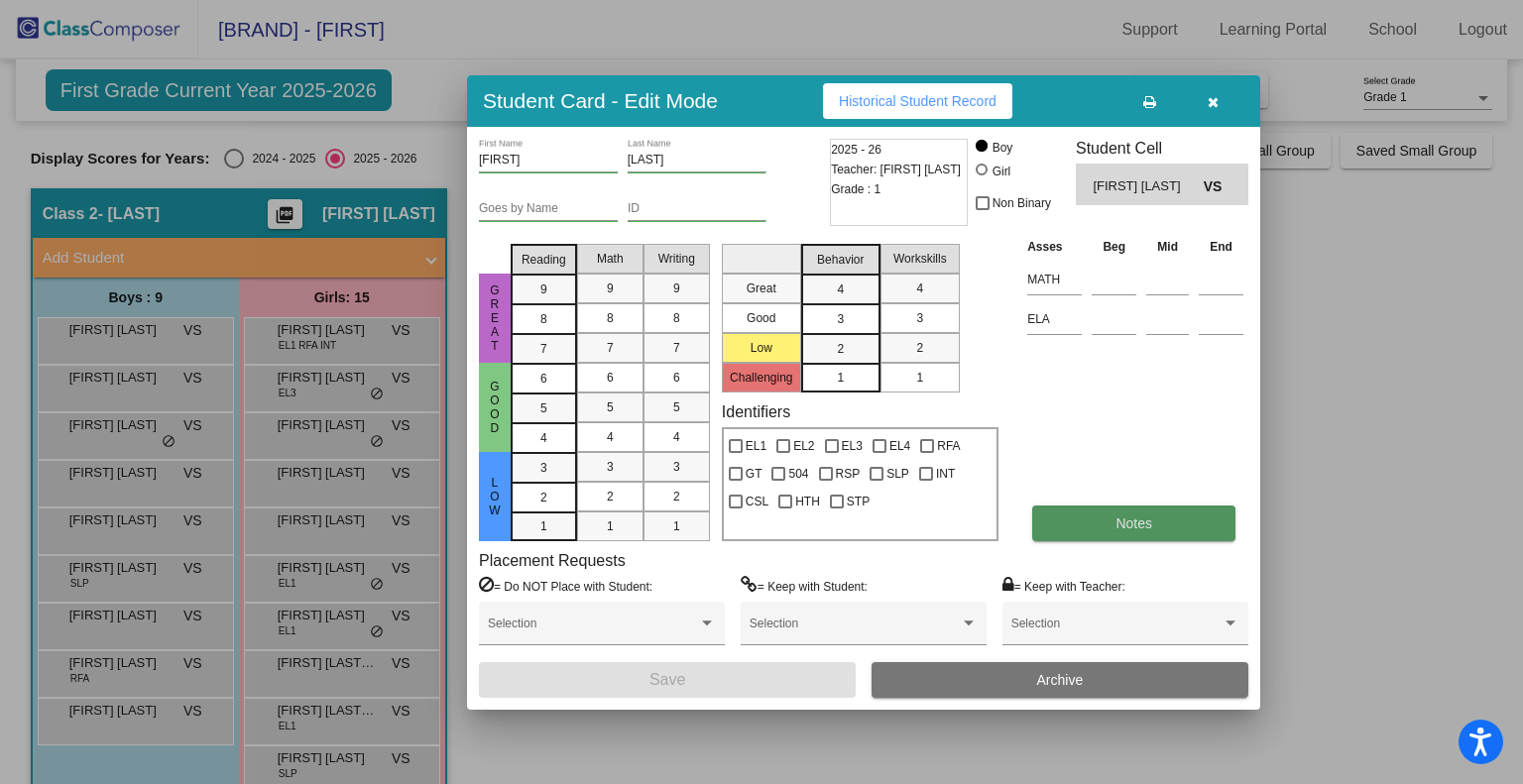 click on "Notes" at bounding box center [1133, 523] 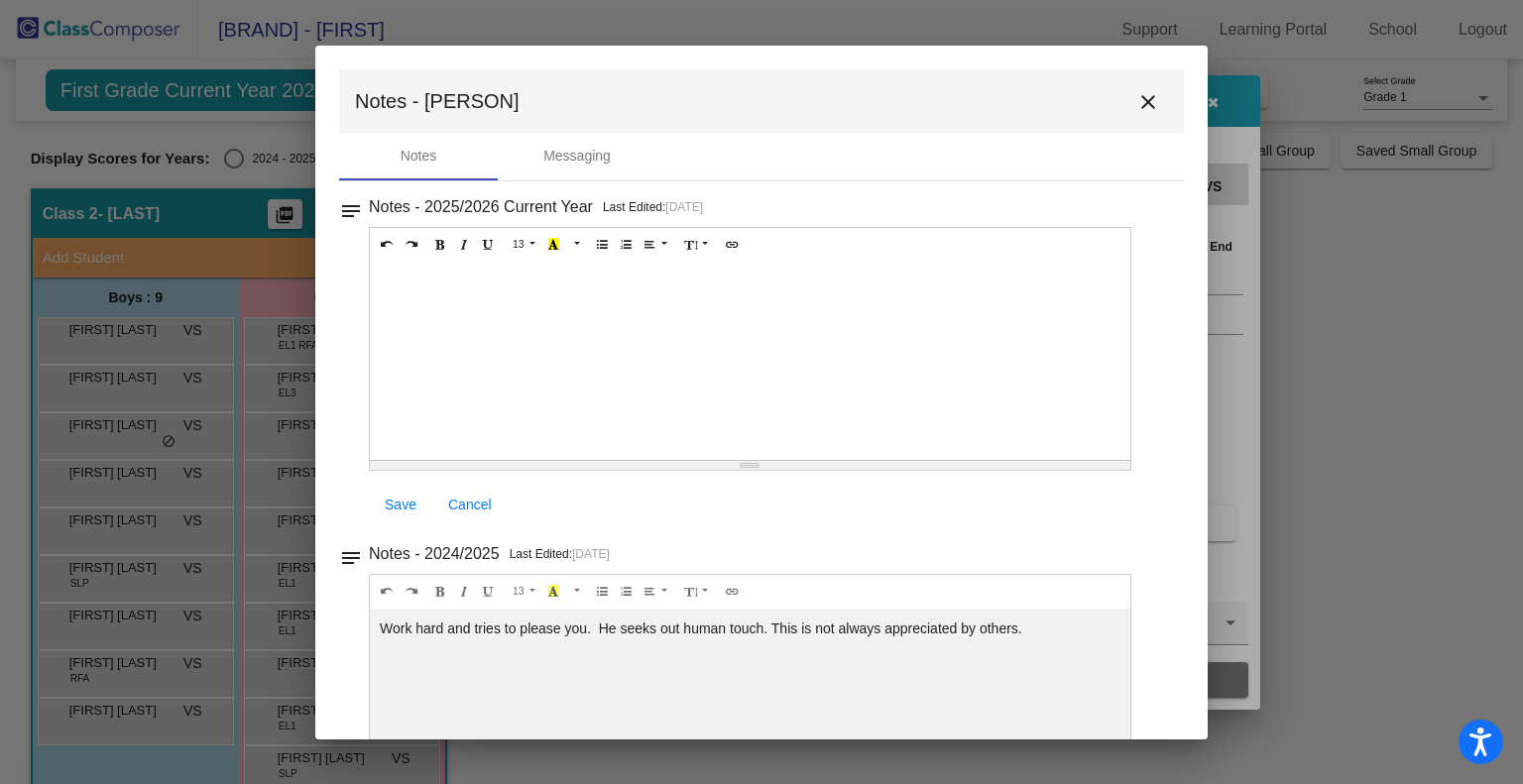 click on "close" at bounding box center [1148, 102] 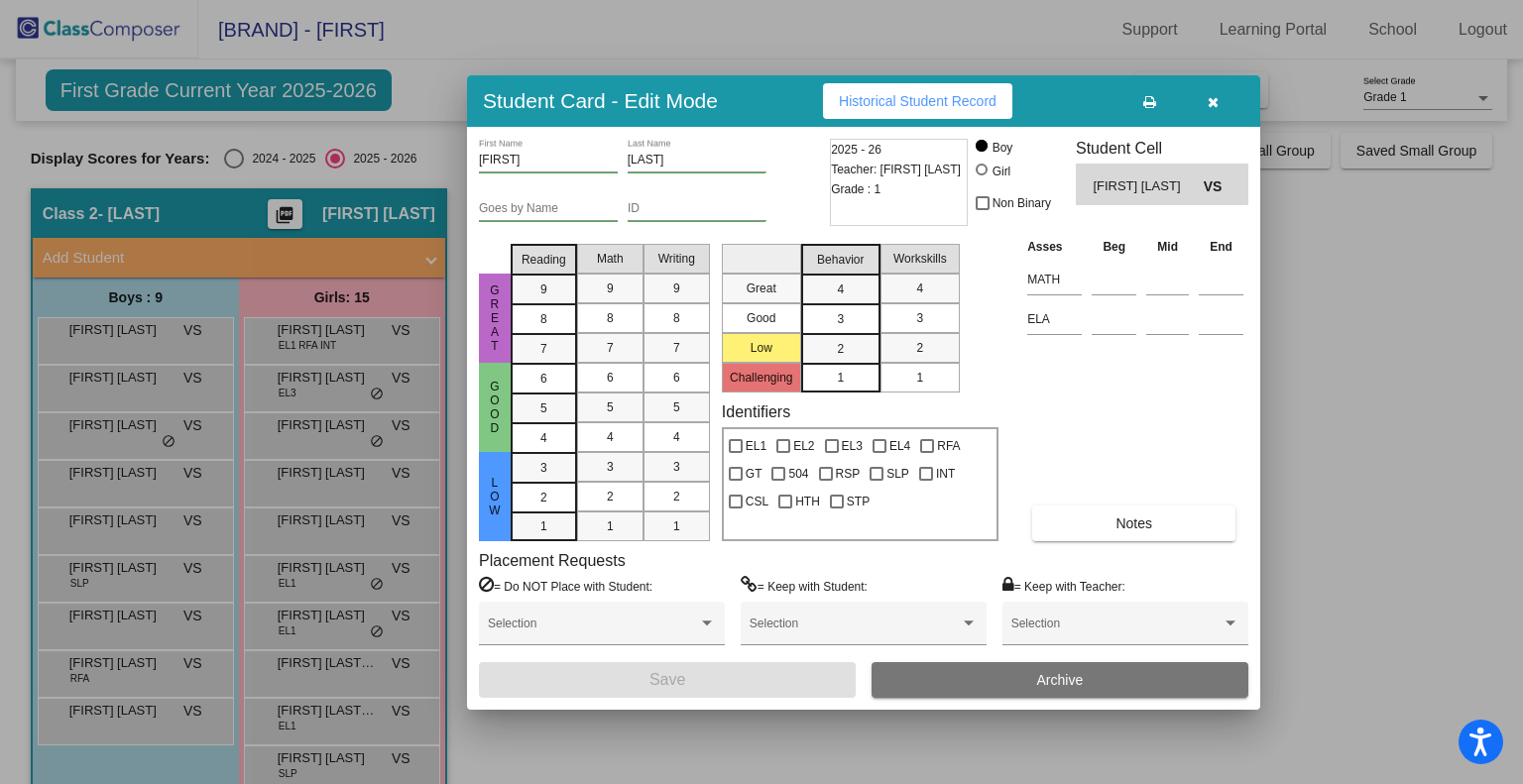 click at bounding box center (762, 392) 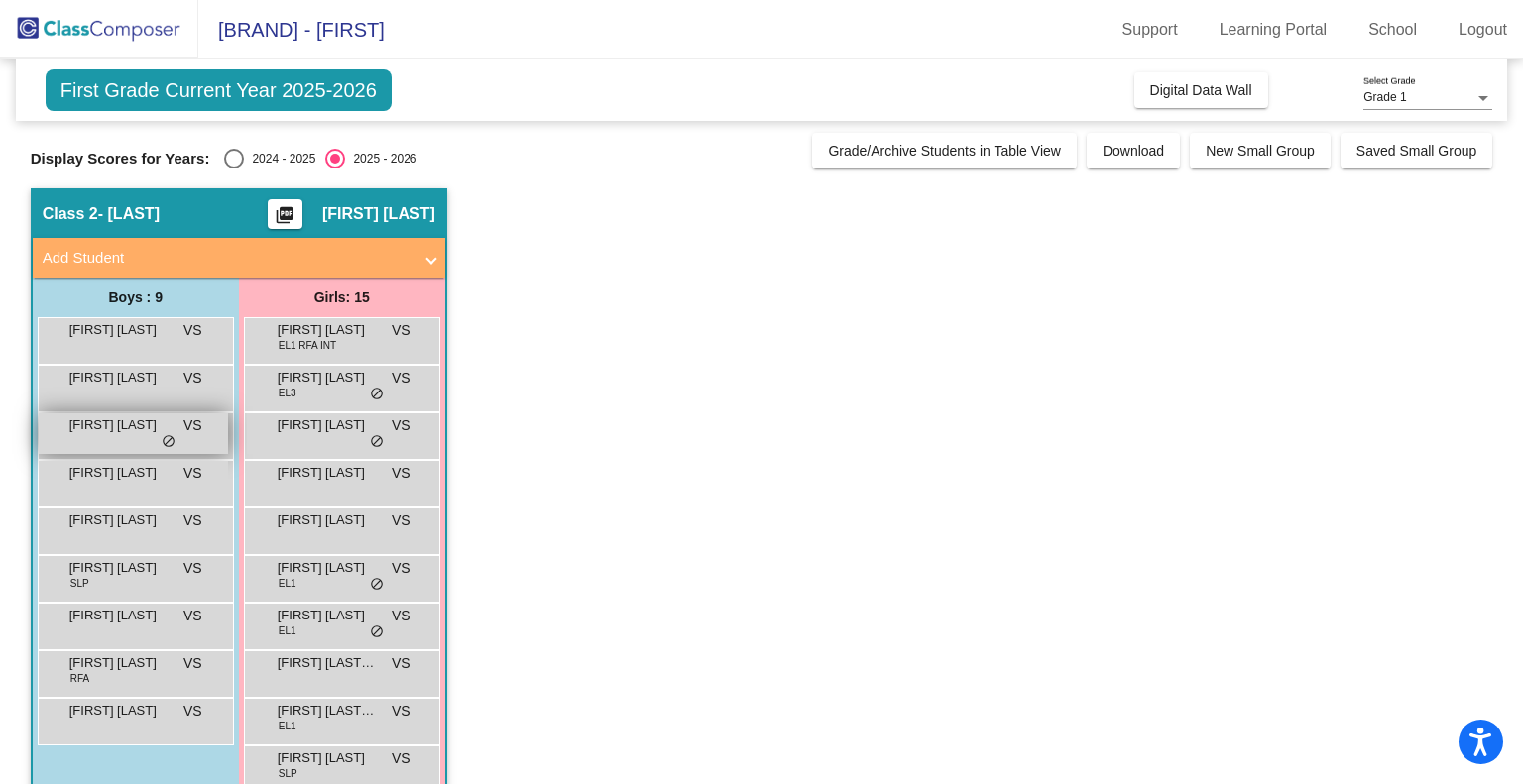 click on "Ezekiel Ochoa" at bounding box center [119, 425] 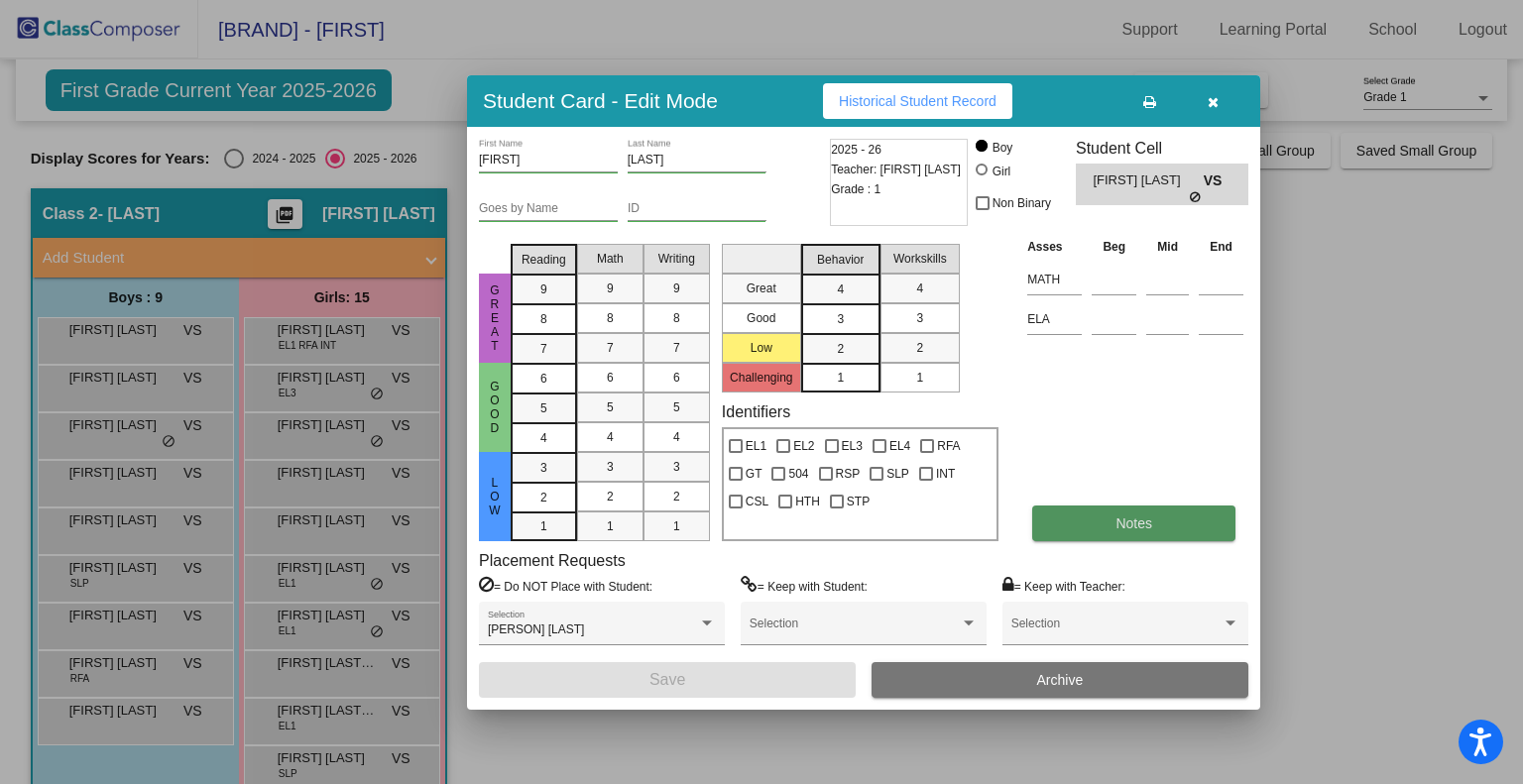 click on "Notes" at bounding box center [1133, 523] 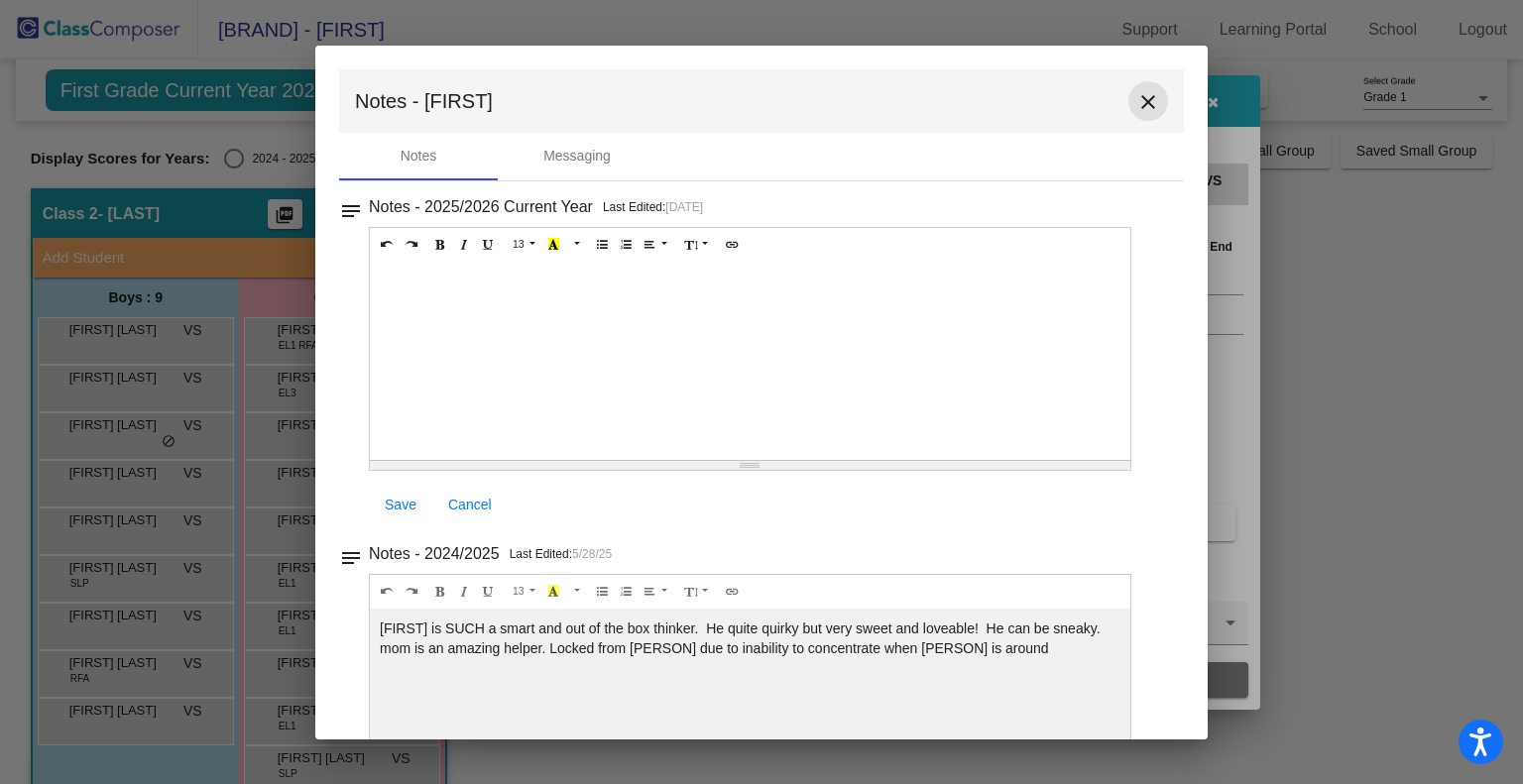 click on "close" at bounding box center [1148, 102] 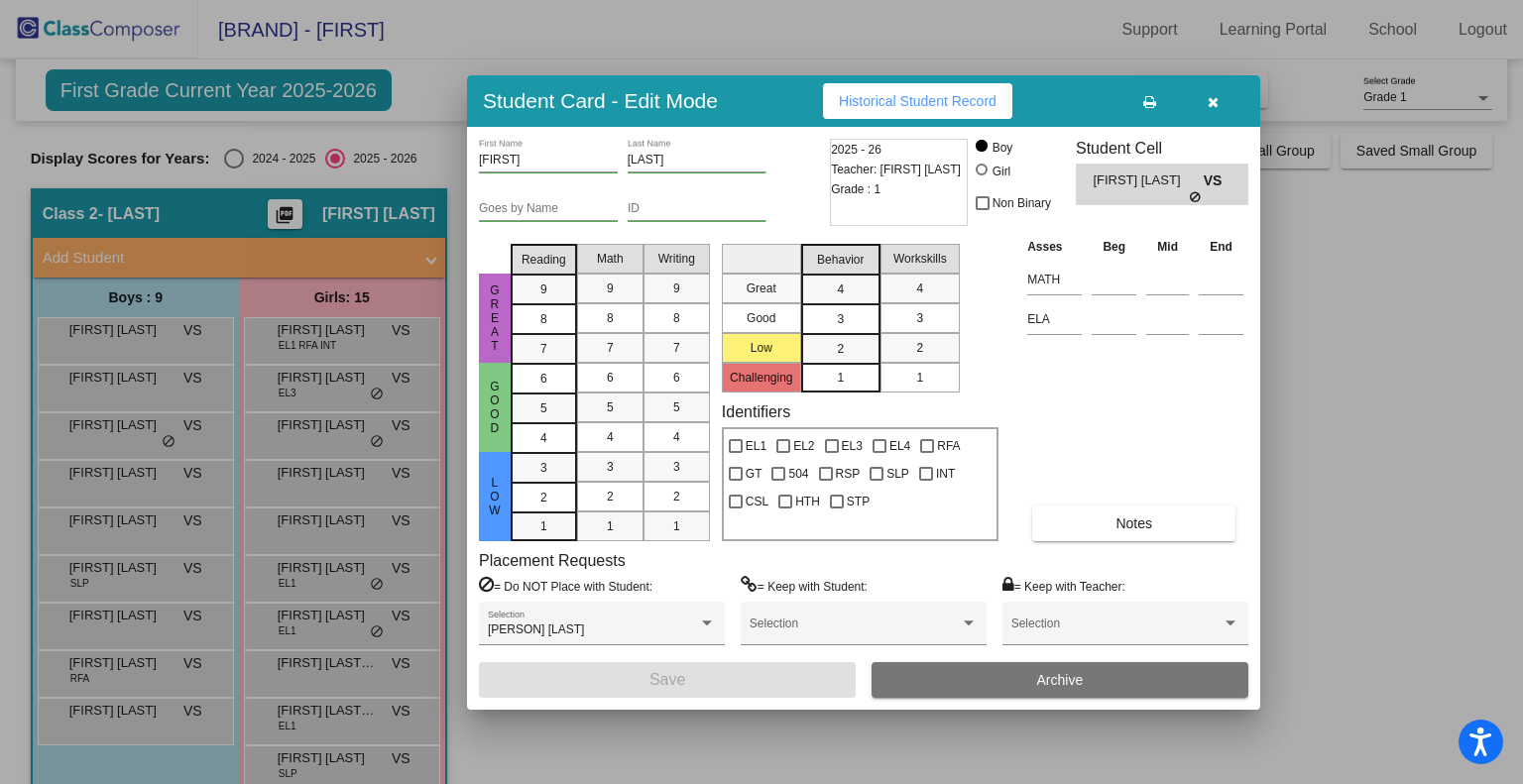 click at bounding box center [762, 392] 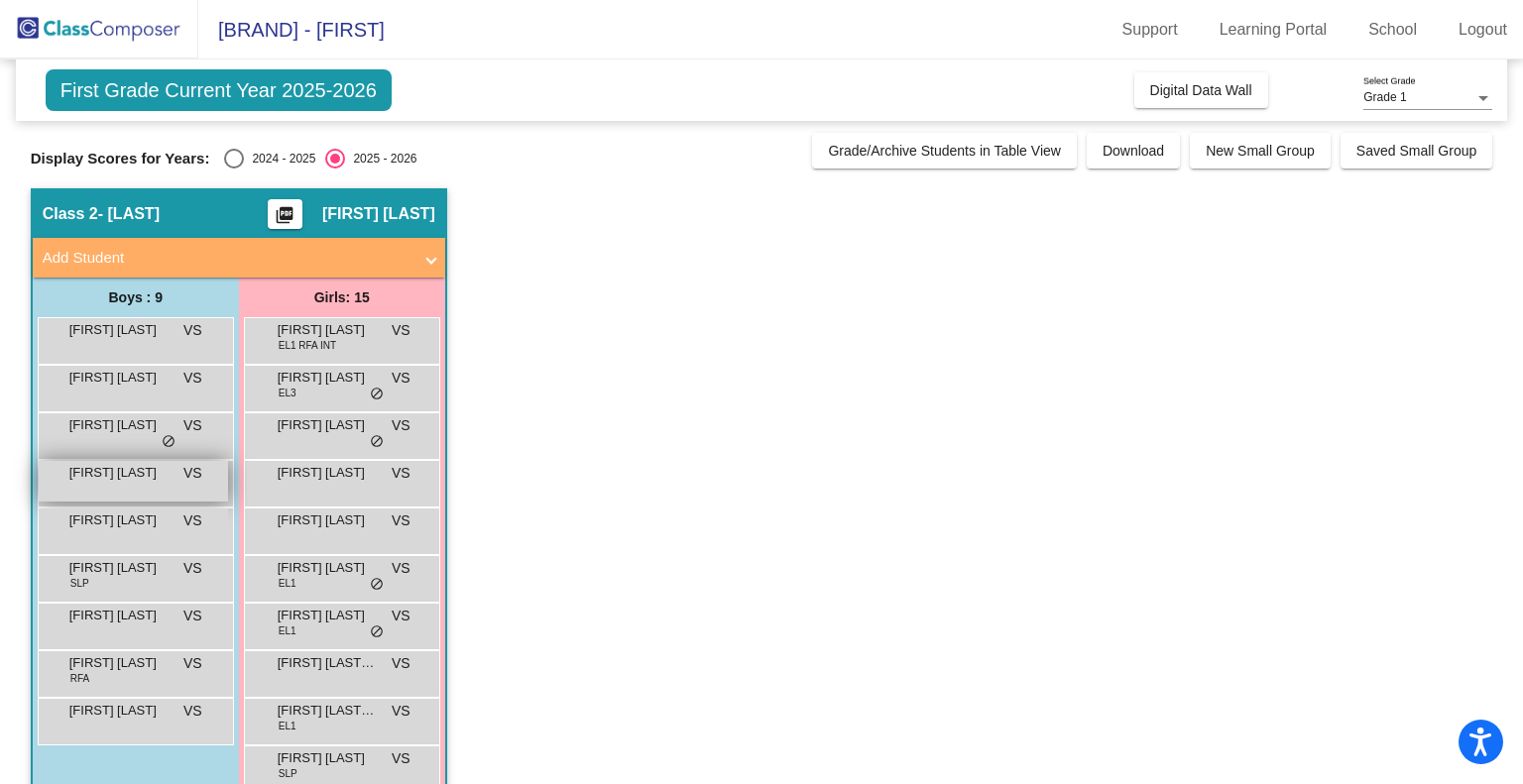 click on "James Wilder VS lock do_not_disturb_alt" at bounding box center (133, 481) 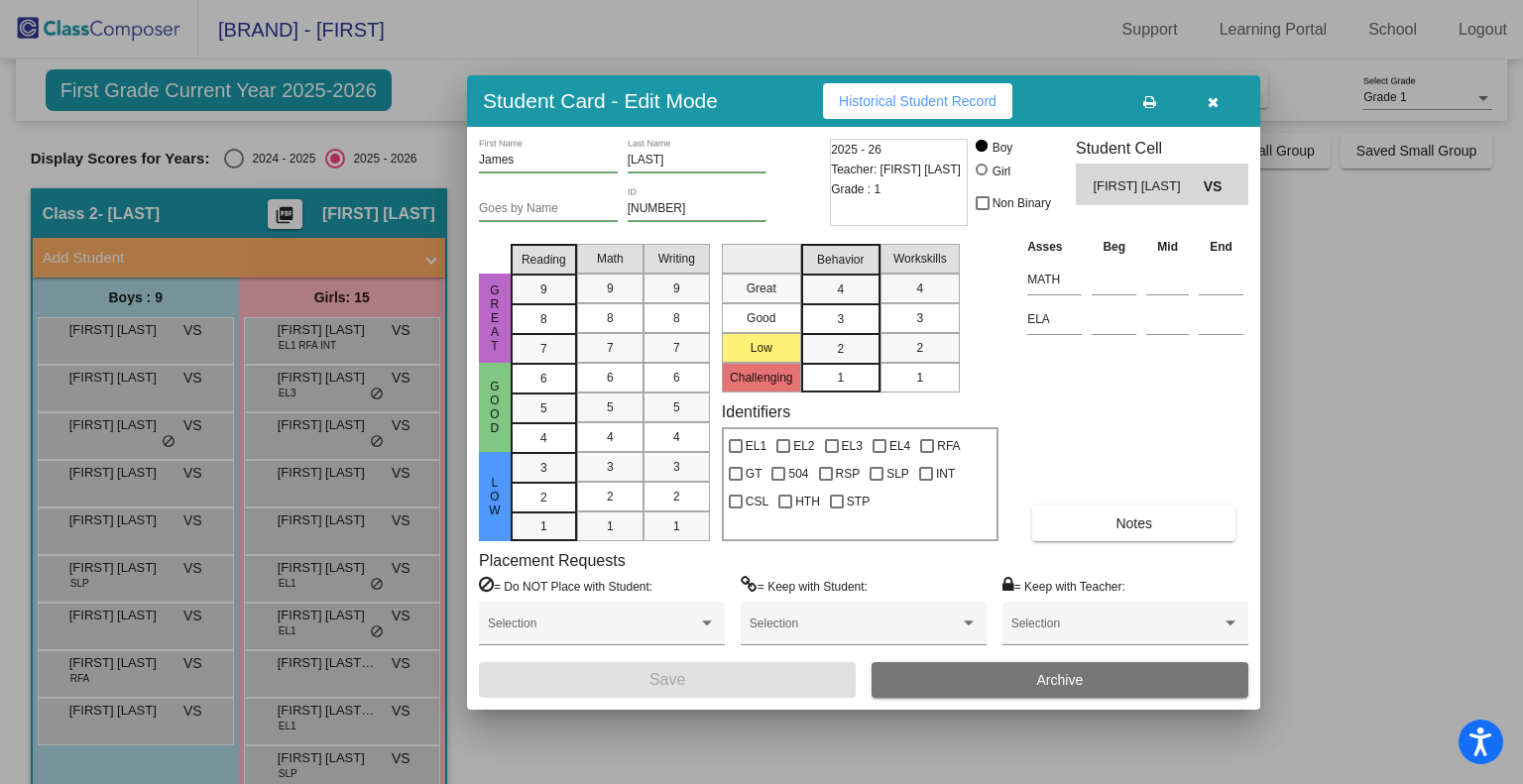 click at bounding box center (762, 392) 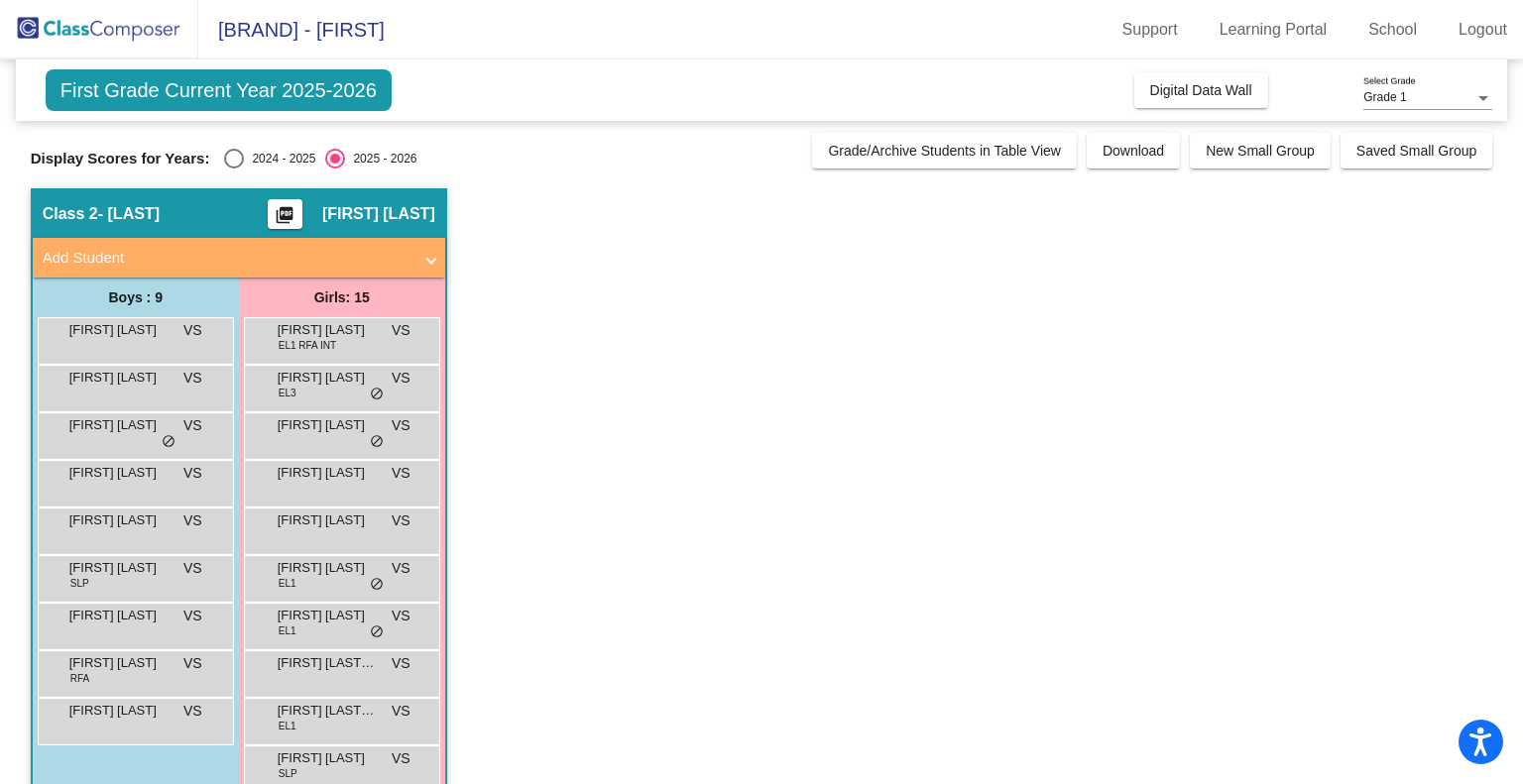 click on "Ezekiel Ochoa VS lock do_not_disturb_alt" at bounding box center [136, 436] 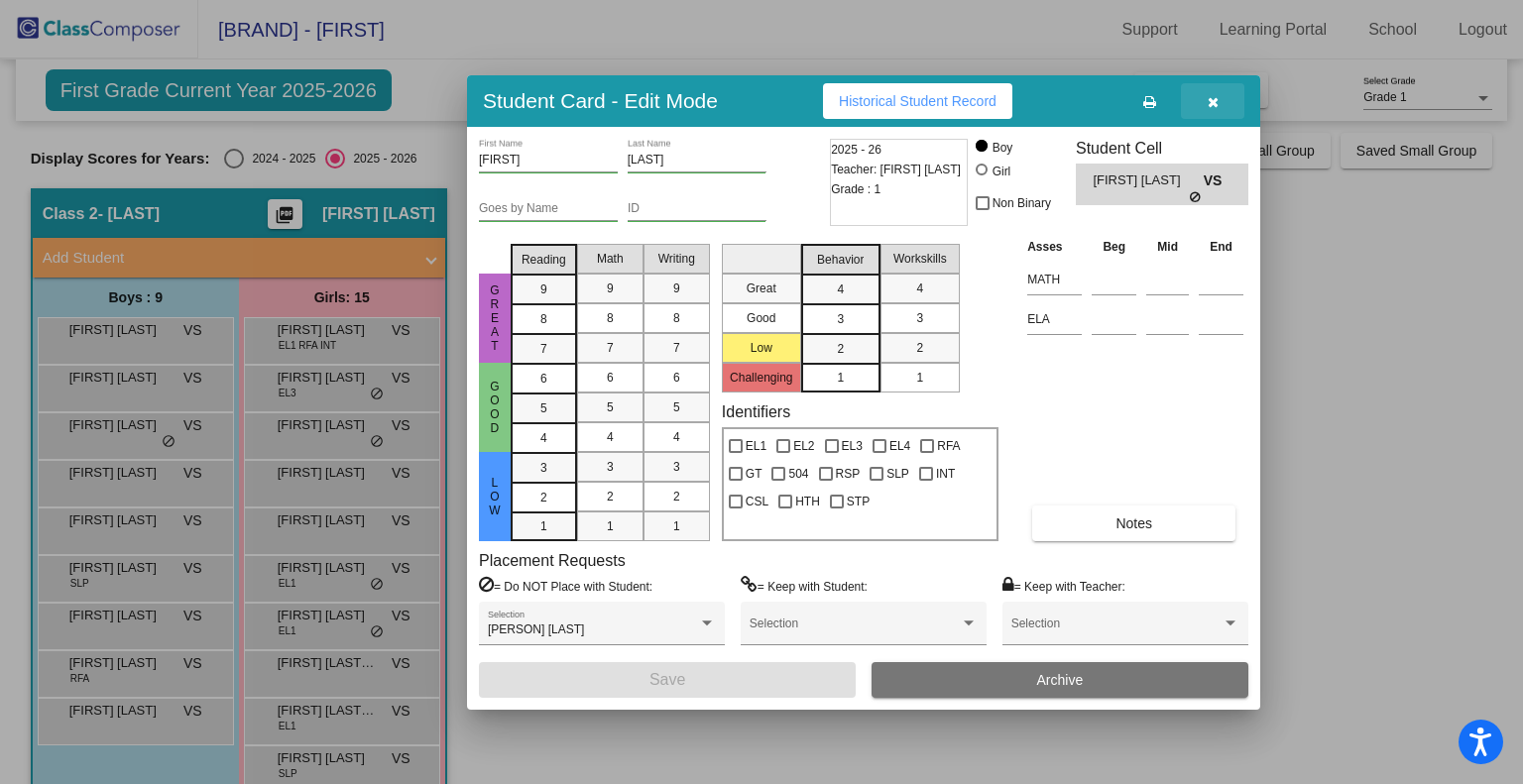 click at bounding box center (1213, 101) 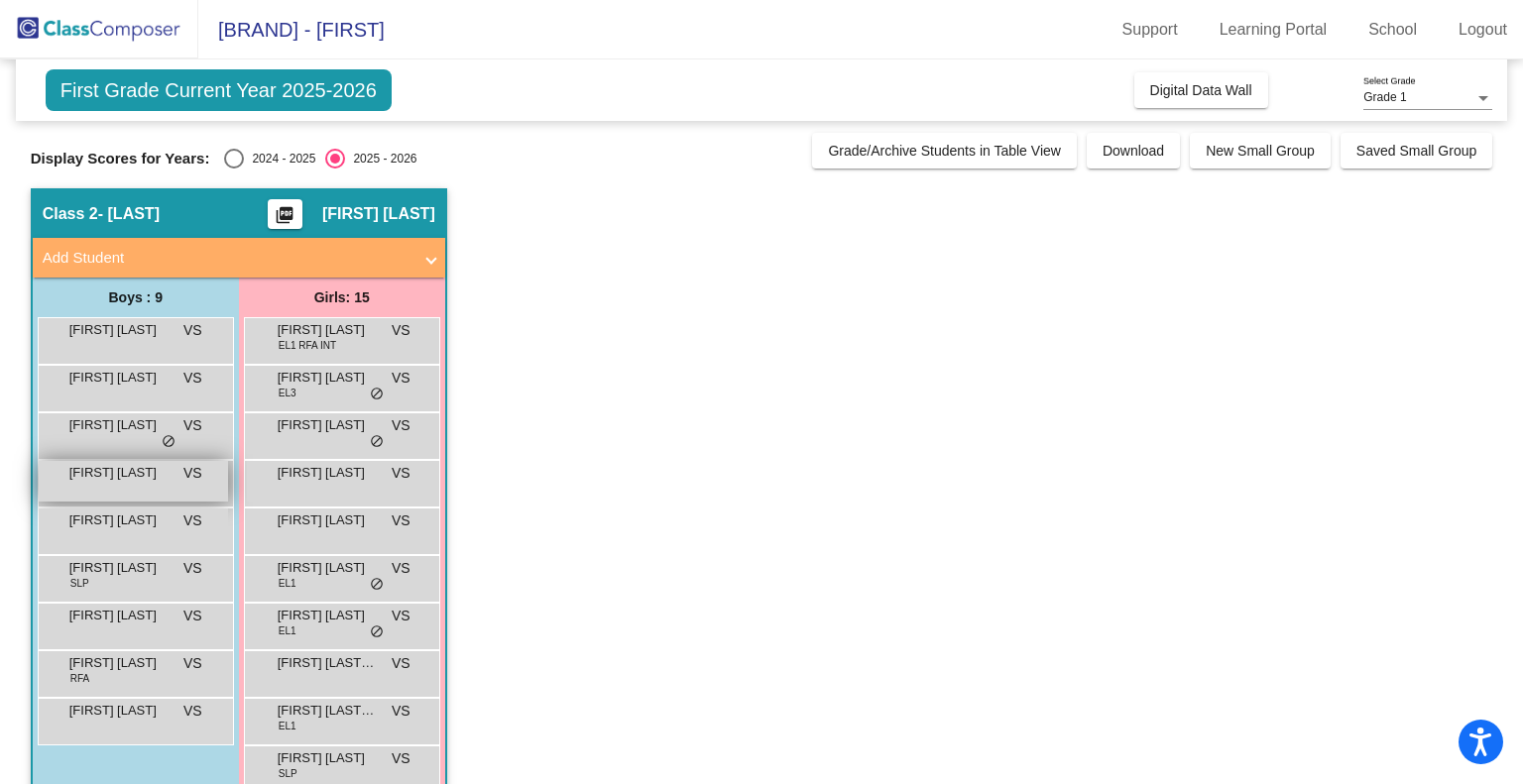 click on "James Wilder VS lock do_not_disturb_alt" at bounding box center [133, 481] 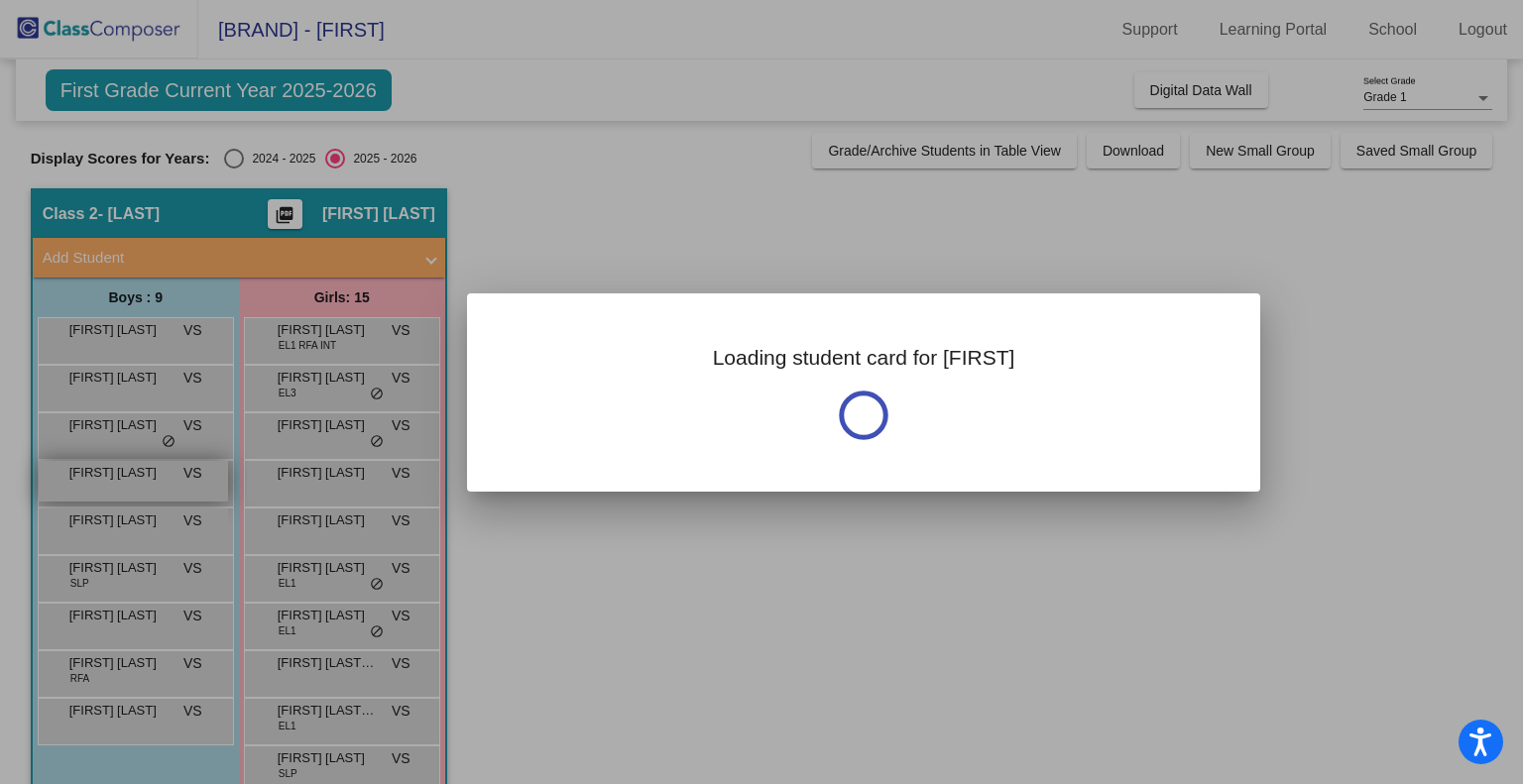 click at bounding box center [762, 392] 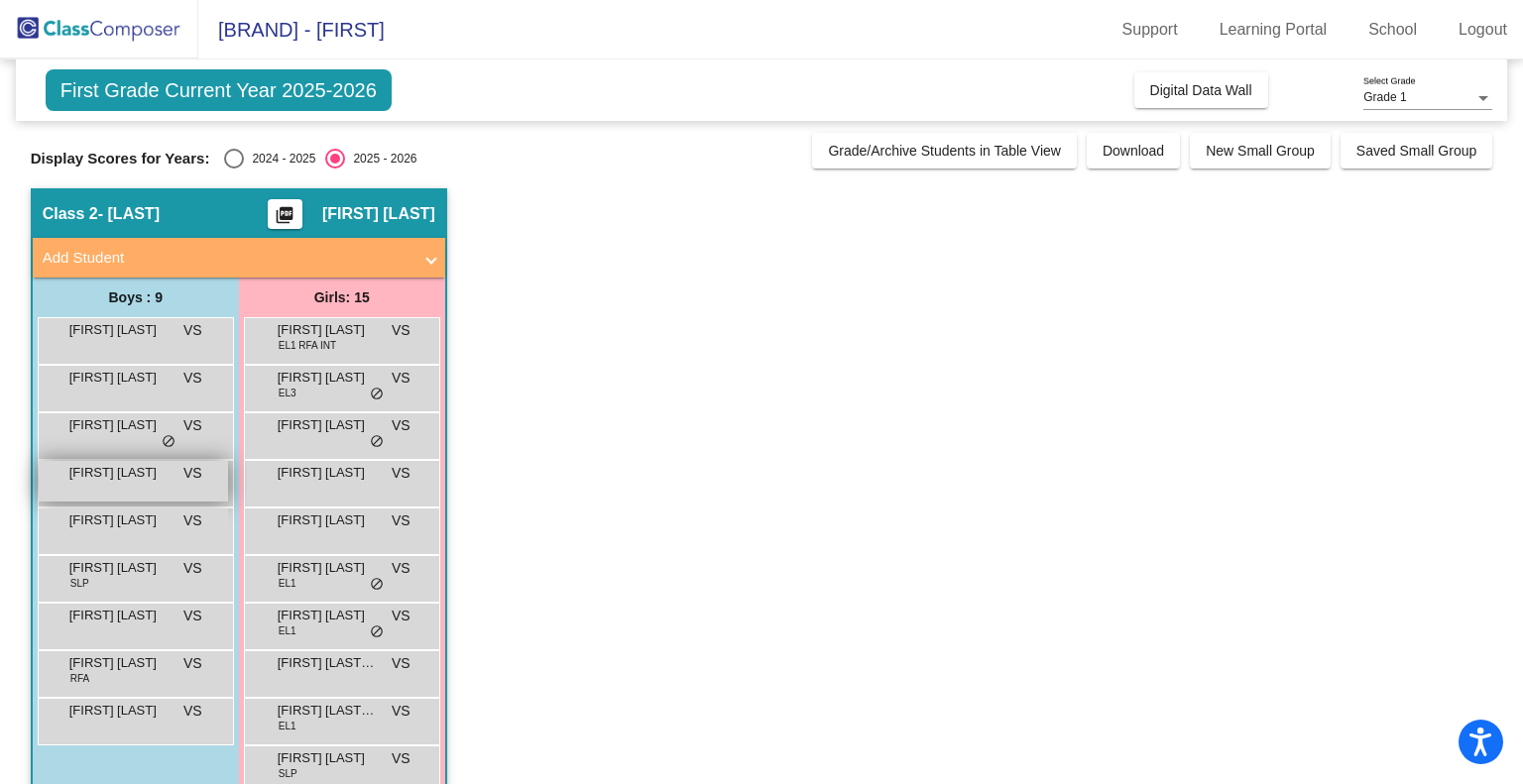 click on "James Wilder" at bounding box center (119, 473) 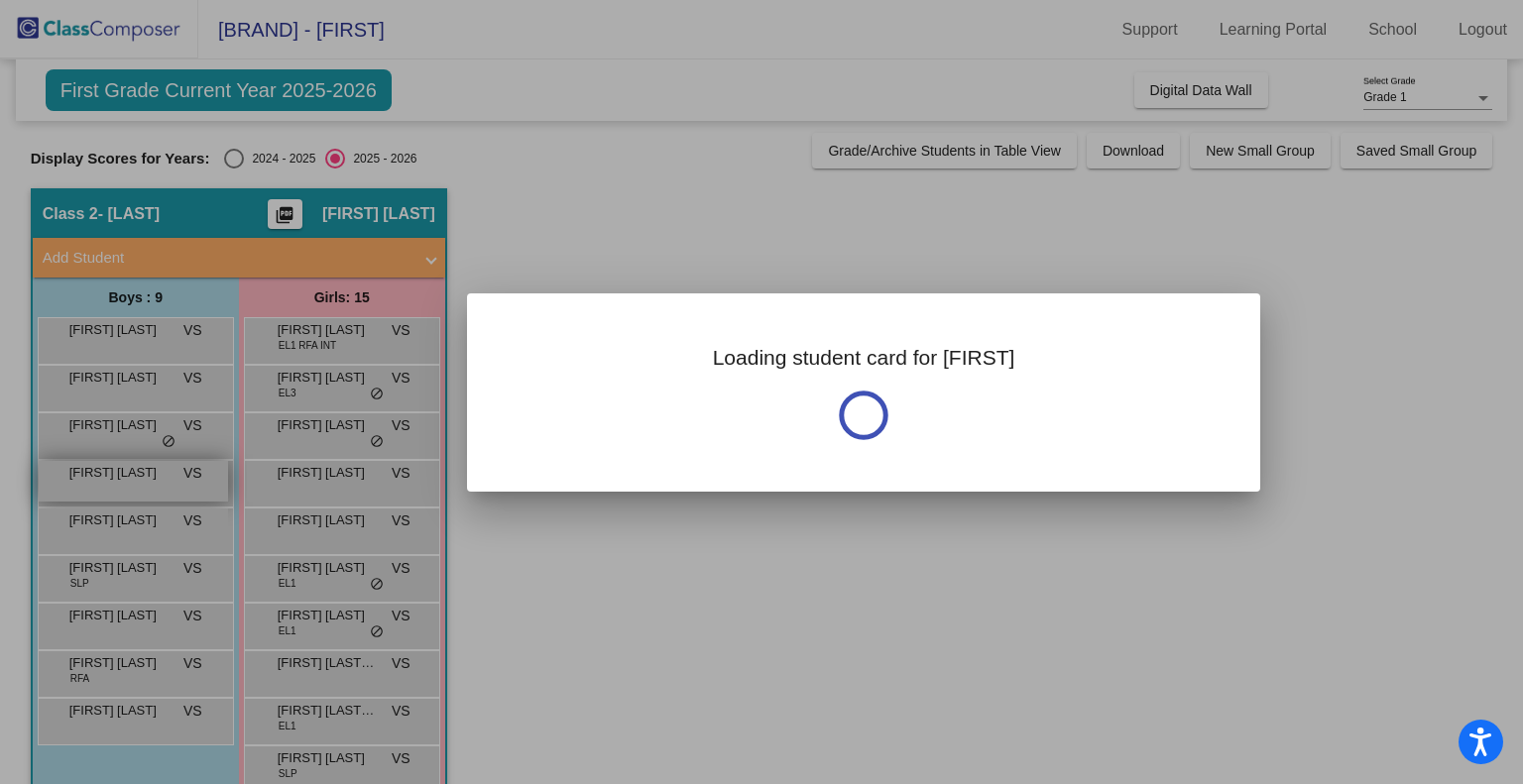 click at bounding box center (762, 392) 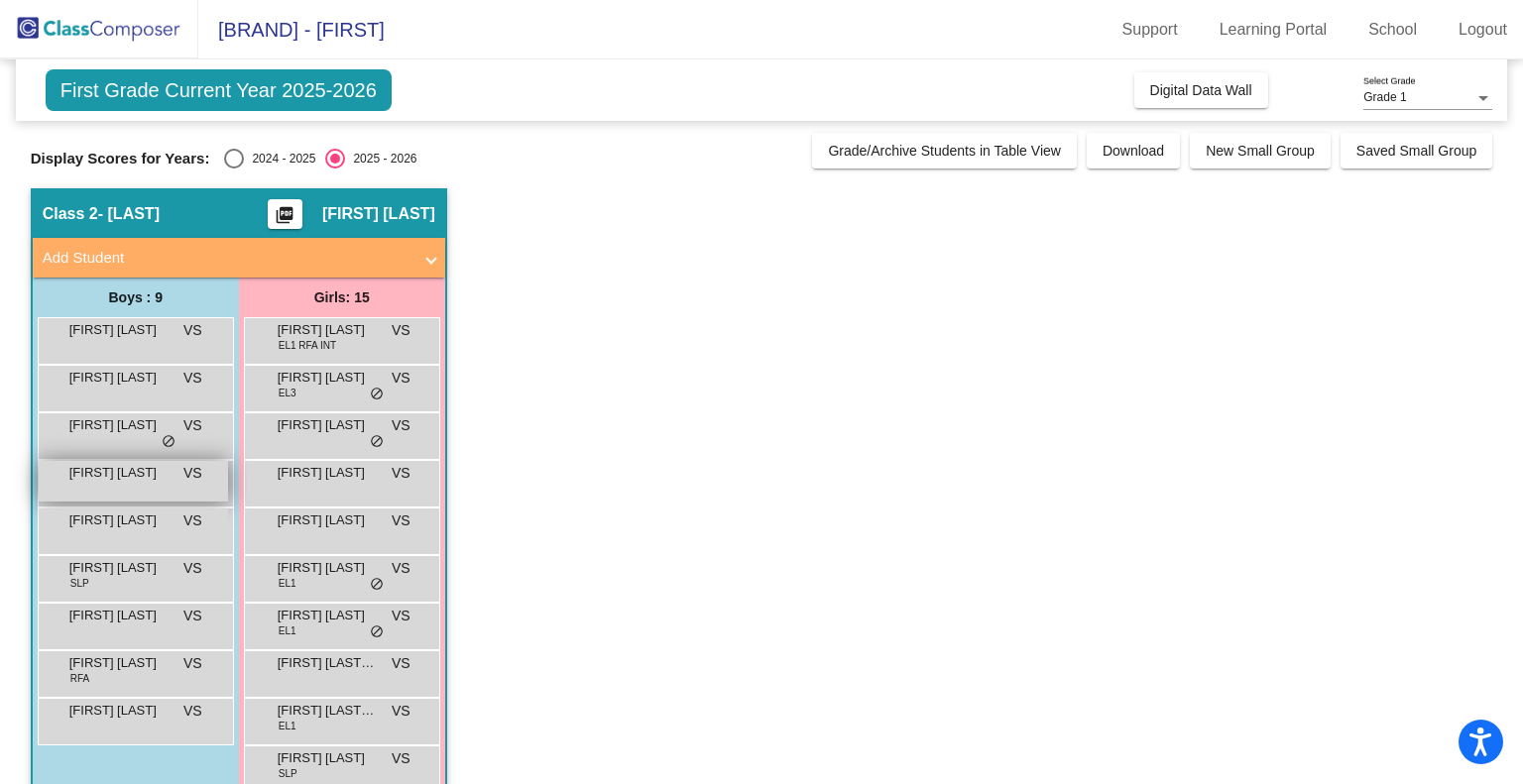 click on "James Wilder" at bounding box center (119, 473) 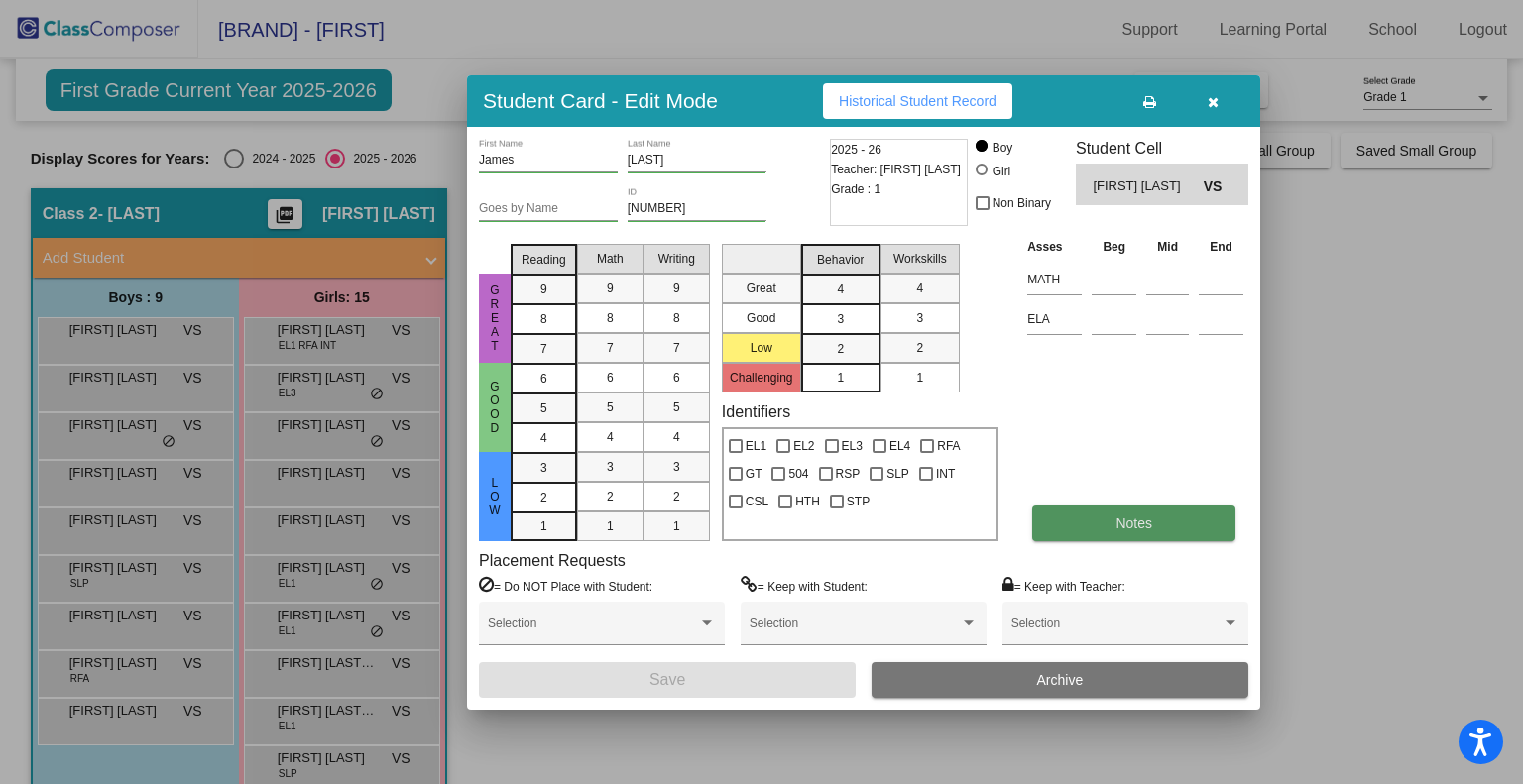 click on "Notes" at bounding box center [1133, 523] 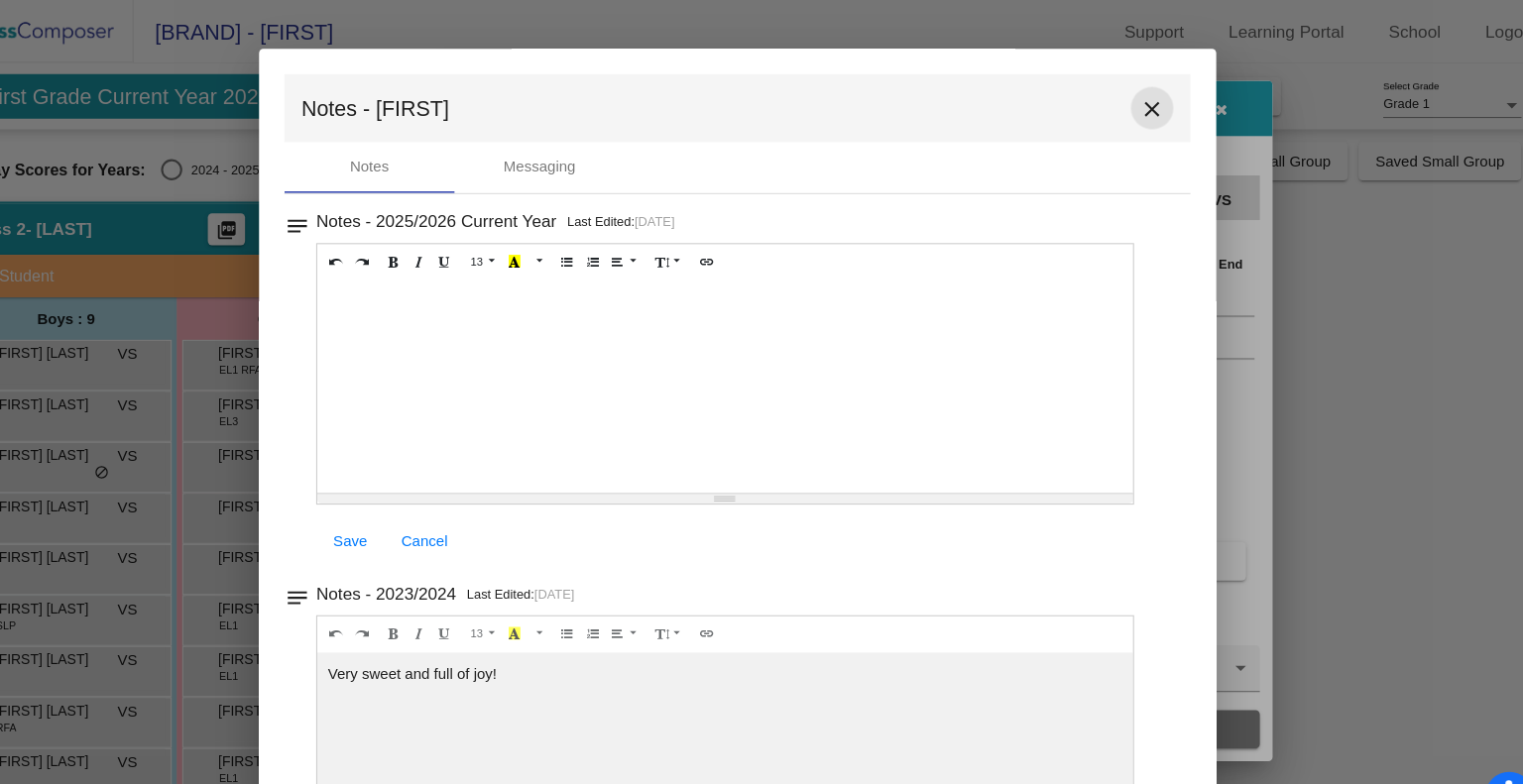 click on "close" at bounding box center [1148, 102] 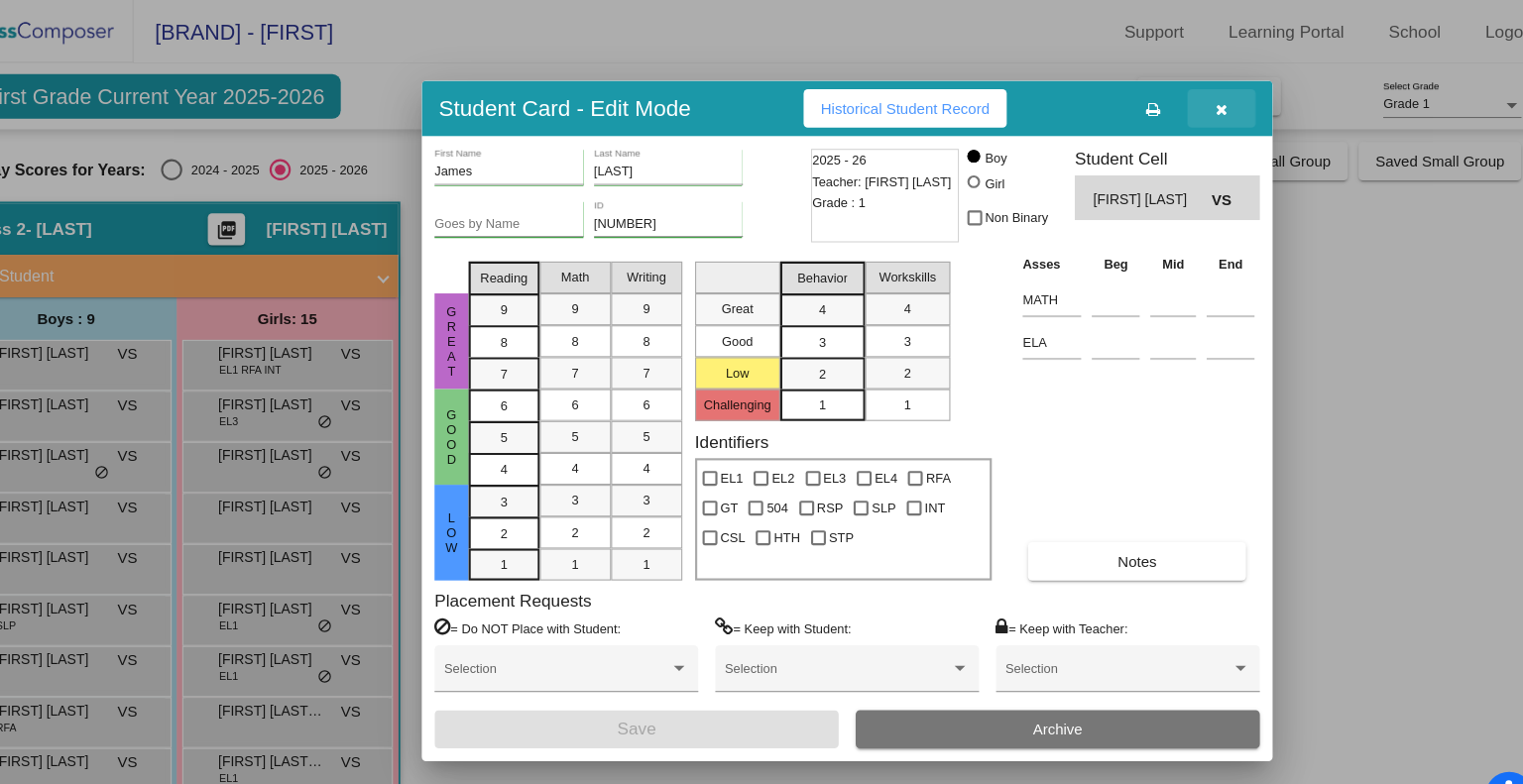 click at bounding box center [1213, 102] 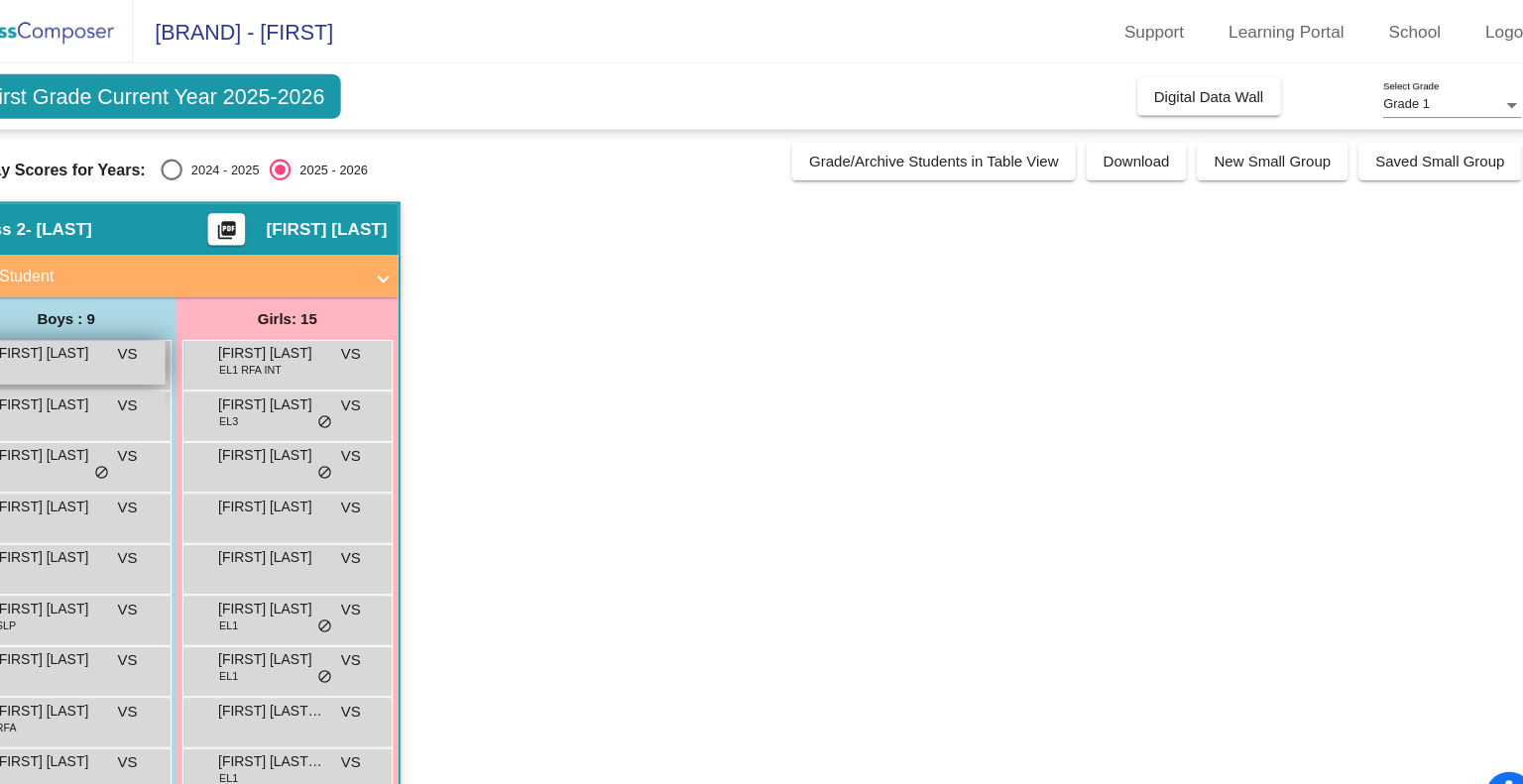 click on "Dominic Potter" at bounding box center [119, 330] 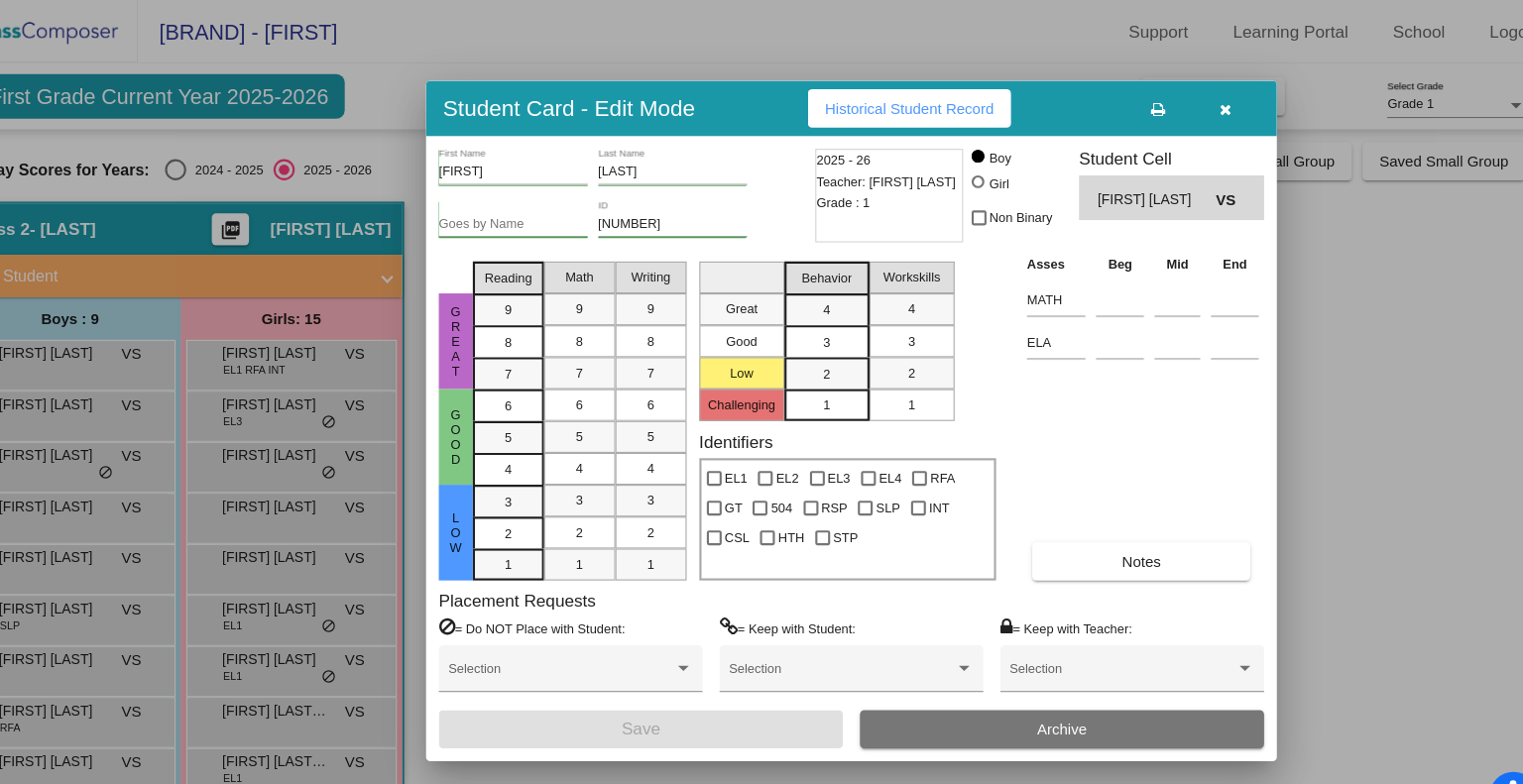 click at bounding box center [762, 392] 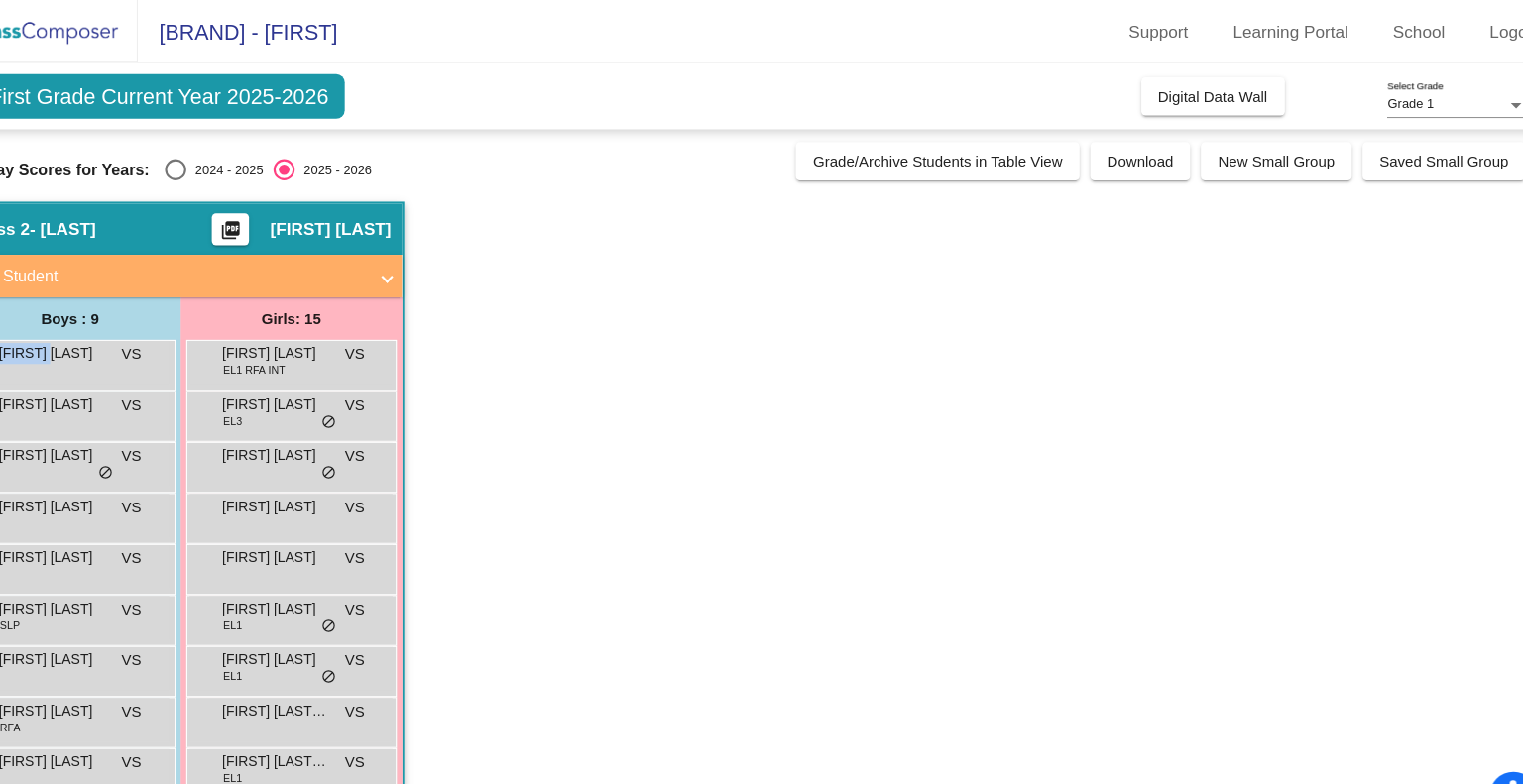 click on "Dominic Potter VS lock do_not_disturb_alt" at bounding box center [133, 338] 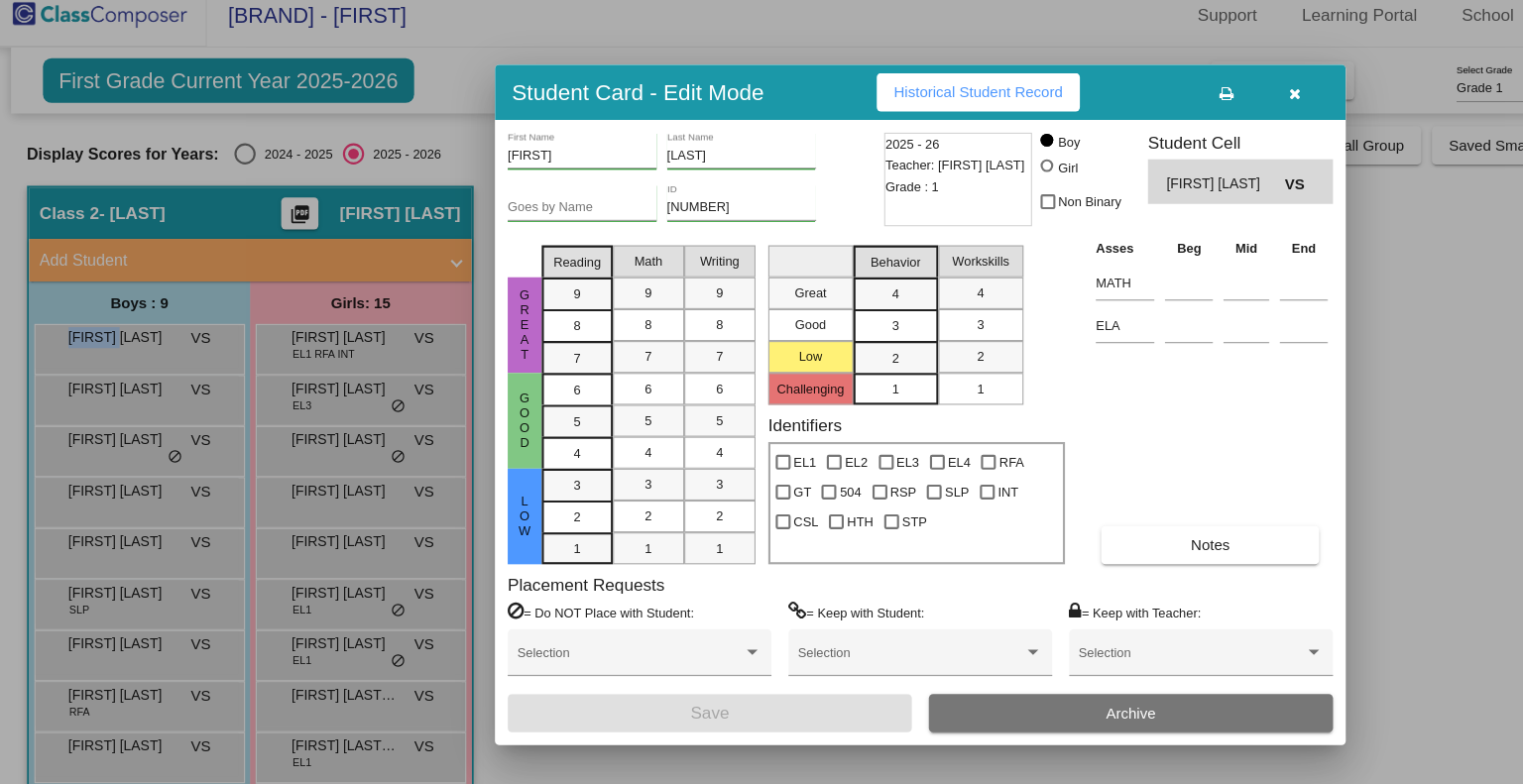 click at bounding box center [1213, 102] 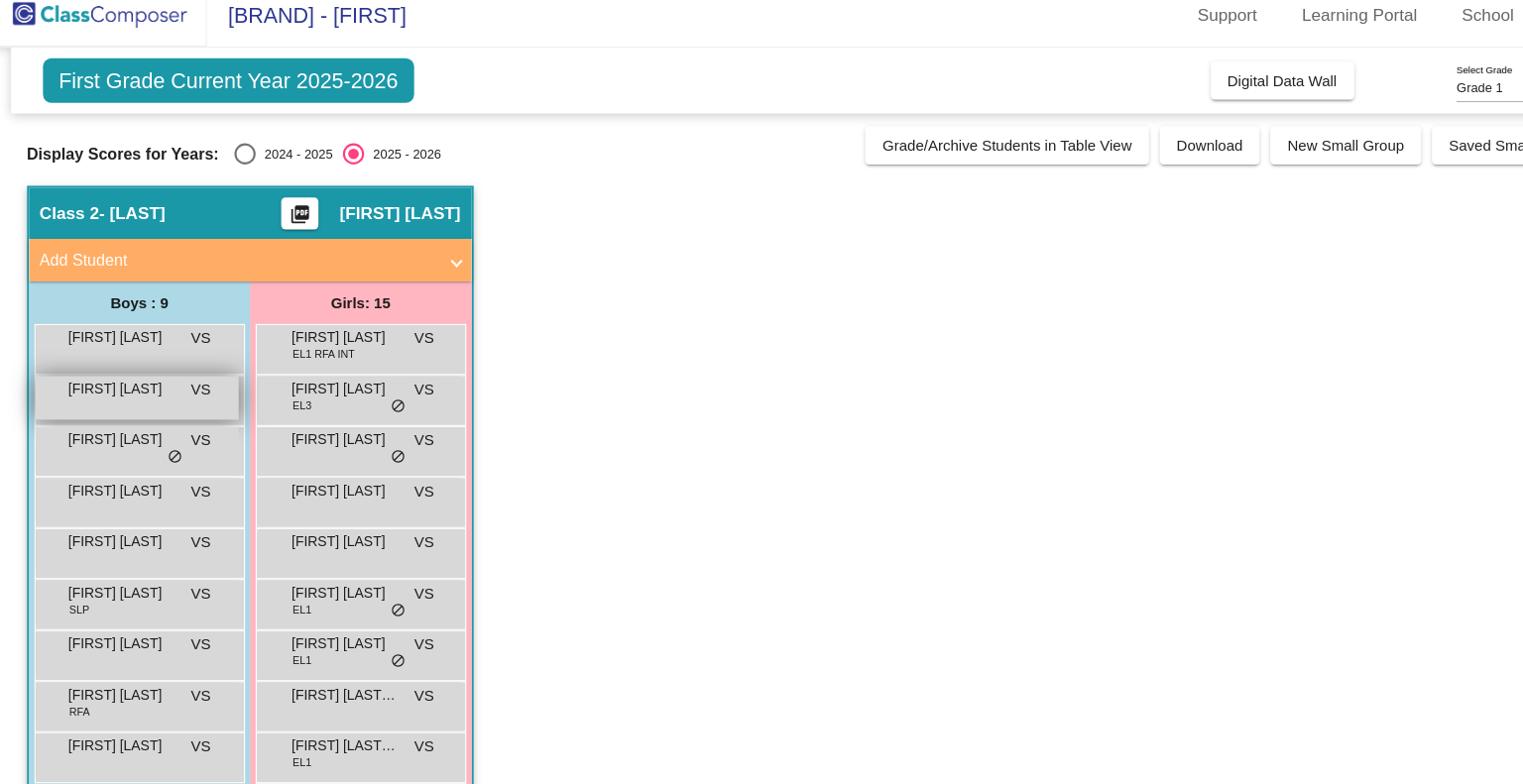 click on "Dominick Escobar VS lock do_not_disturb_alt" at bounding box center [133, 386] 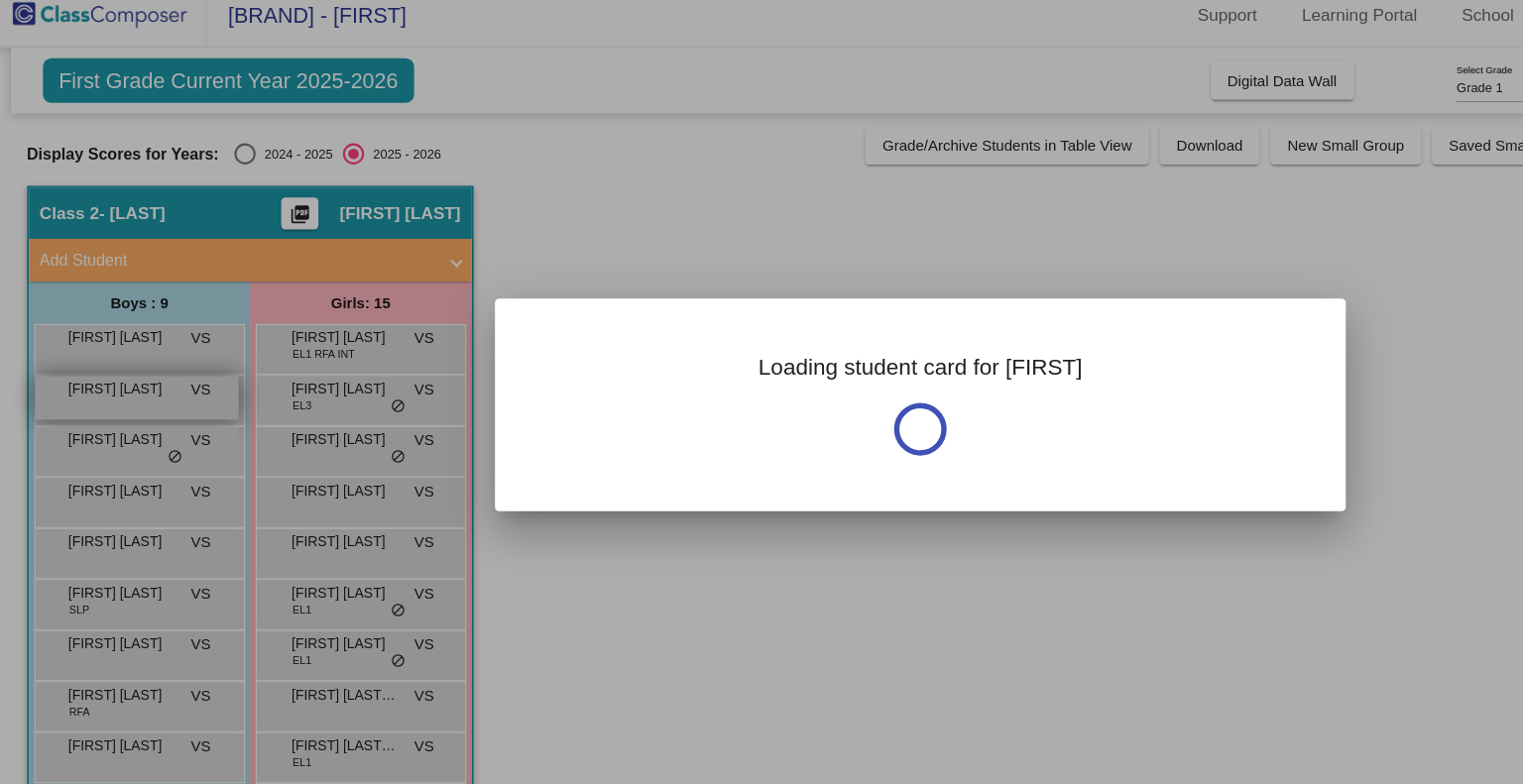 click at bounding box center (762, 392) 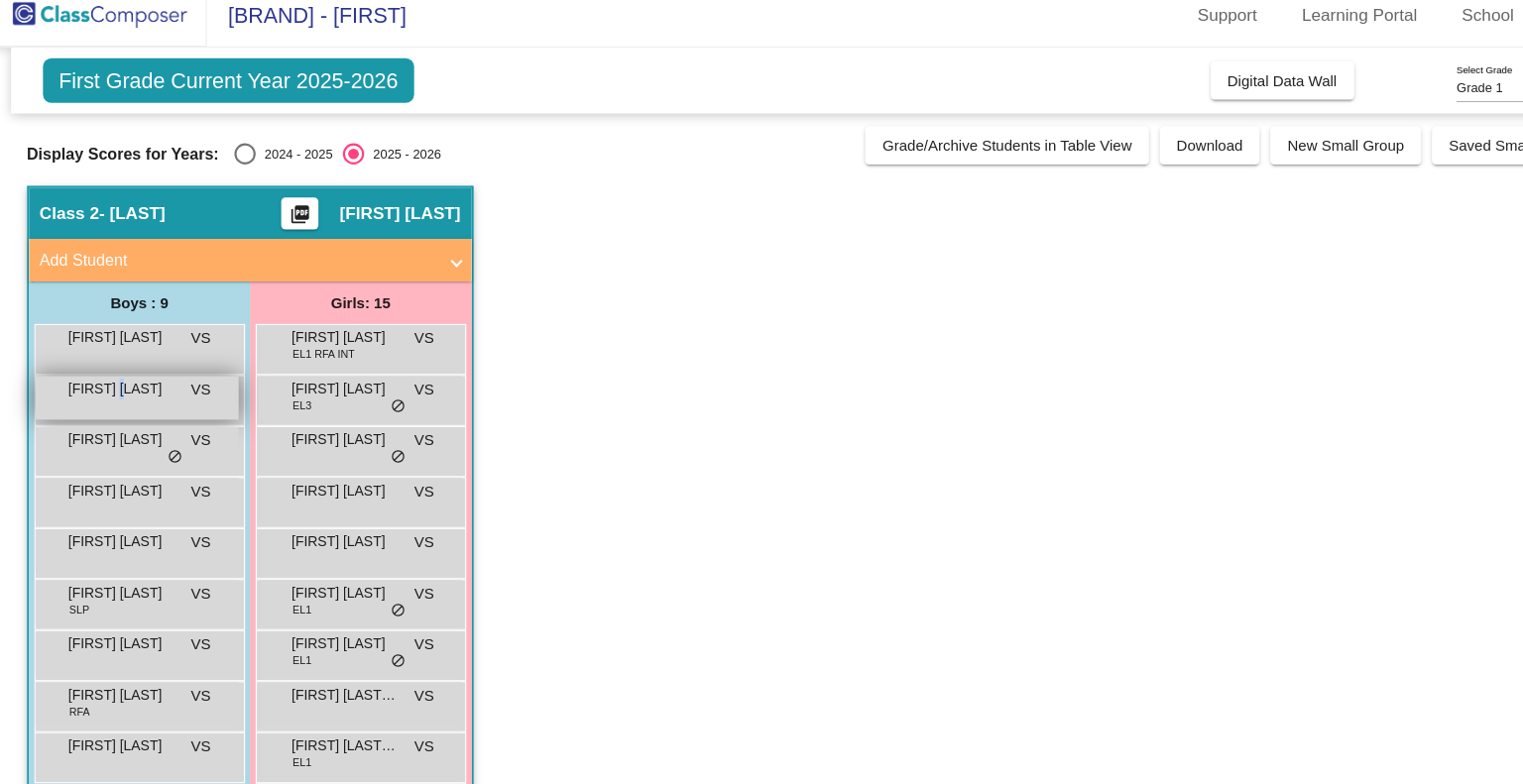 click on "Dominick Escobar" at bounding box center (119, 378) 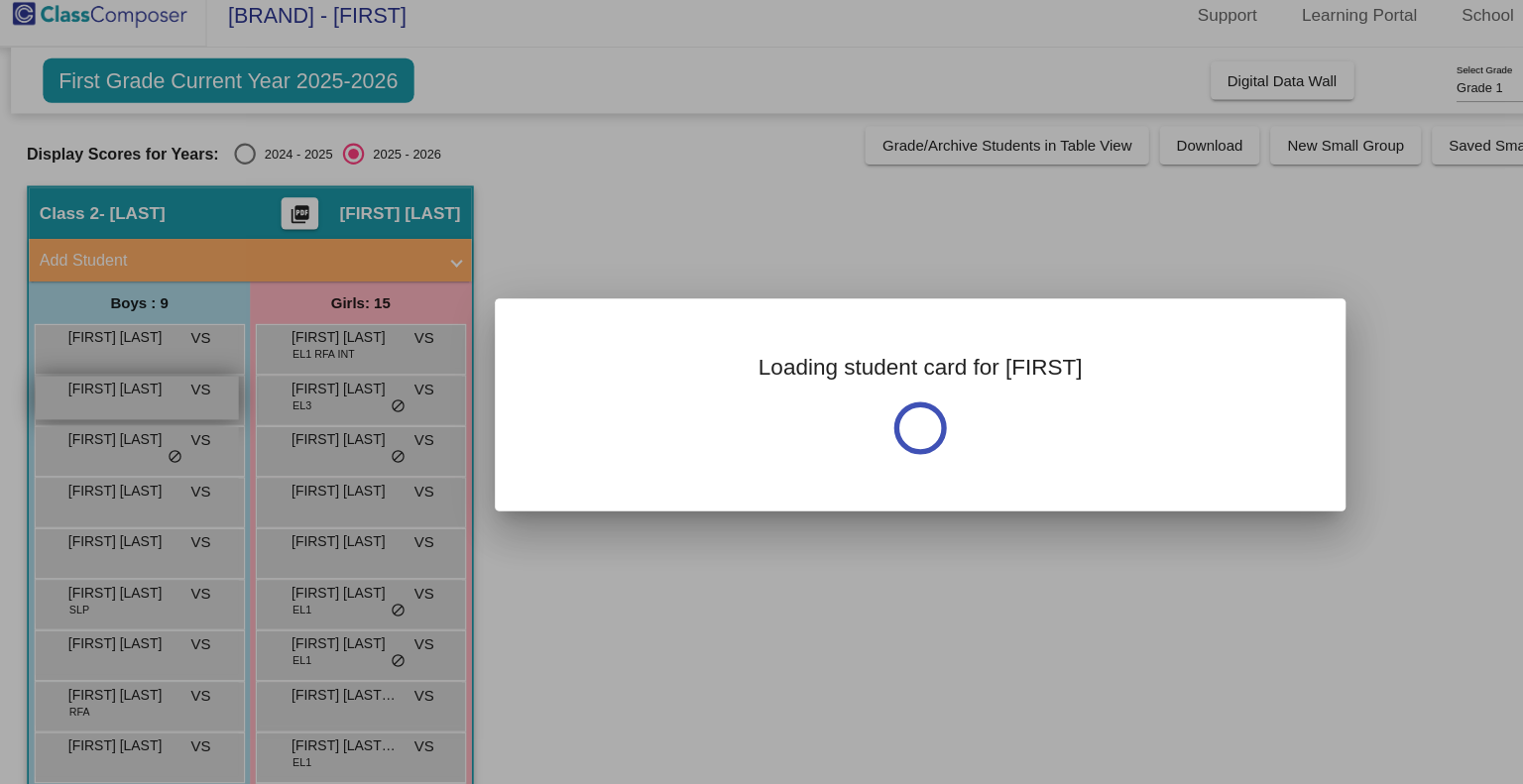 click at bounding box center [762, 392] 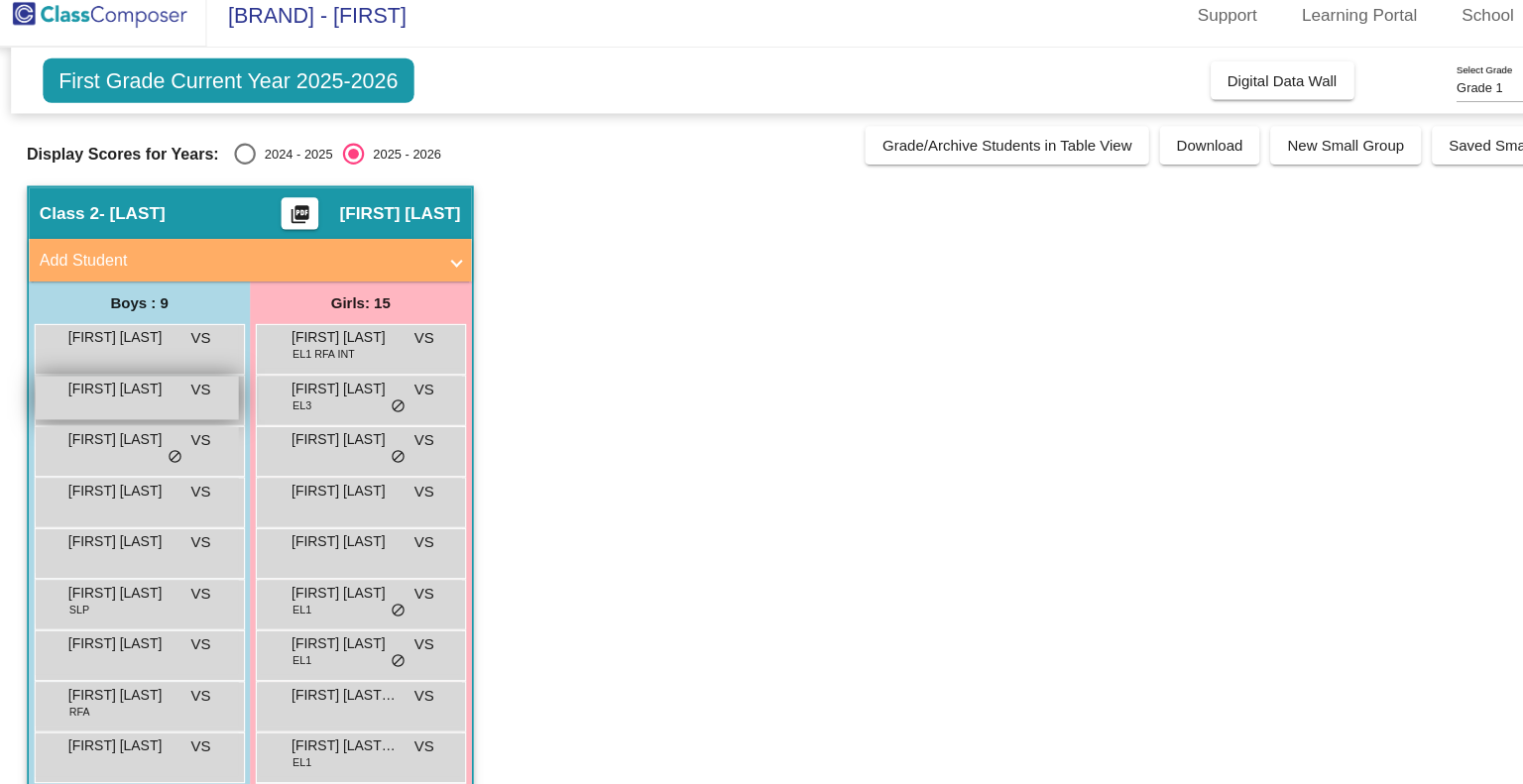 click on "Dominick Escobar" at bounding box center [119, 378] 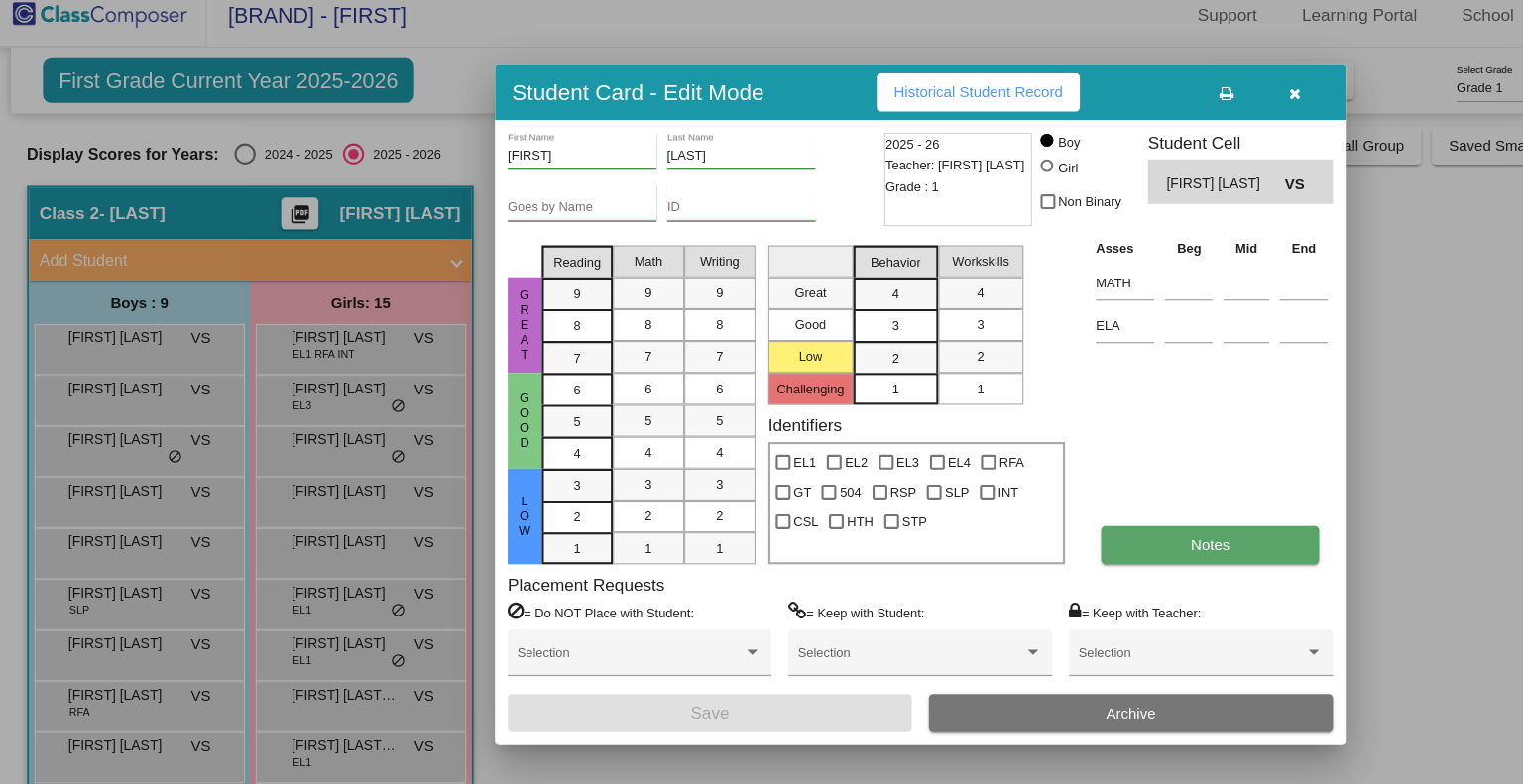 click on "Notes" at bounding box center (1133, 523) 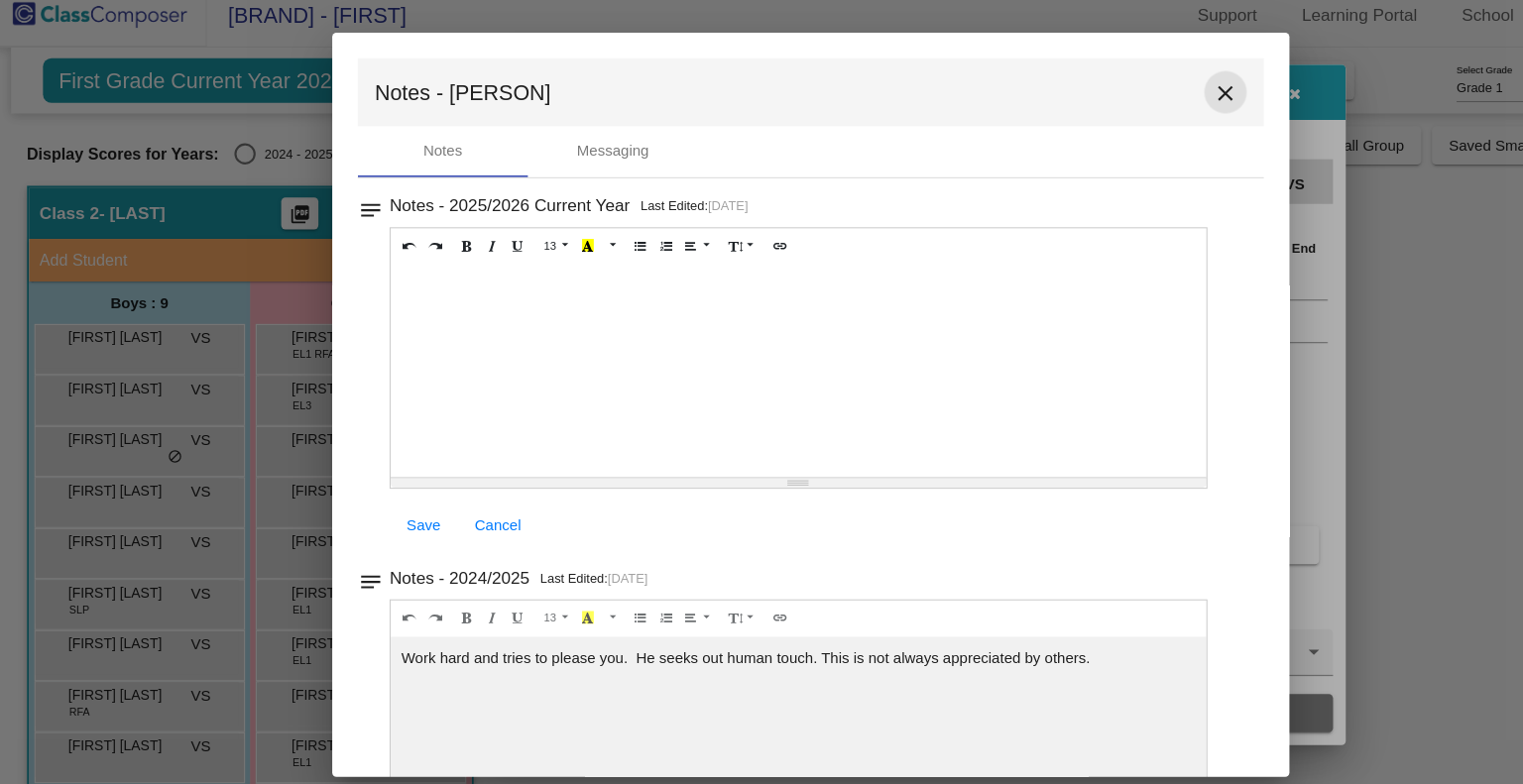 click on "close" at bounding box center [1148, 102] 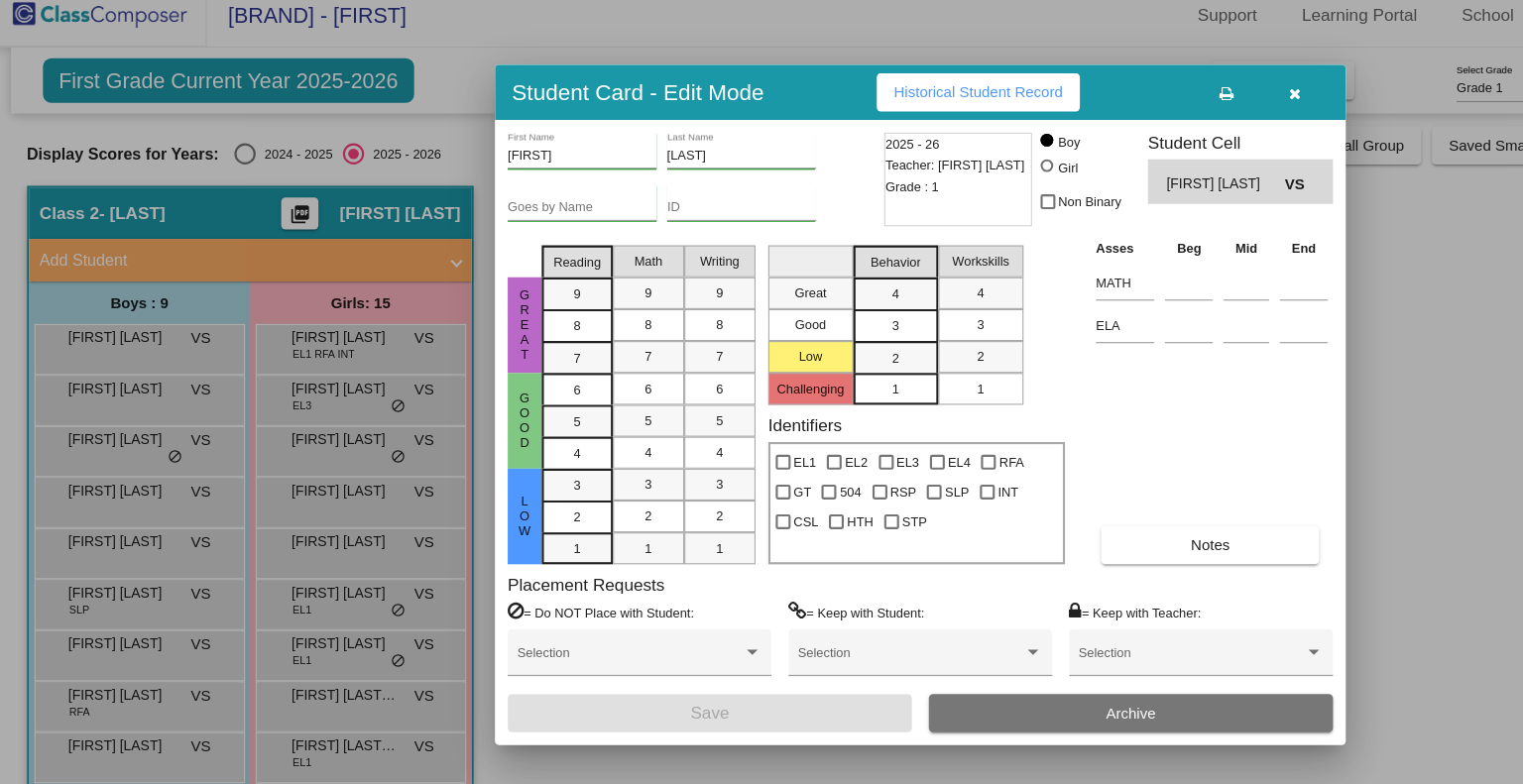 click at bounding box center (762, 392) 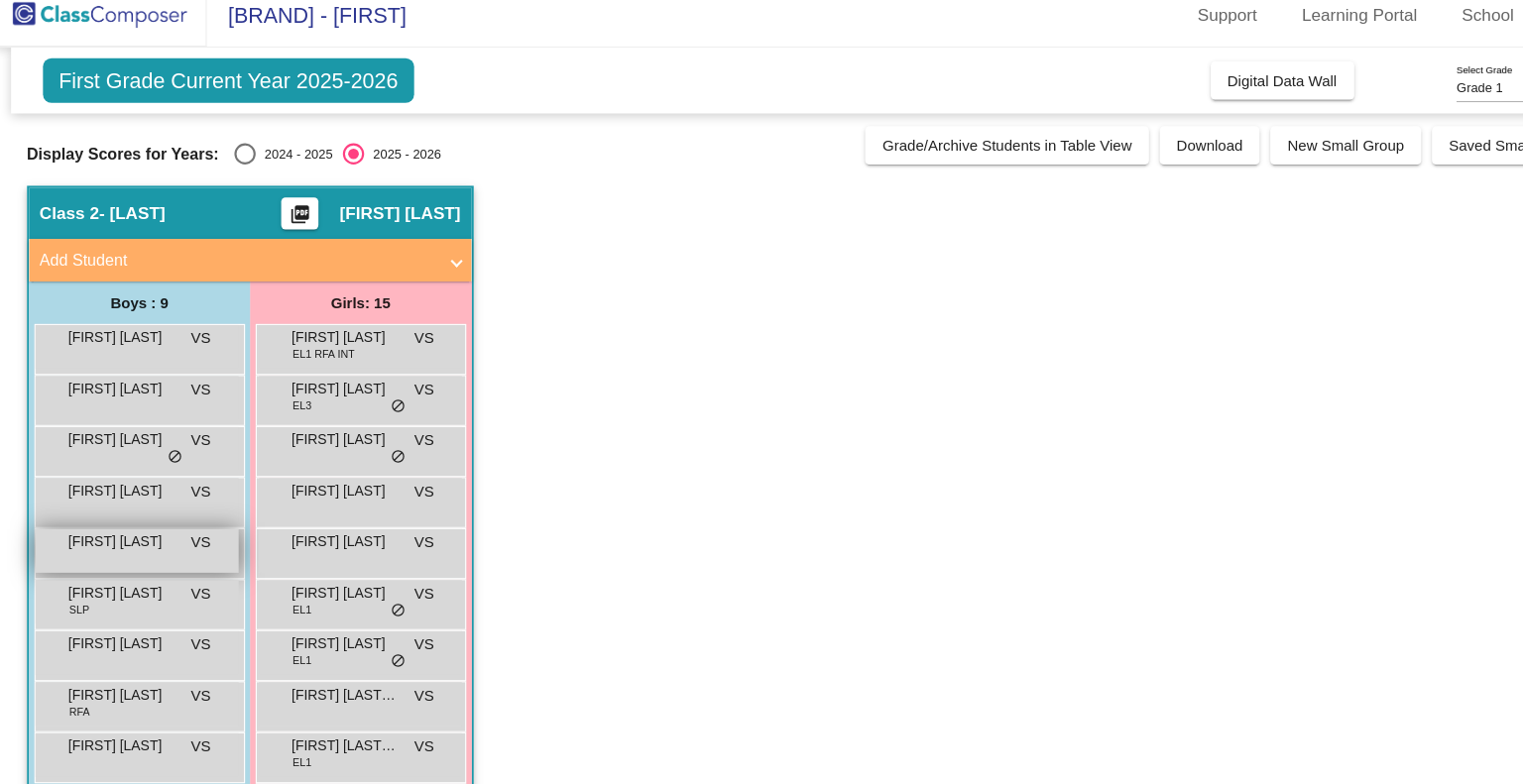 click on "Jason Forbush VS lock do_not_disturb_alt" at bounding box center (133, 528) 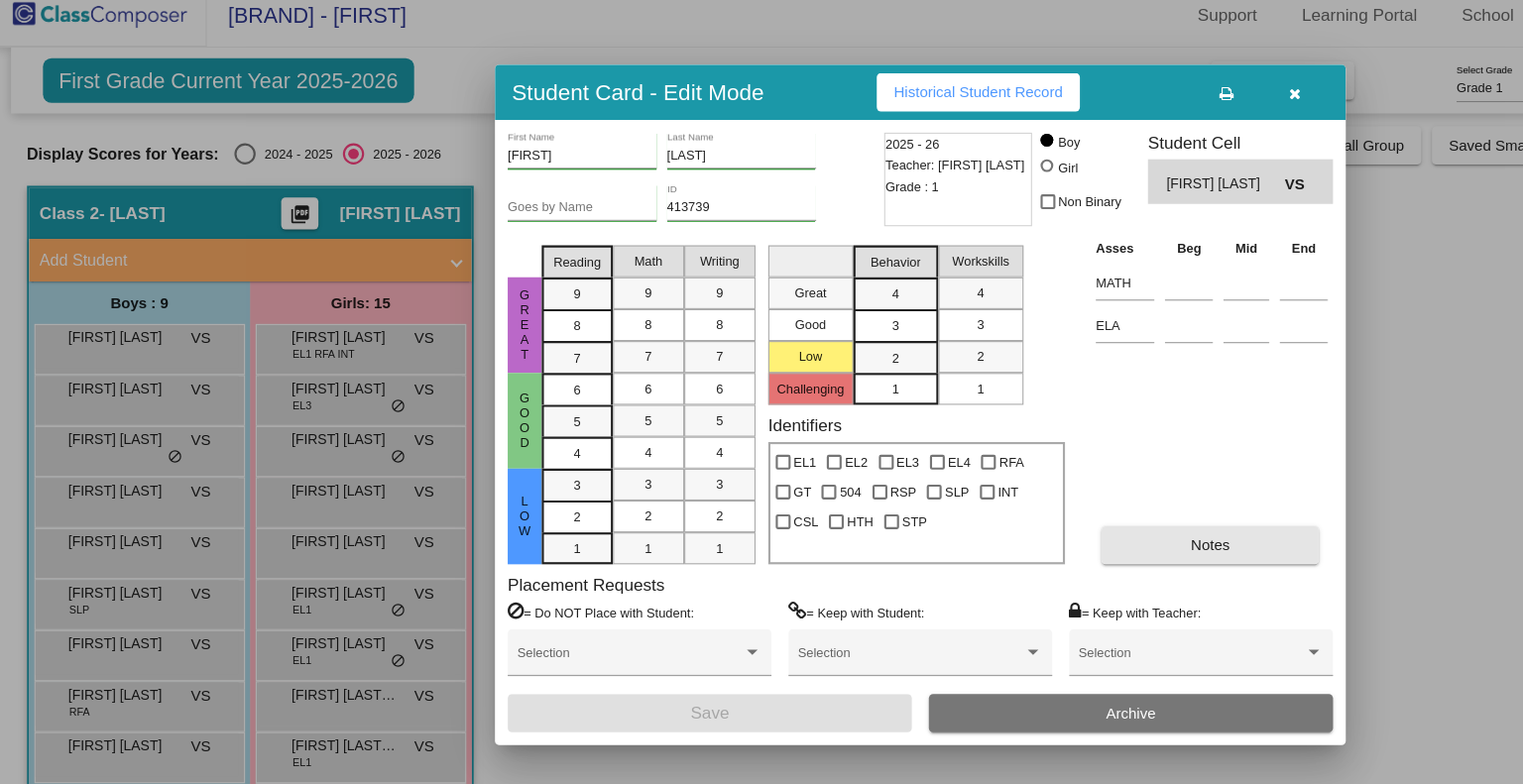 click on "Asses Beg Mid End MATH ELA  Notes" at bounding box center (1135, 389) 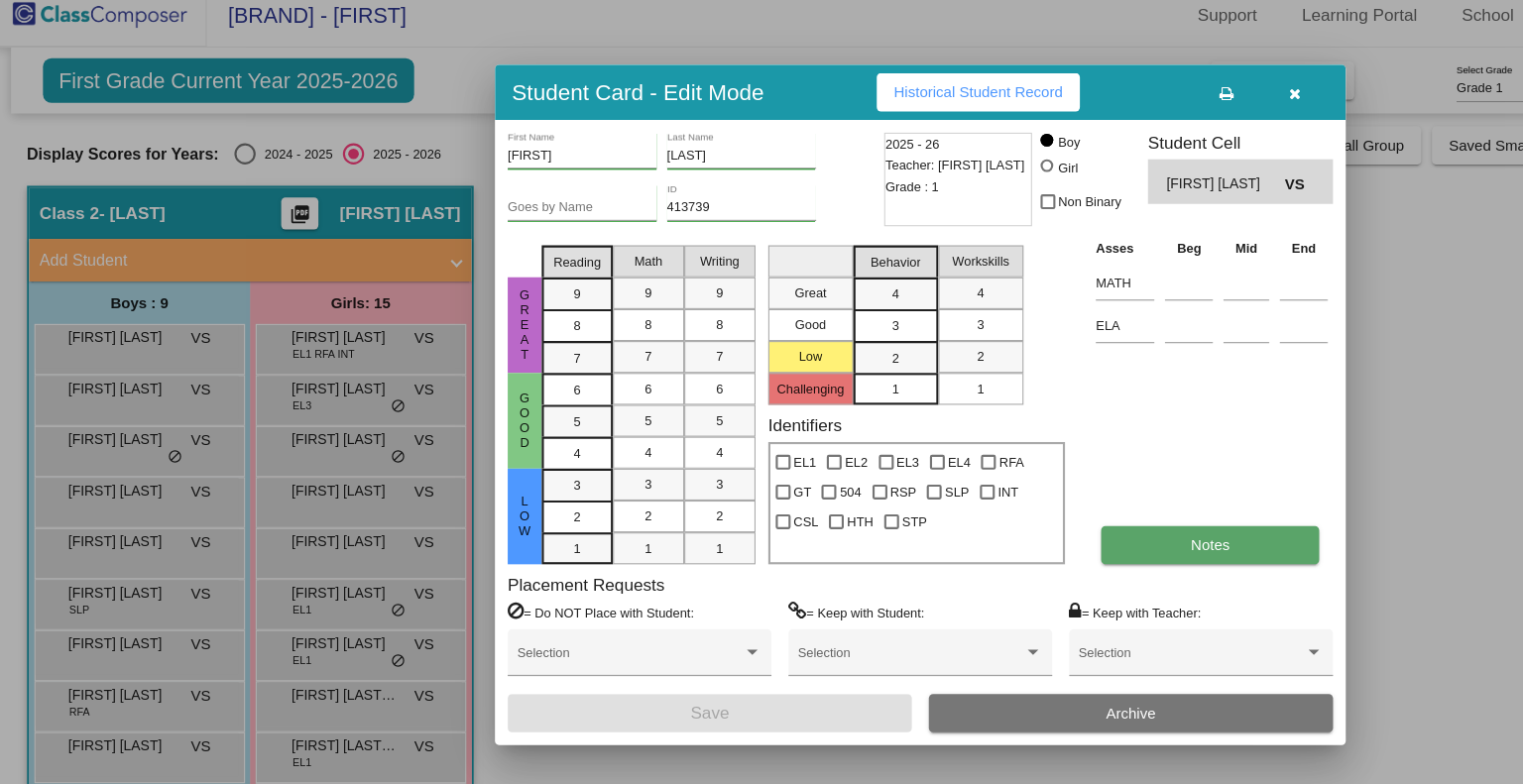 click on "Notes" at bounding box center (1133, 523) 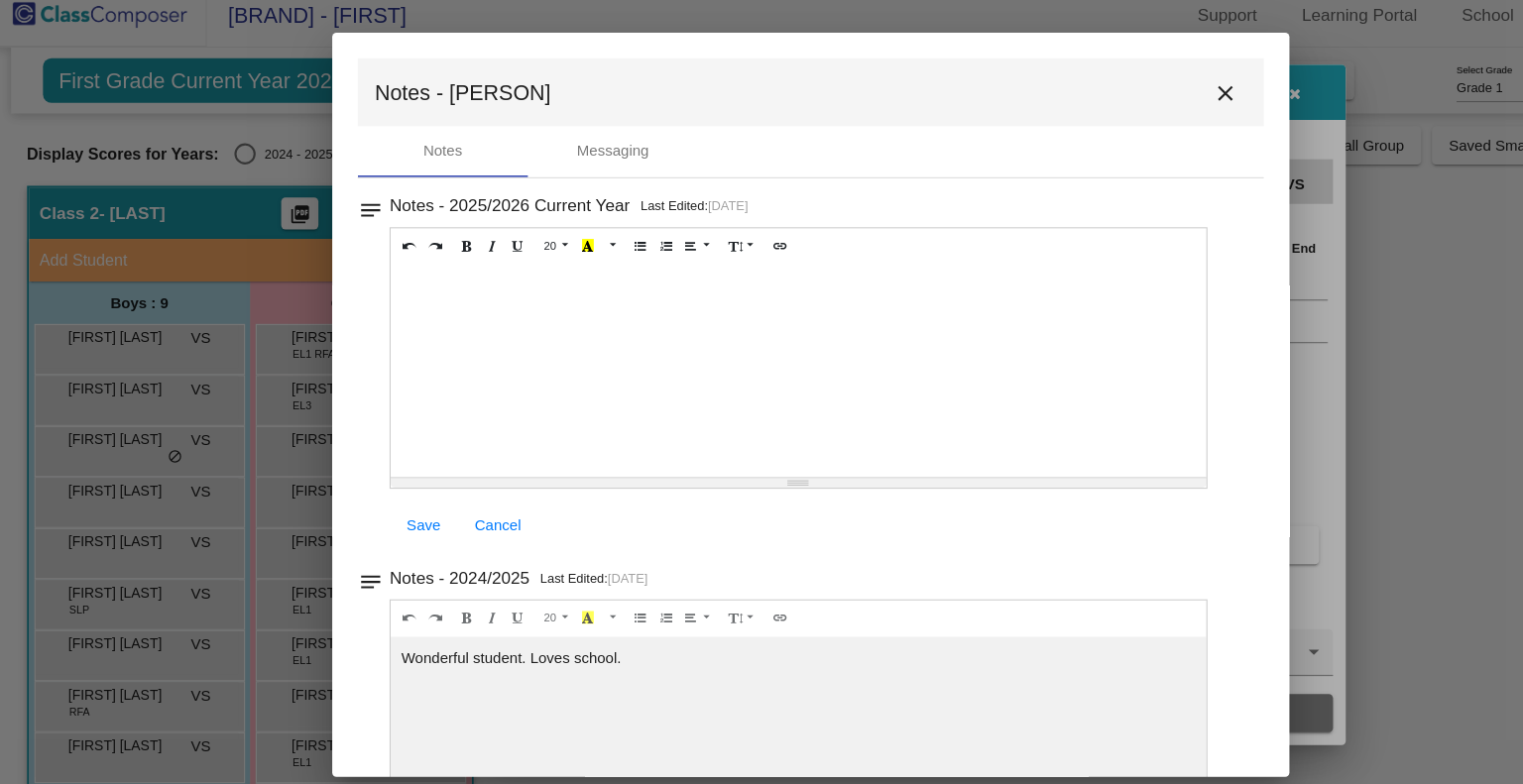 click on "close" at bounding box center [1148, 102] 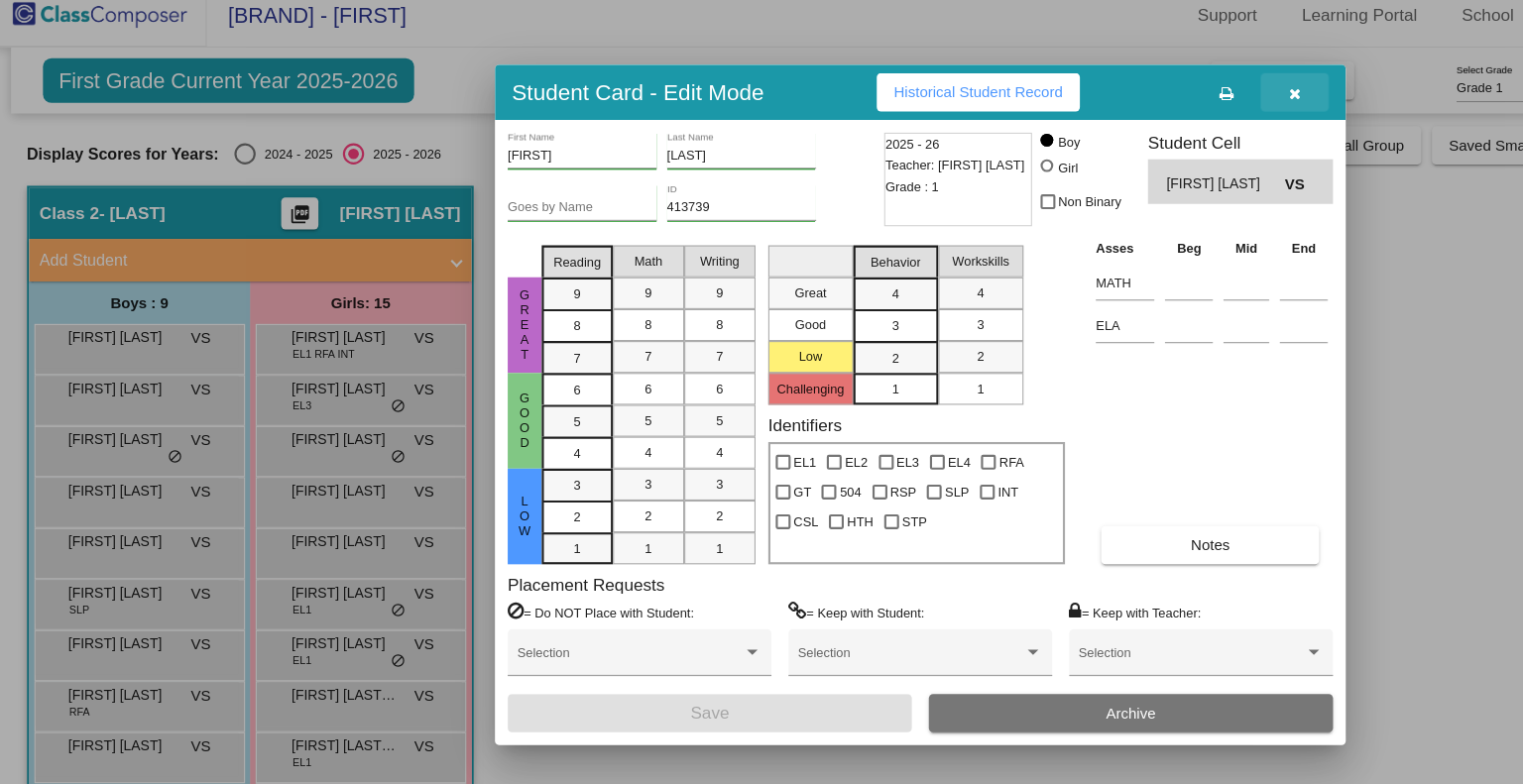 click at bounding box center [1213, 102] 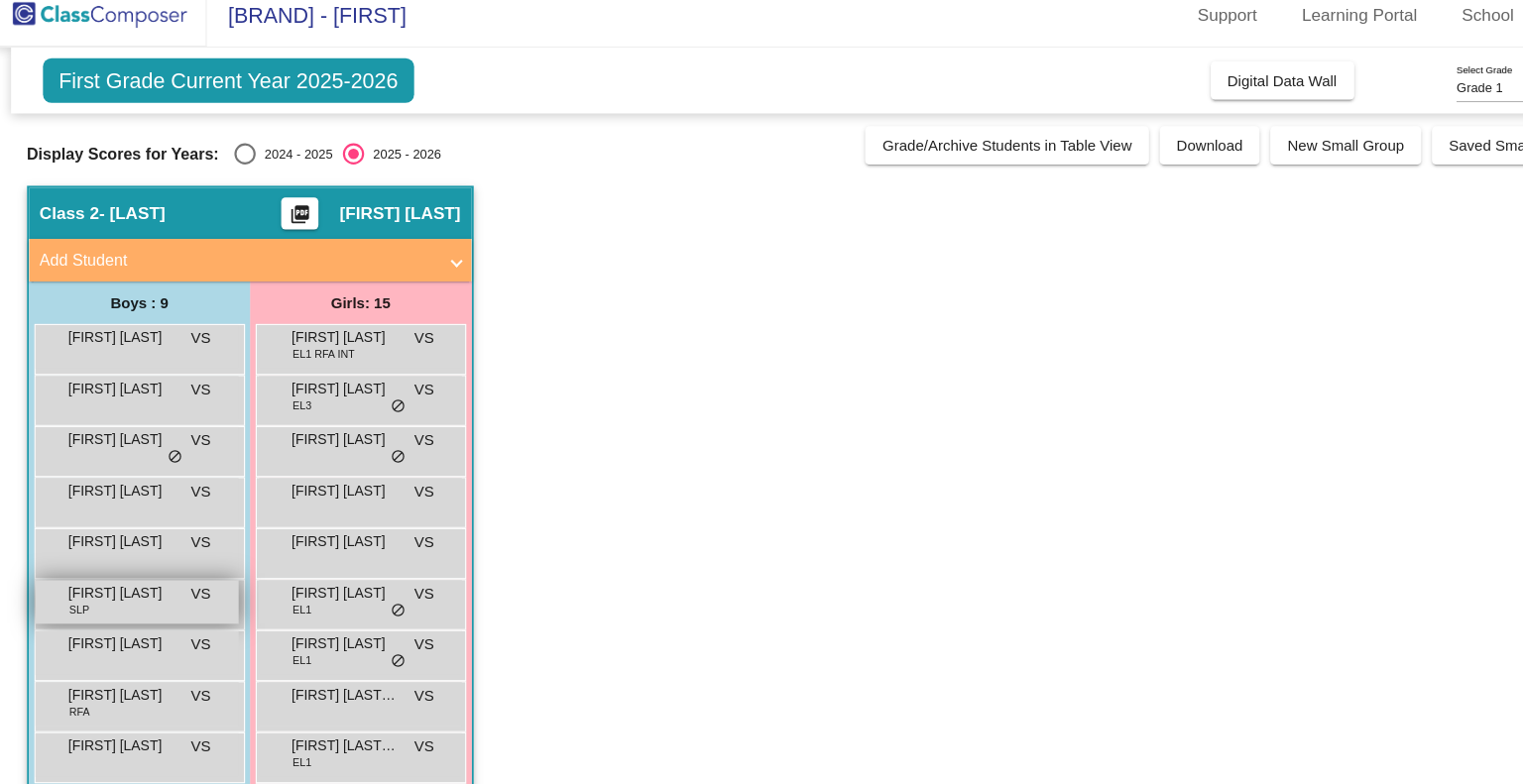 click on "Johnny Guerrero-Cepeda SLP VS lock do_not_disturb_alt" at bounding box center (133, 576) 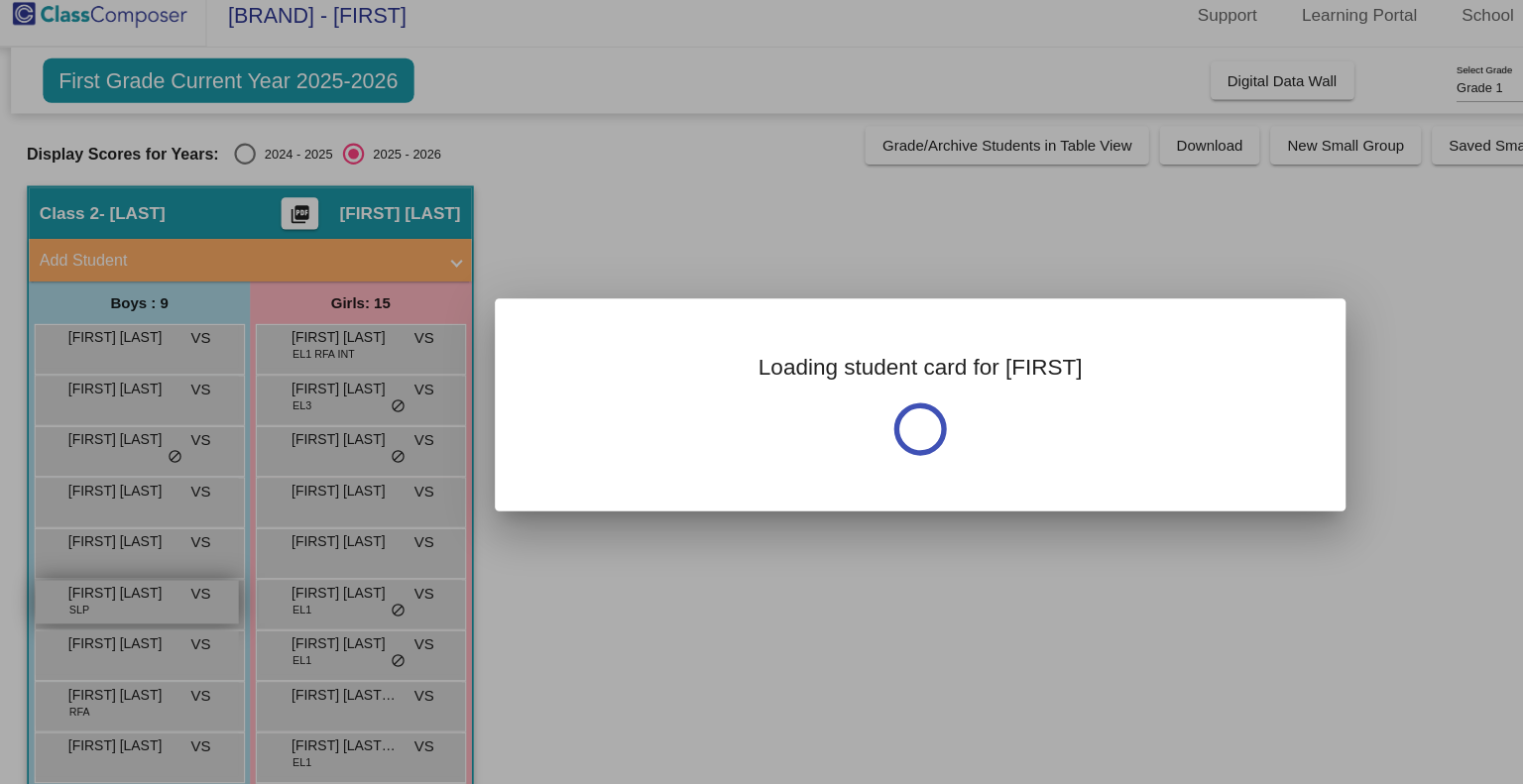 click at bounding box center [762, 392] 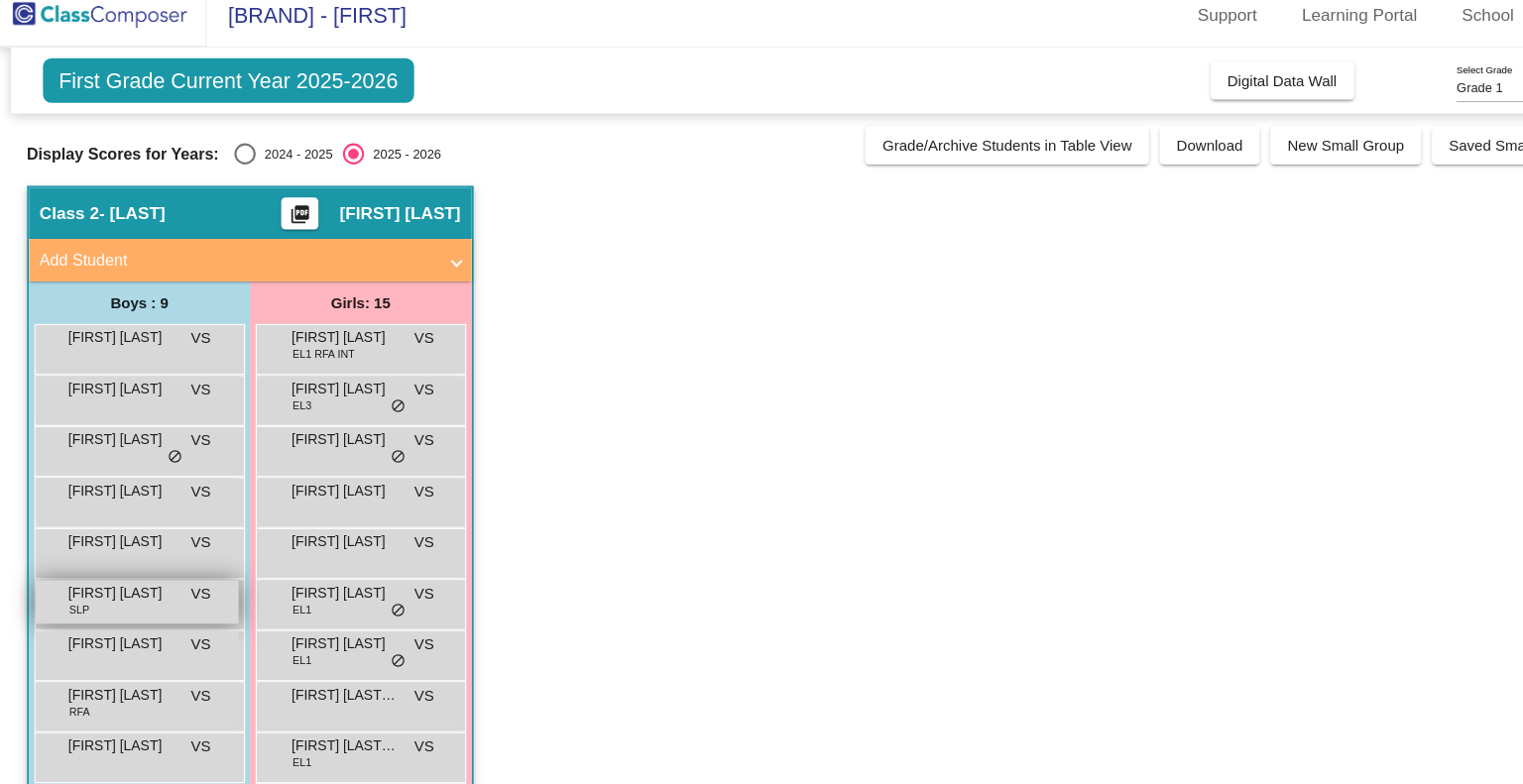 click on "Johnny Guerrero-Cepeda SLP VS lock do_not_disturb_alt" at bounding box center (133, 576) 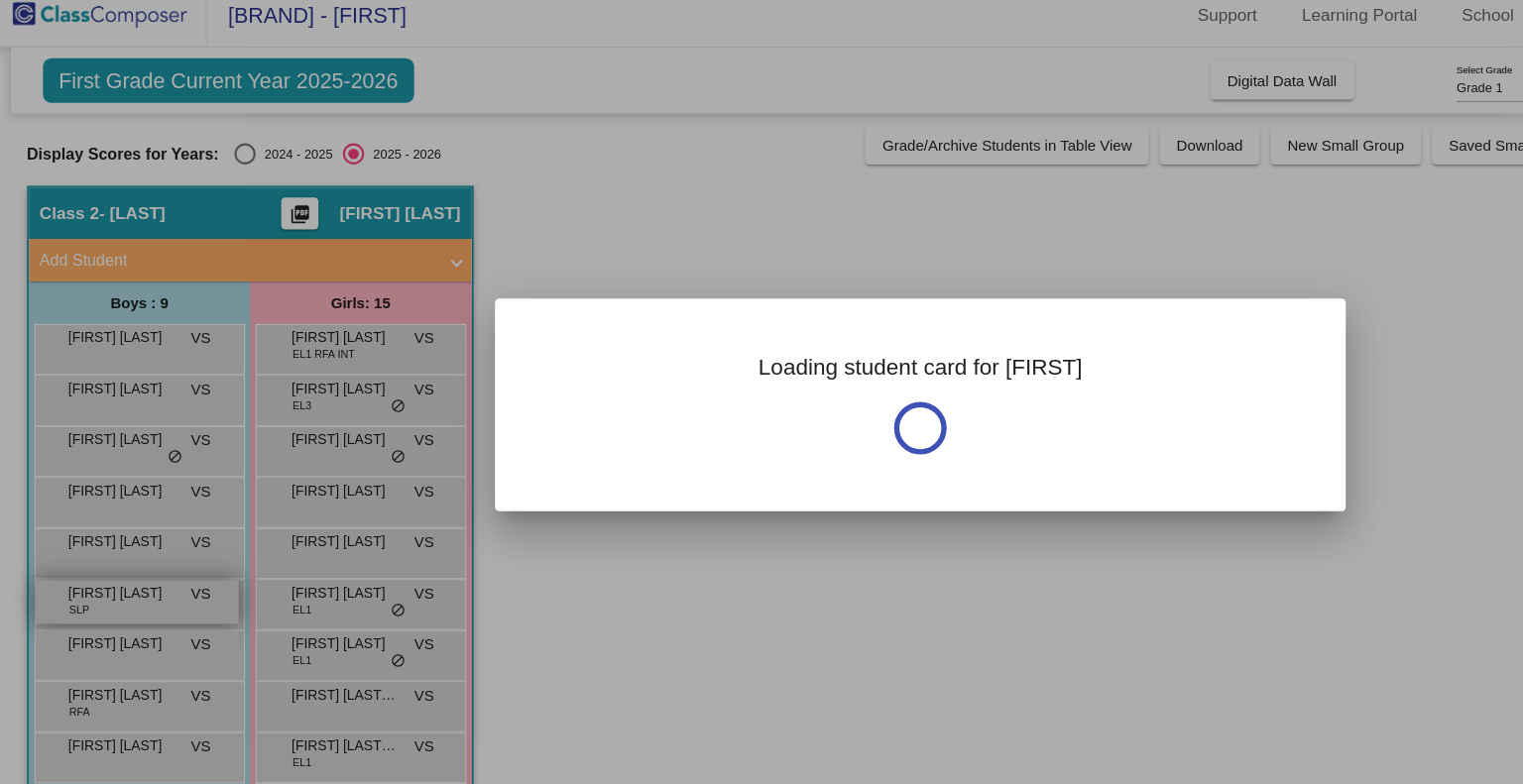 click at bounding box center [762, 392] 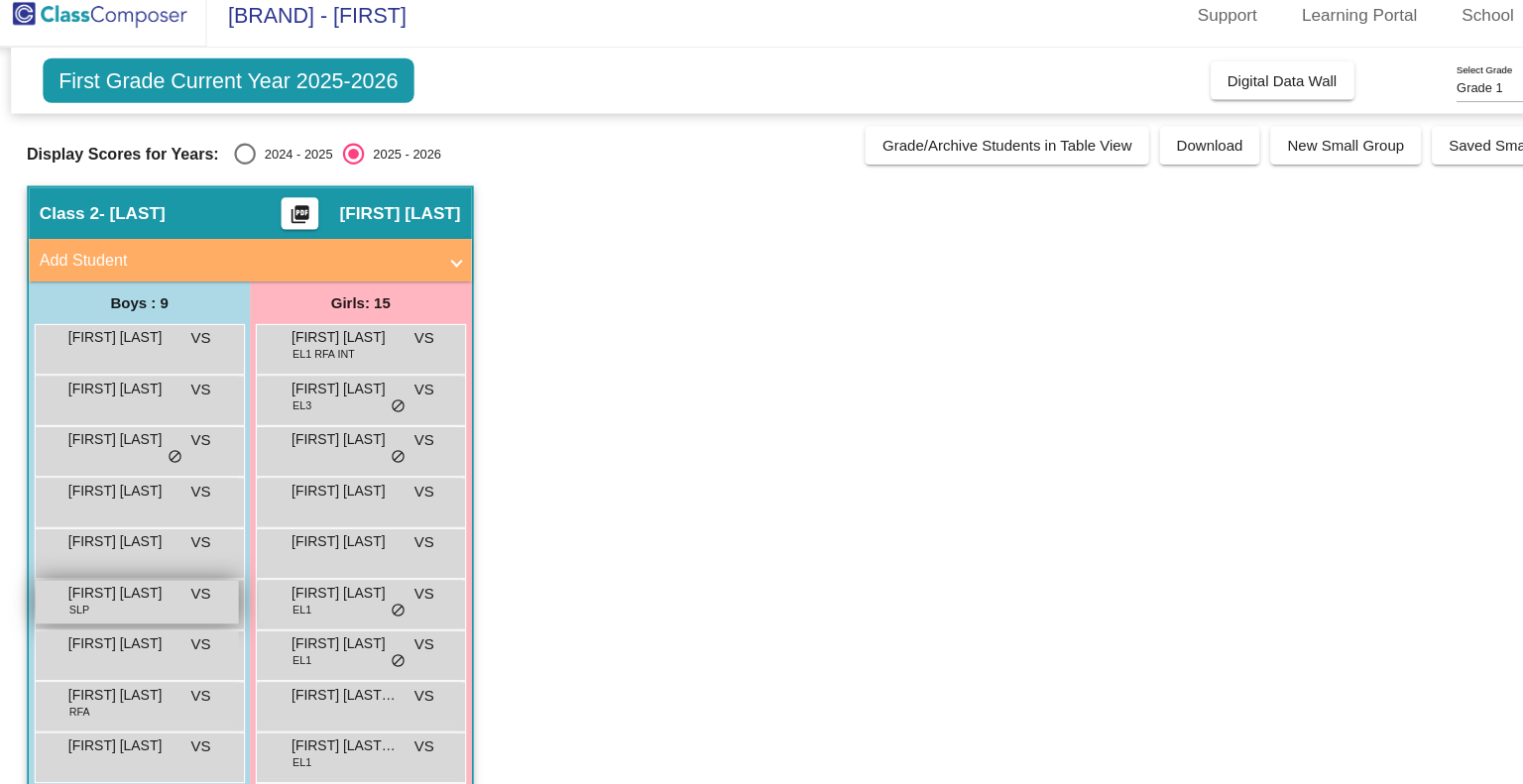 click on "Johnny Guerrero-Cepeda SLP VS lock do_not_disturb_alt" at bounding box center (133, 576) 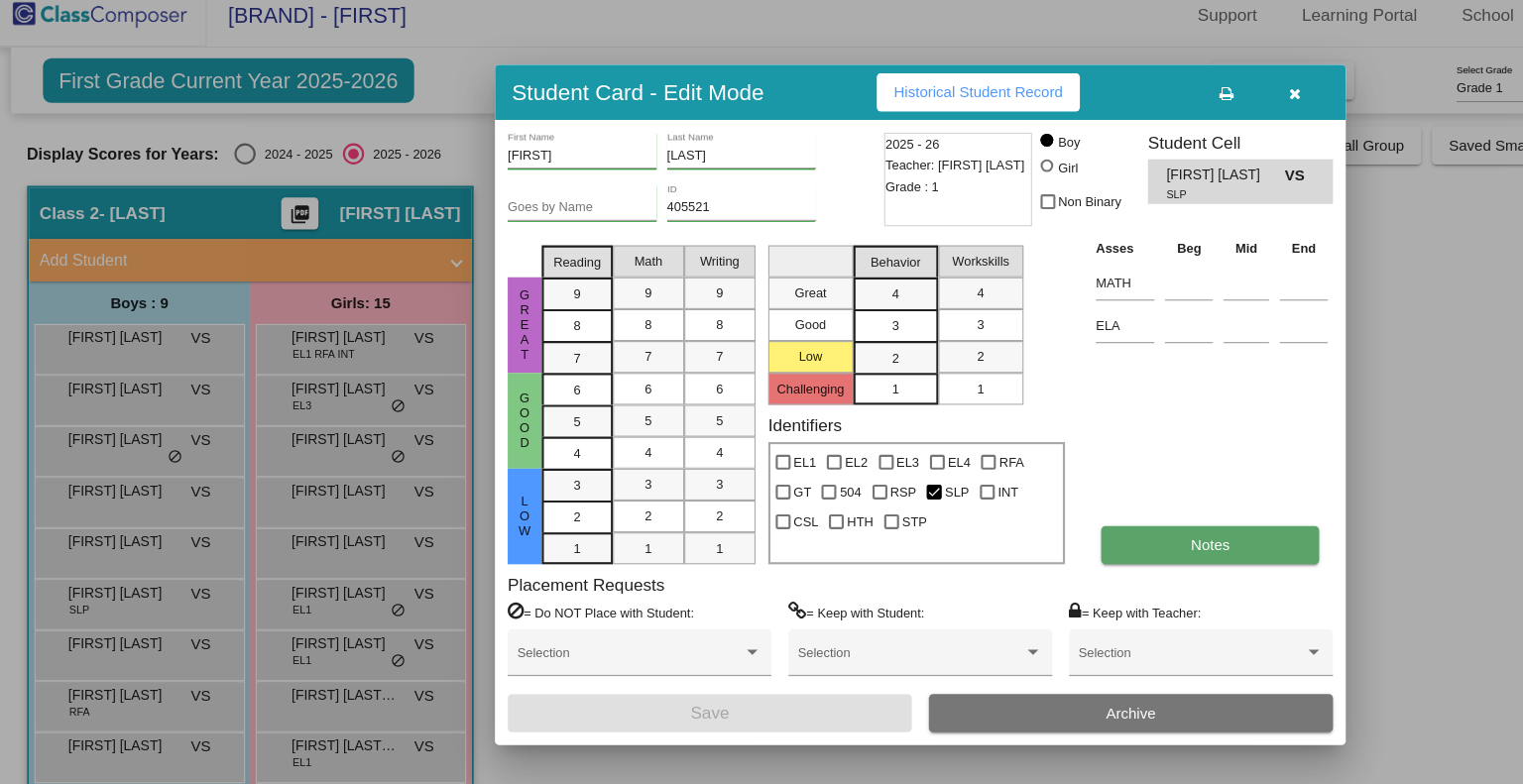 click on "Notes" at bounding box center (1133, 523) 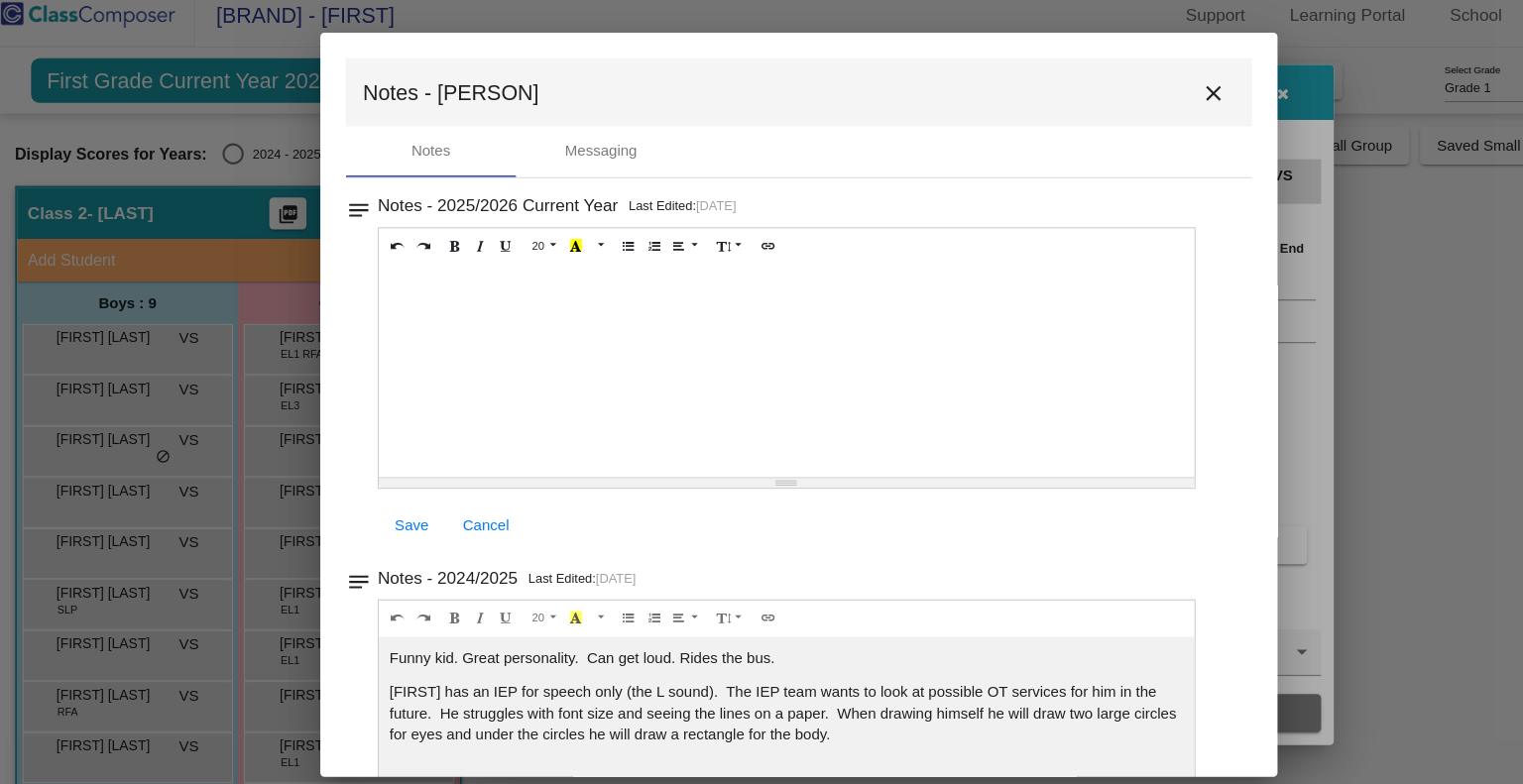 click on "close" at bounding box center [1148, 102] 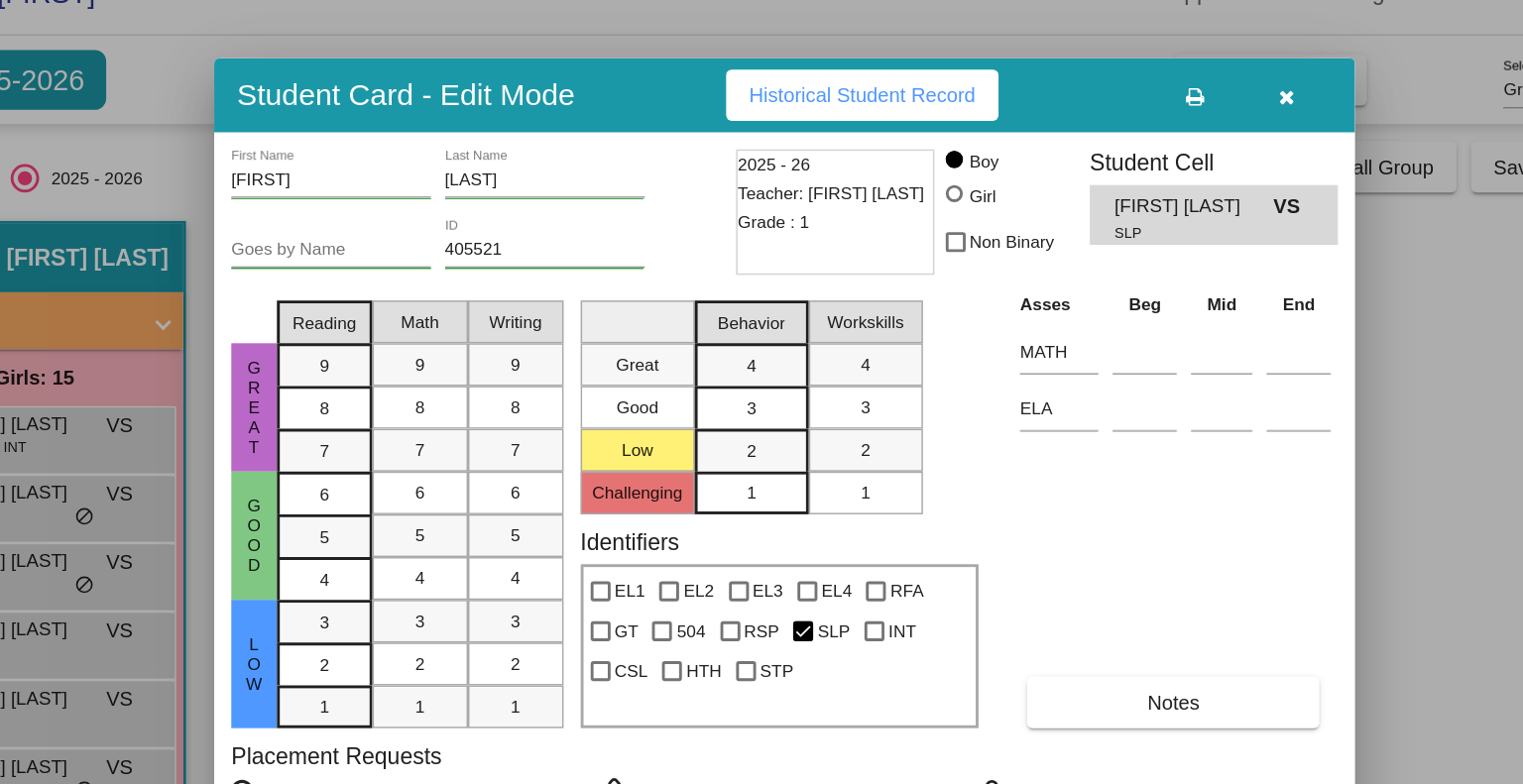 click at bounding box center [1213, 102] 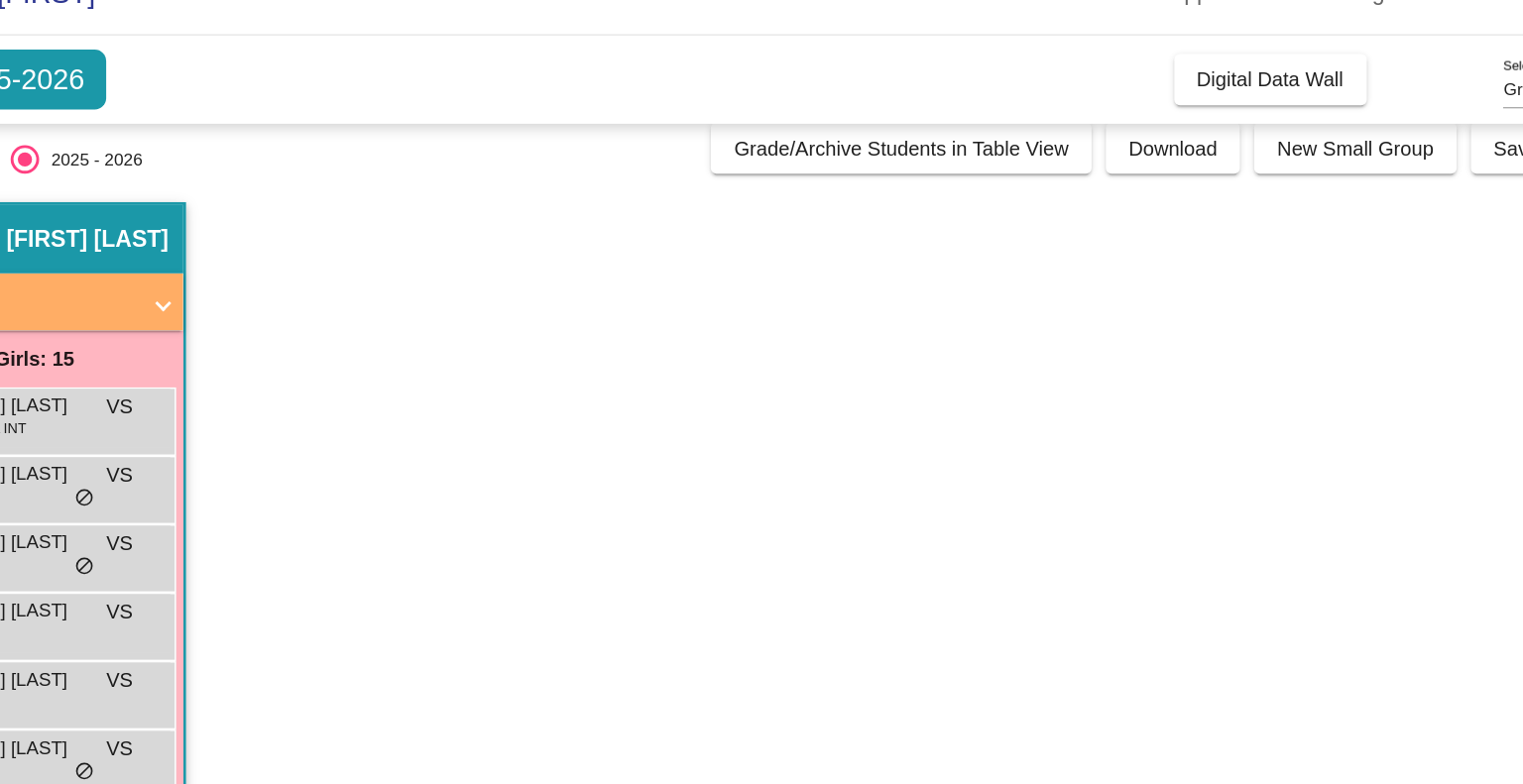 scroll, scrollTop: 8, scrollLeft: 0, axis: vertical 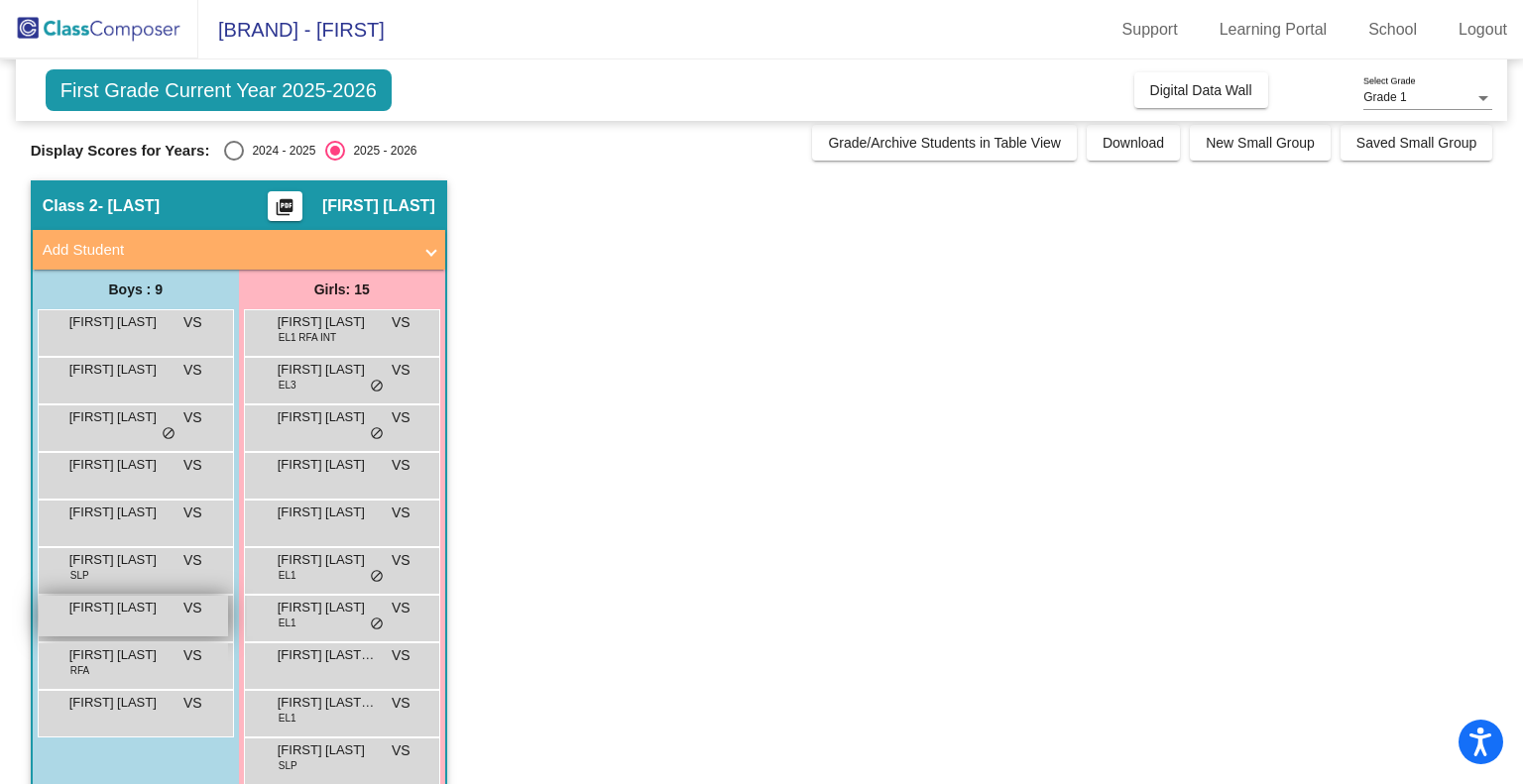click on "Joshua Reyes VS lock do_not_disturb_alt" at bounding box center [133, 616] 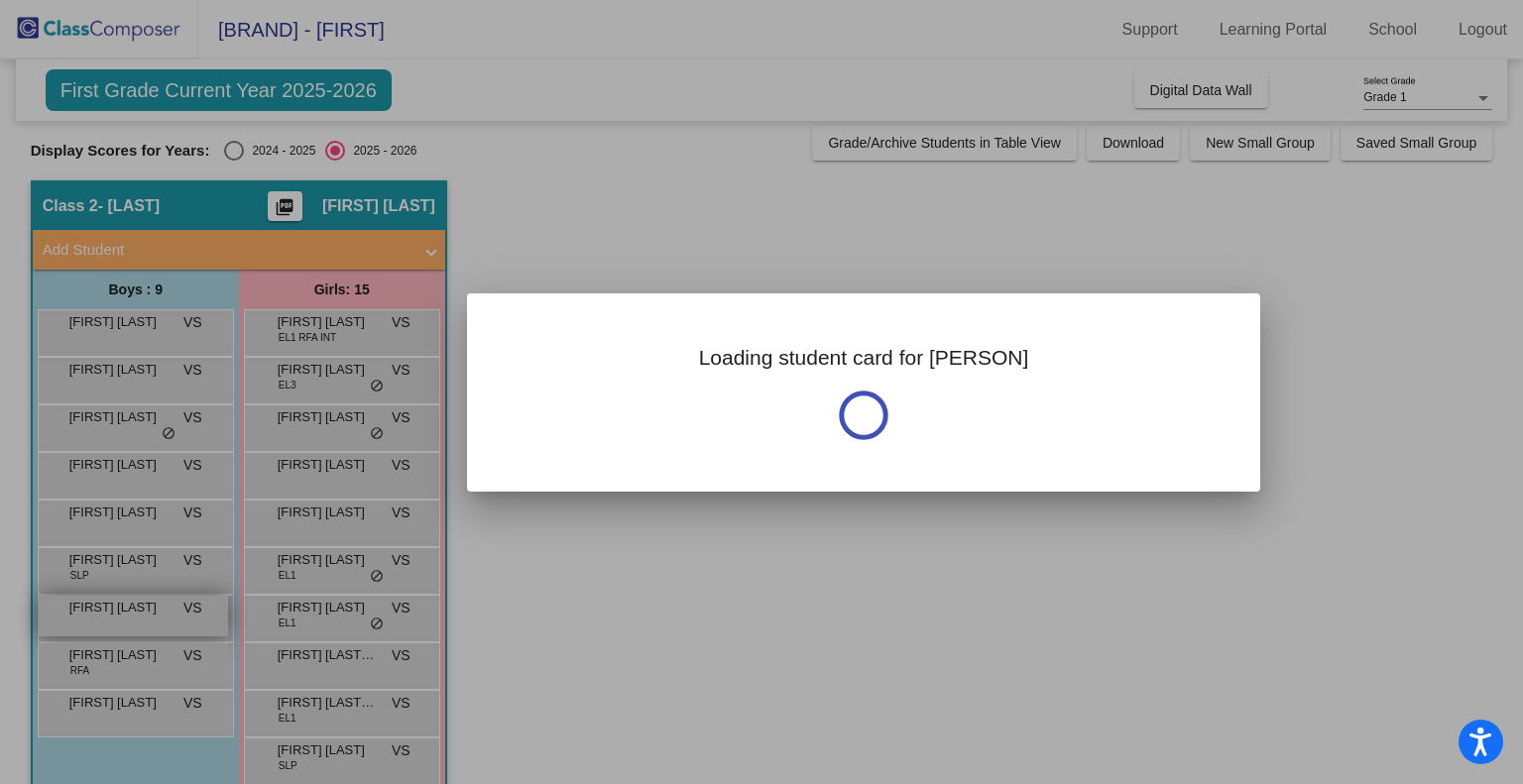 click at bounding box center (762, 392) 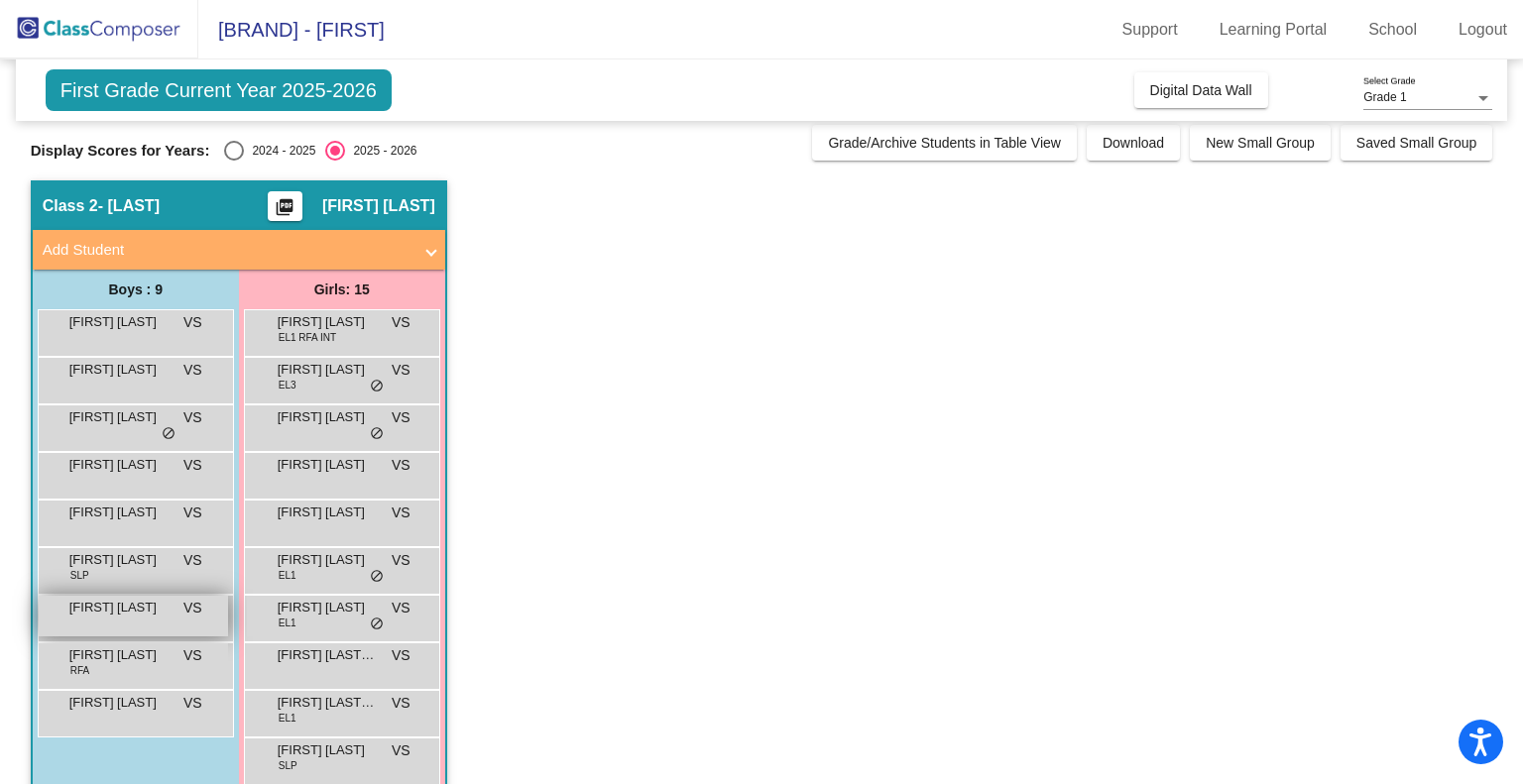 click on "Joshua Reyes VS lock do_not_disturb_alt" at bounding box center [133, 616] 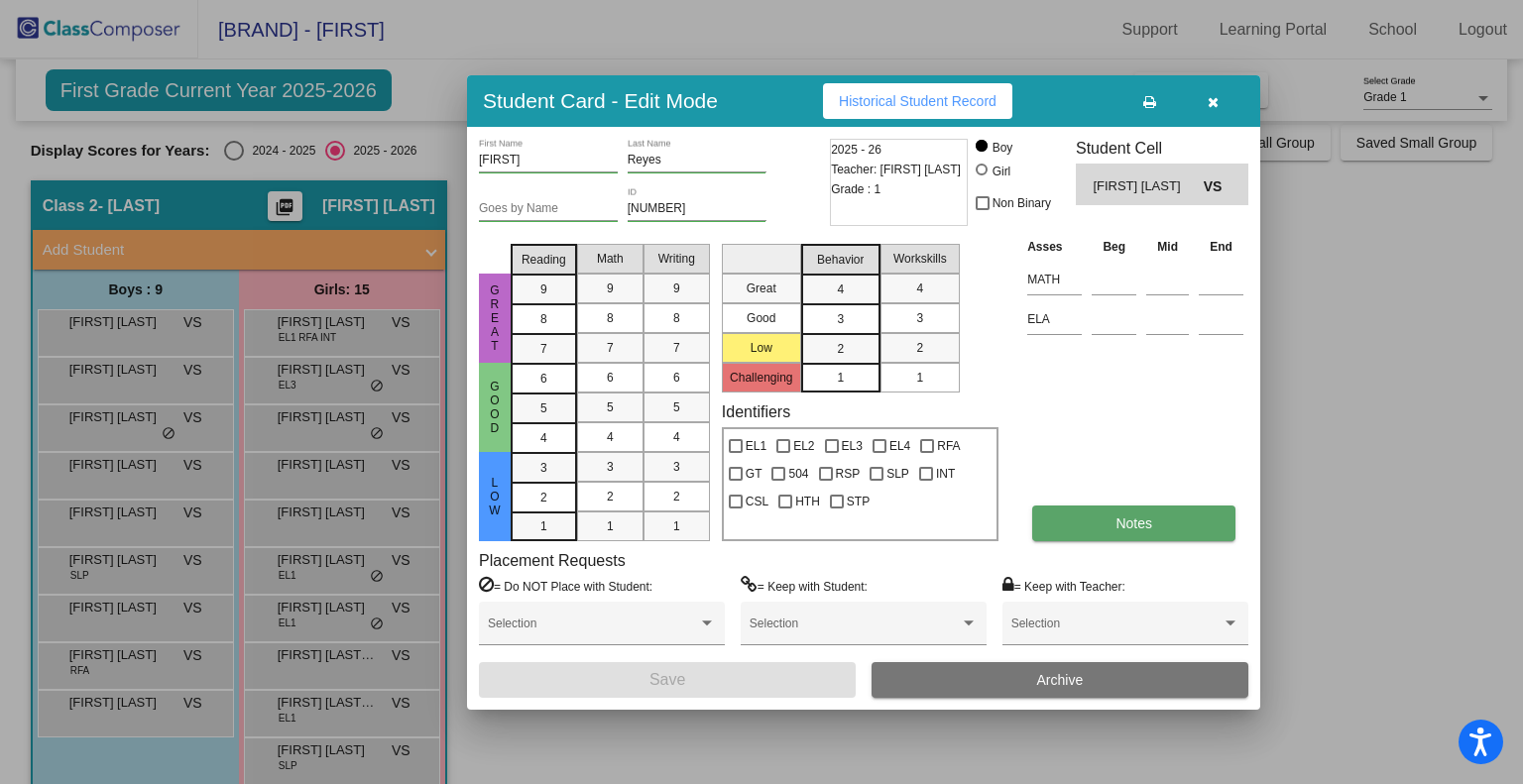 click on "Notes" at bounding box center (1133, 523) 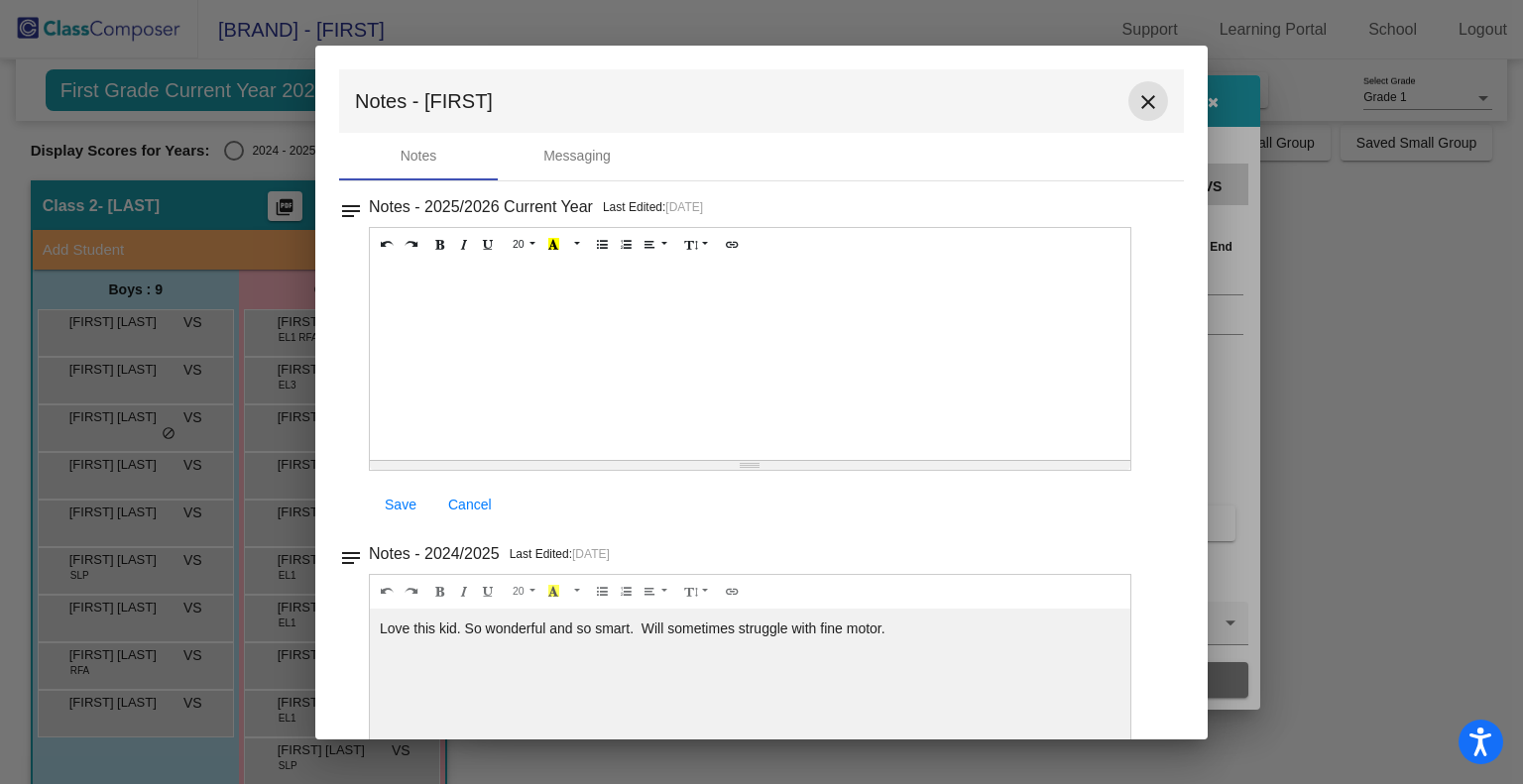 click on "close" at bounding box center (1148, 102) 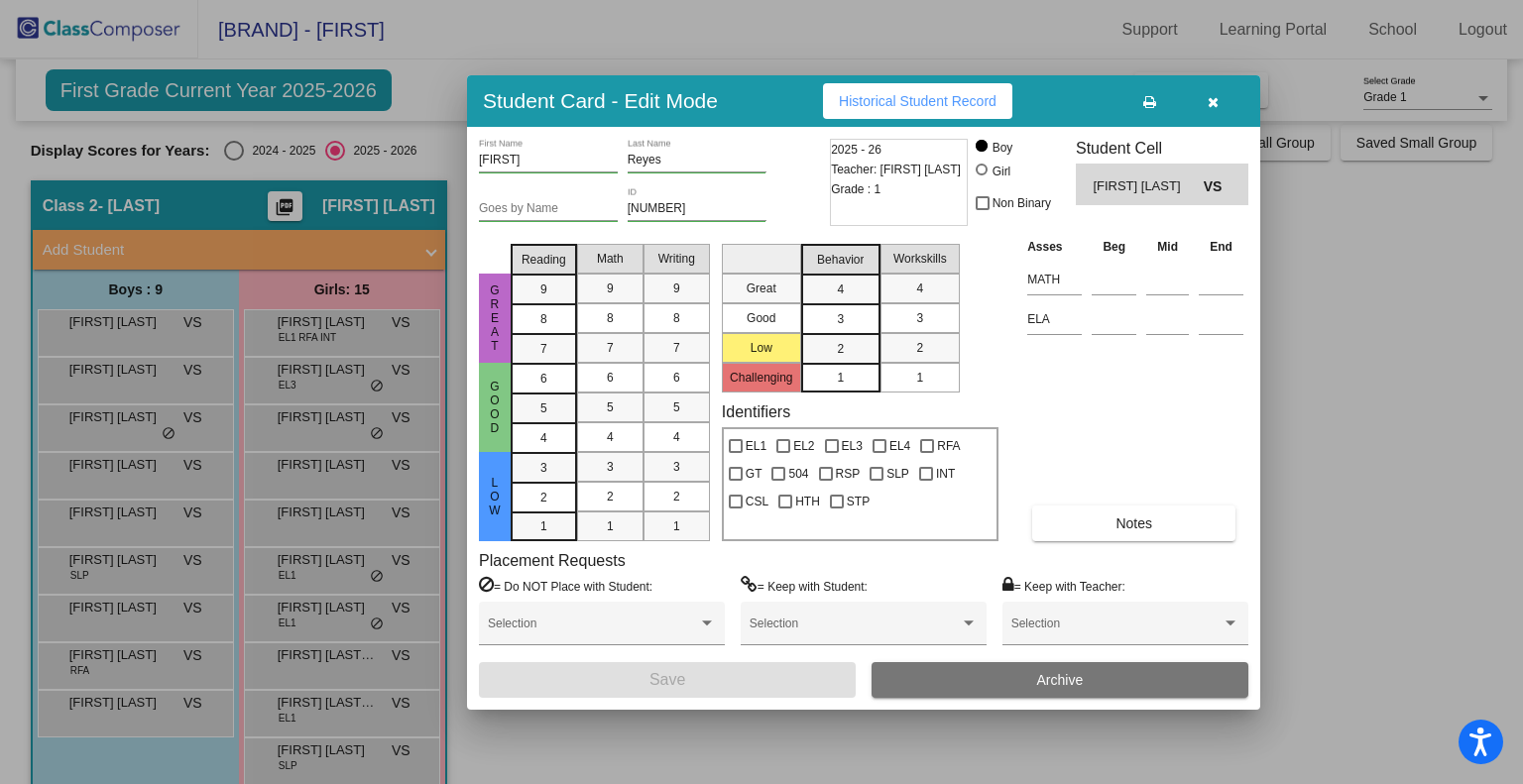 click at bounding box center (762, 392) 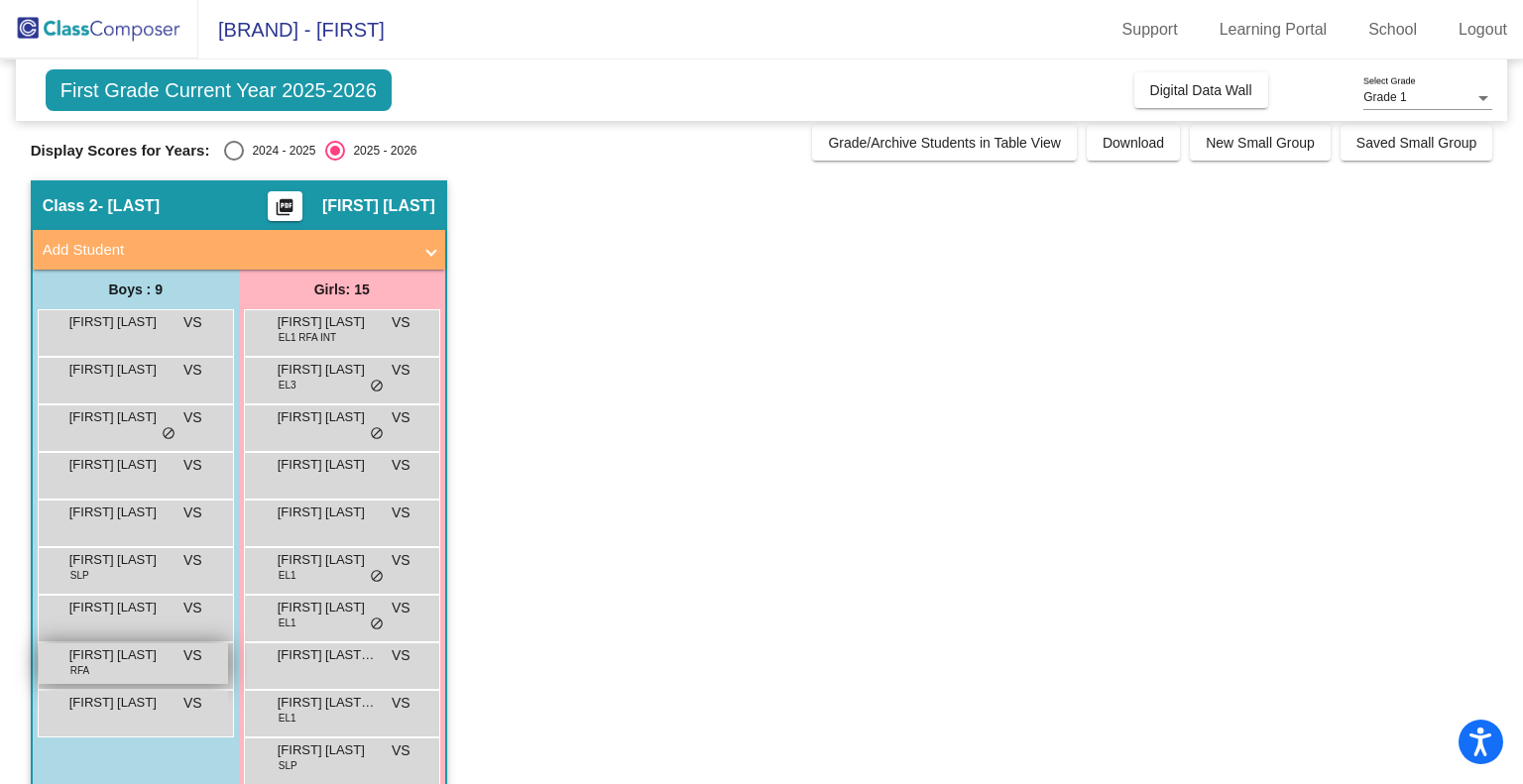 click on "Julian Carrillo" at bounding box center [119, 655] 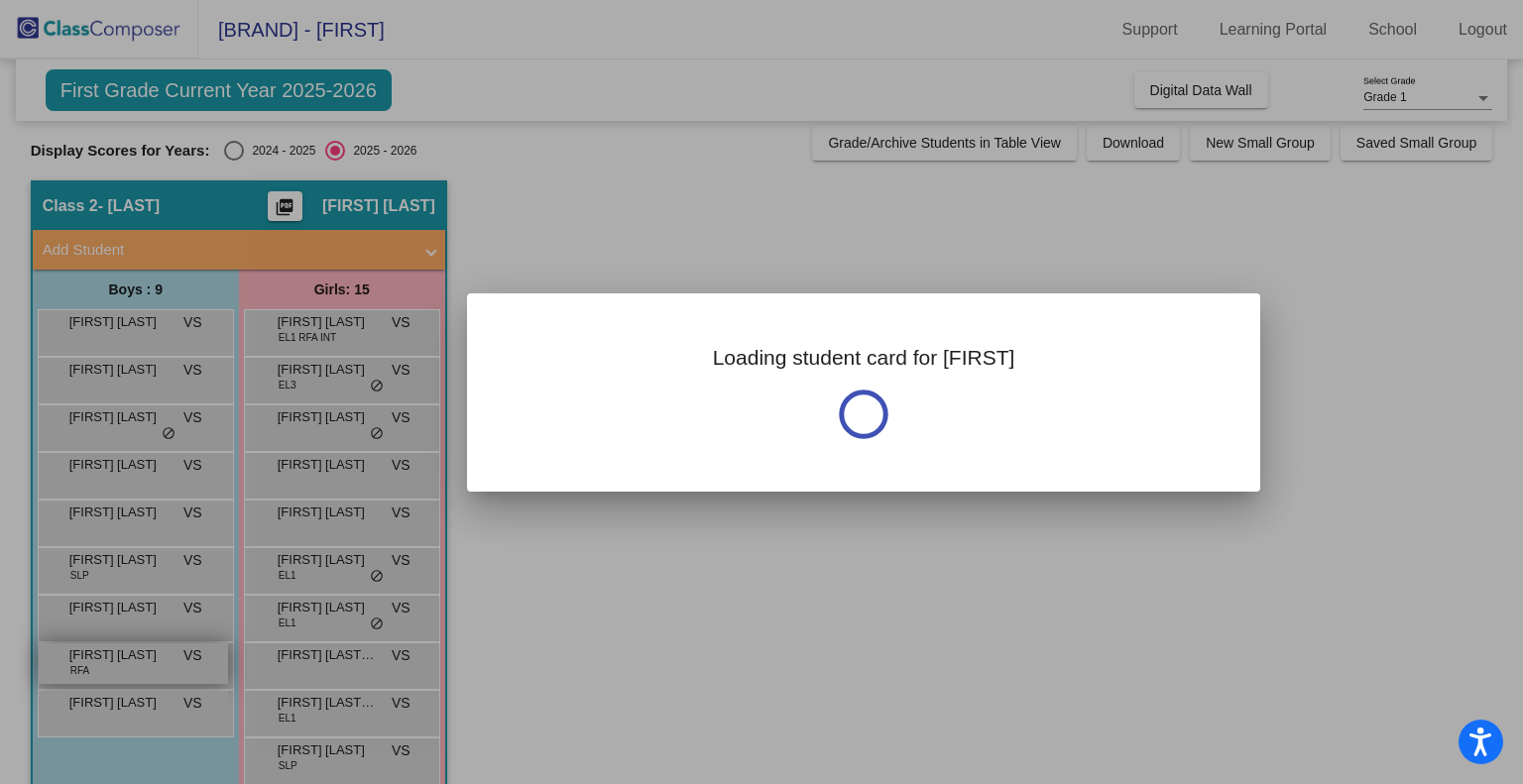 click at bounding box center (762, 392) 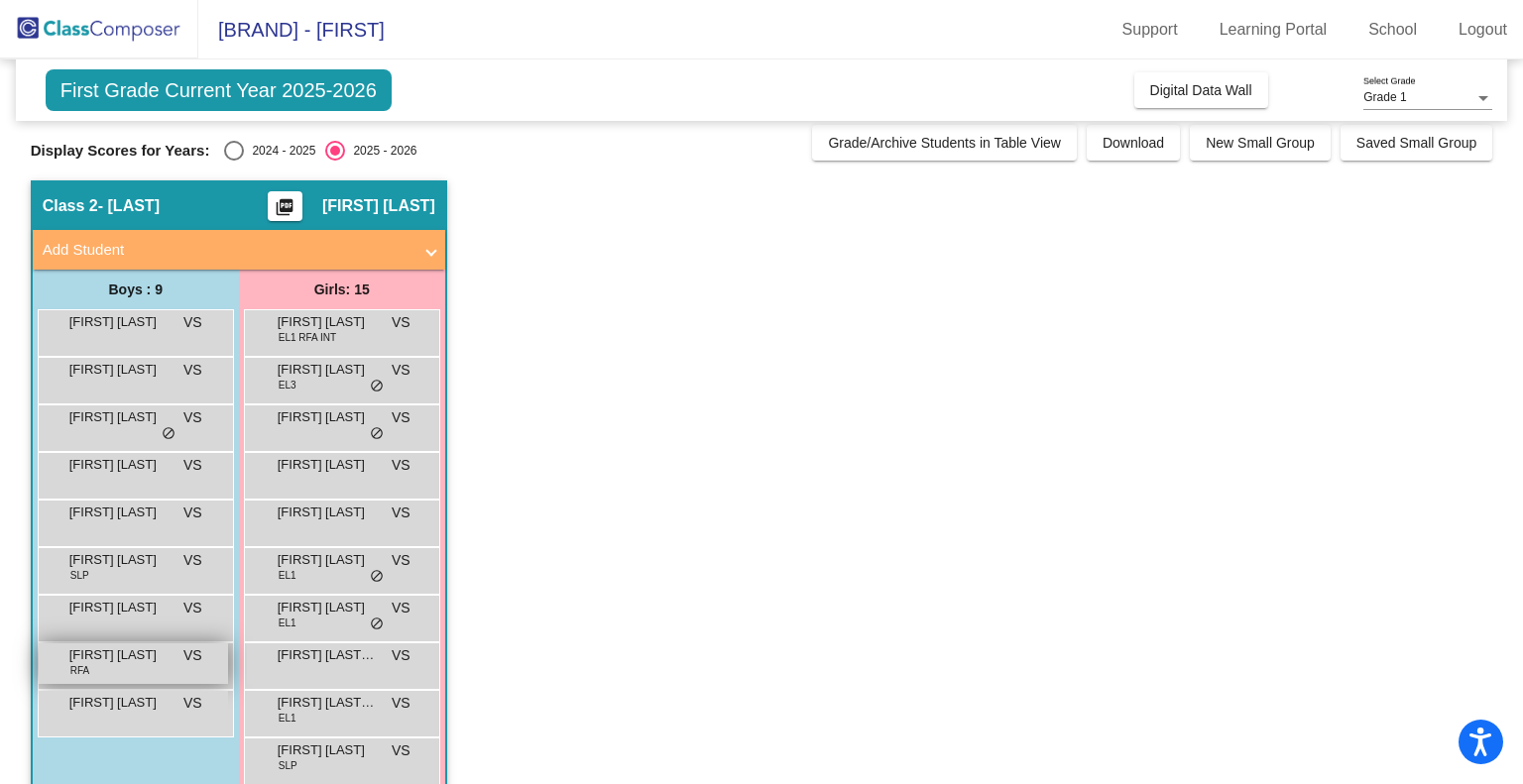 drag, startPoint x: 137, startPoint y: 663, endPoint x: 82, endPoint y: 654, distance: 55.7315 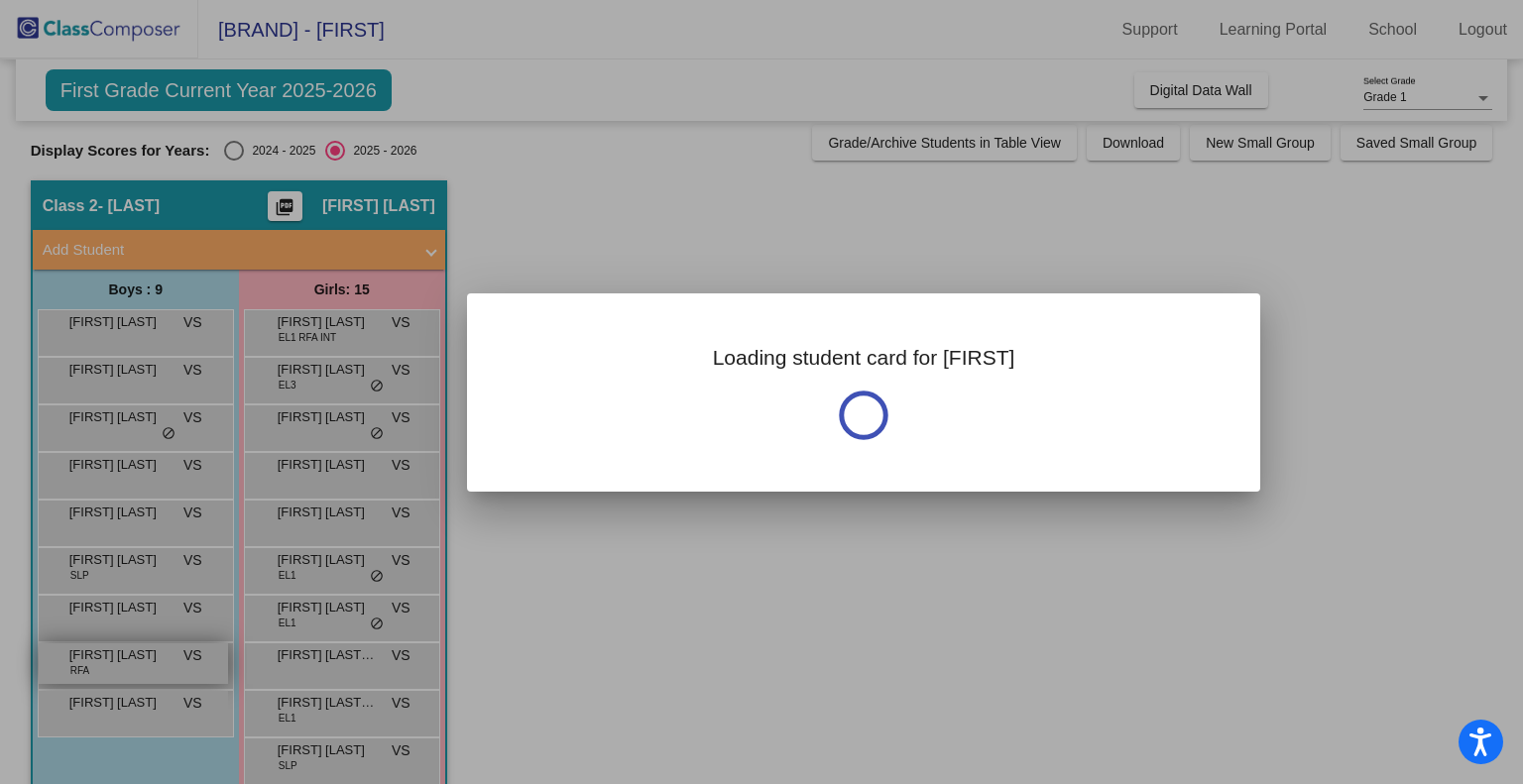 click at bounding box center [762, 392] 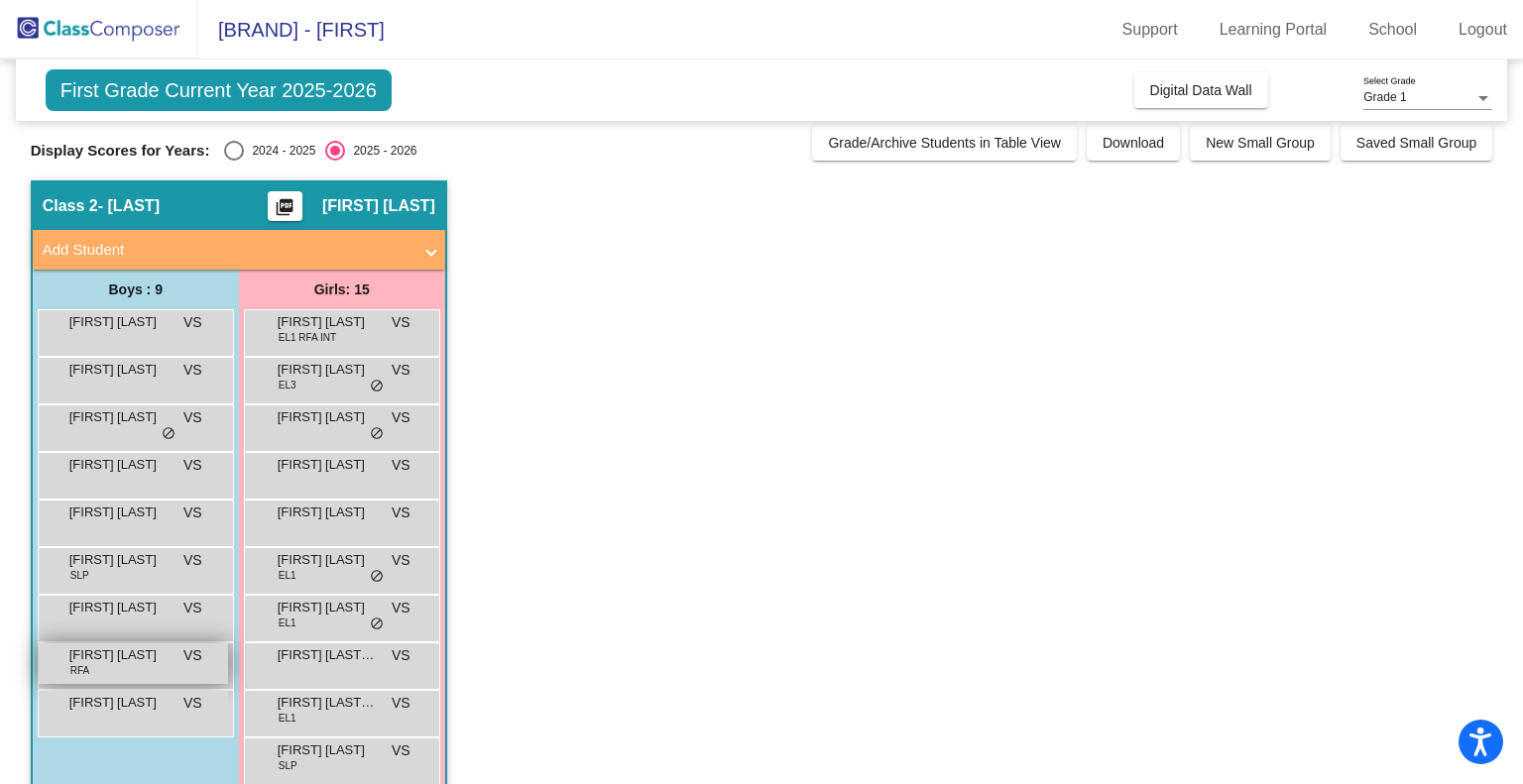 click on "Julian Carrillo" at bounding box center (119, 655) 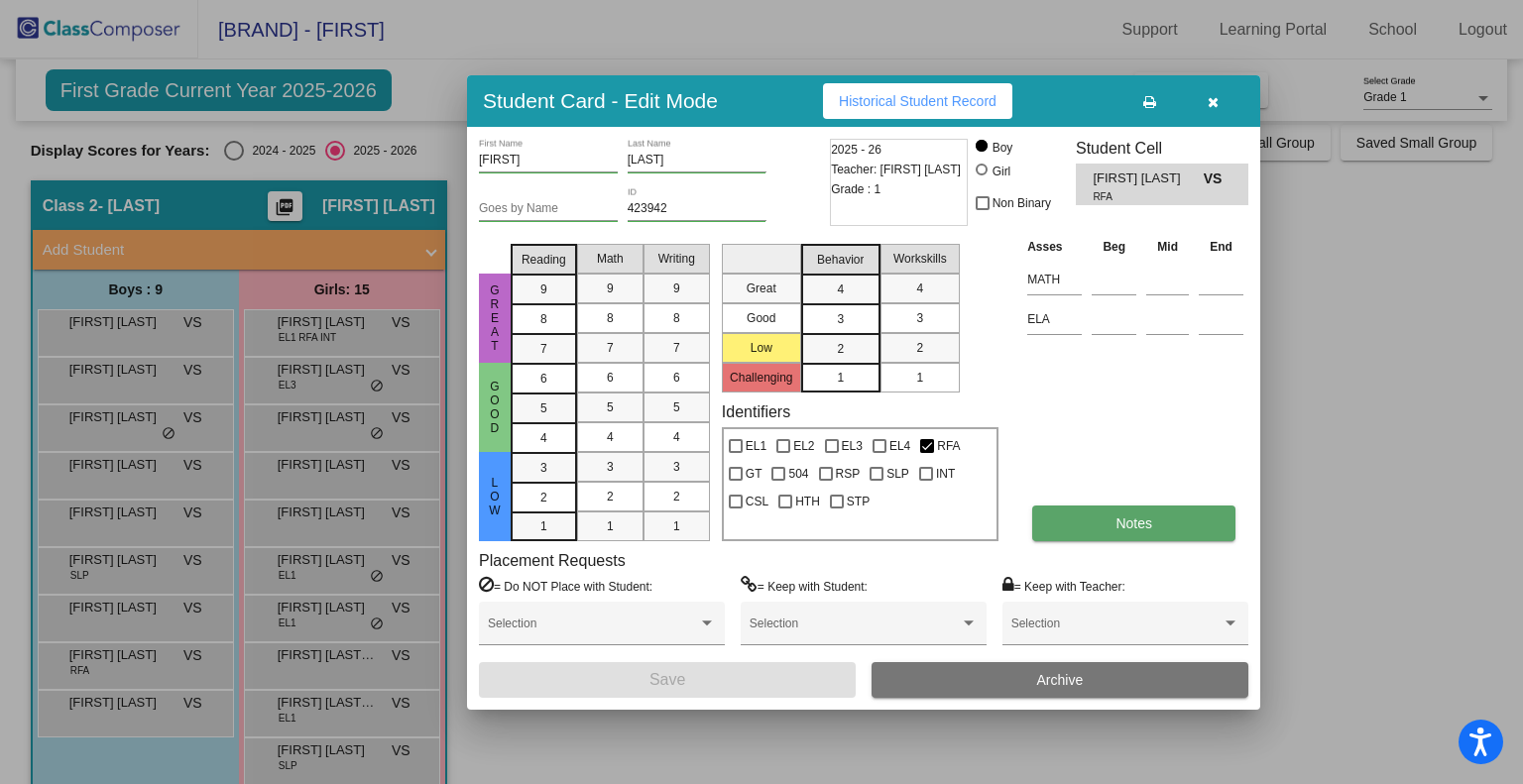 click on "Notes" at bounding box center (1133, 523) 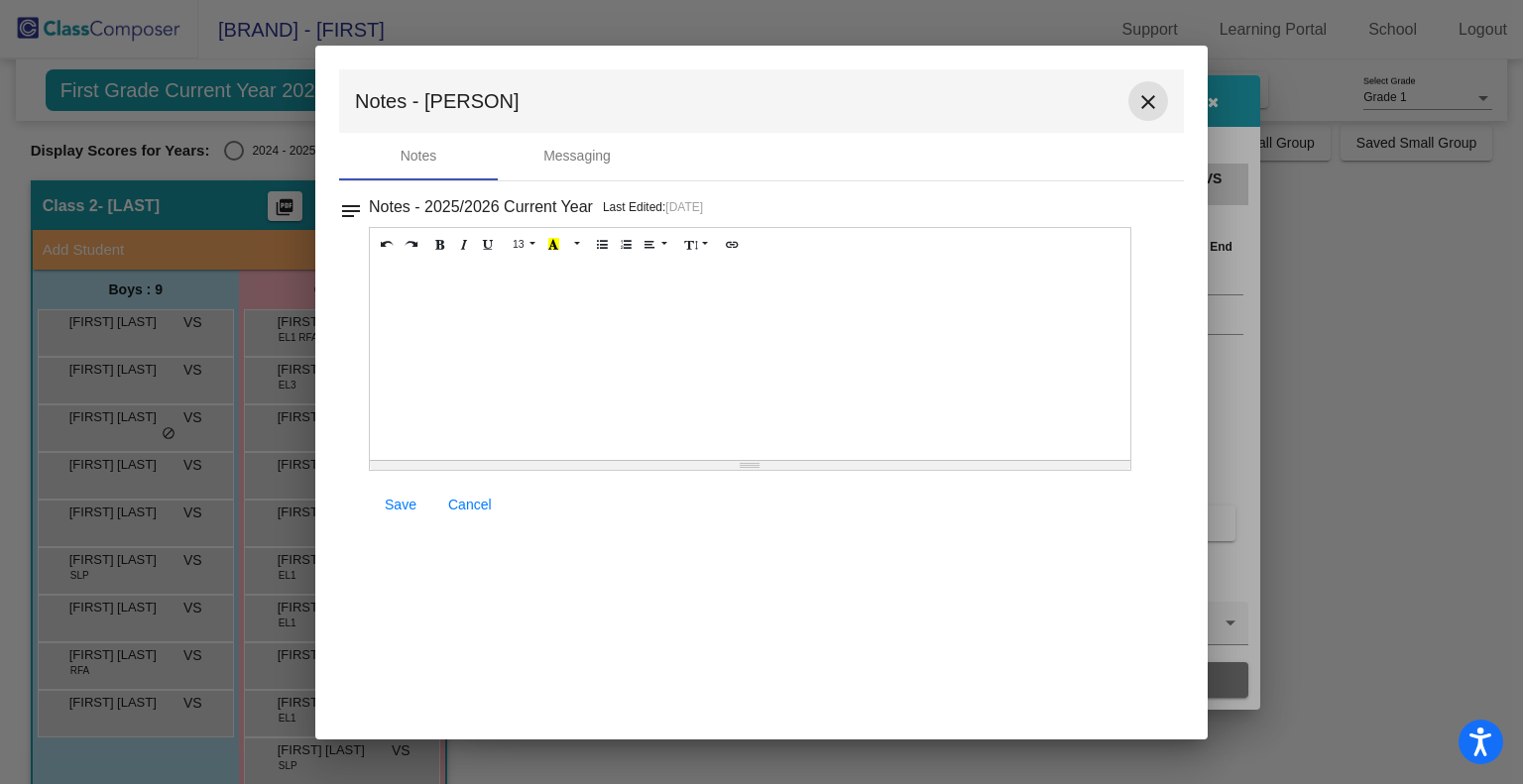 click on "close" at bounding box center (1148, 102) 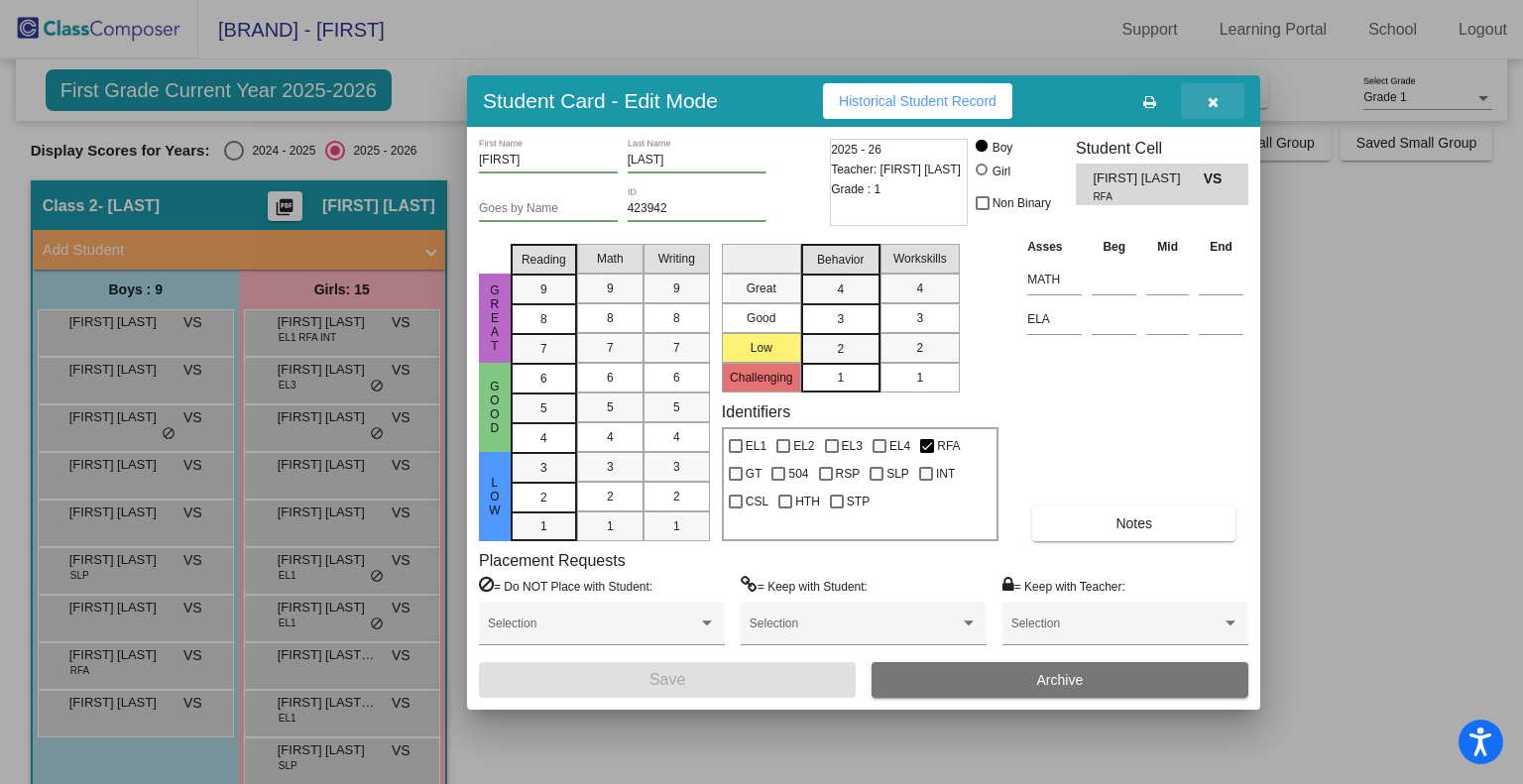 click at bounding box center [1213, 101] 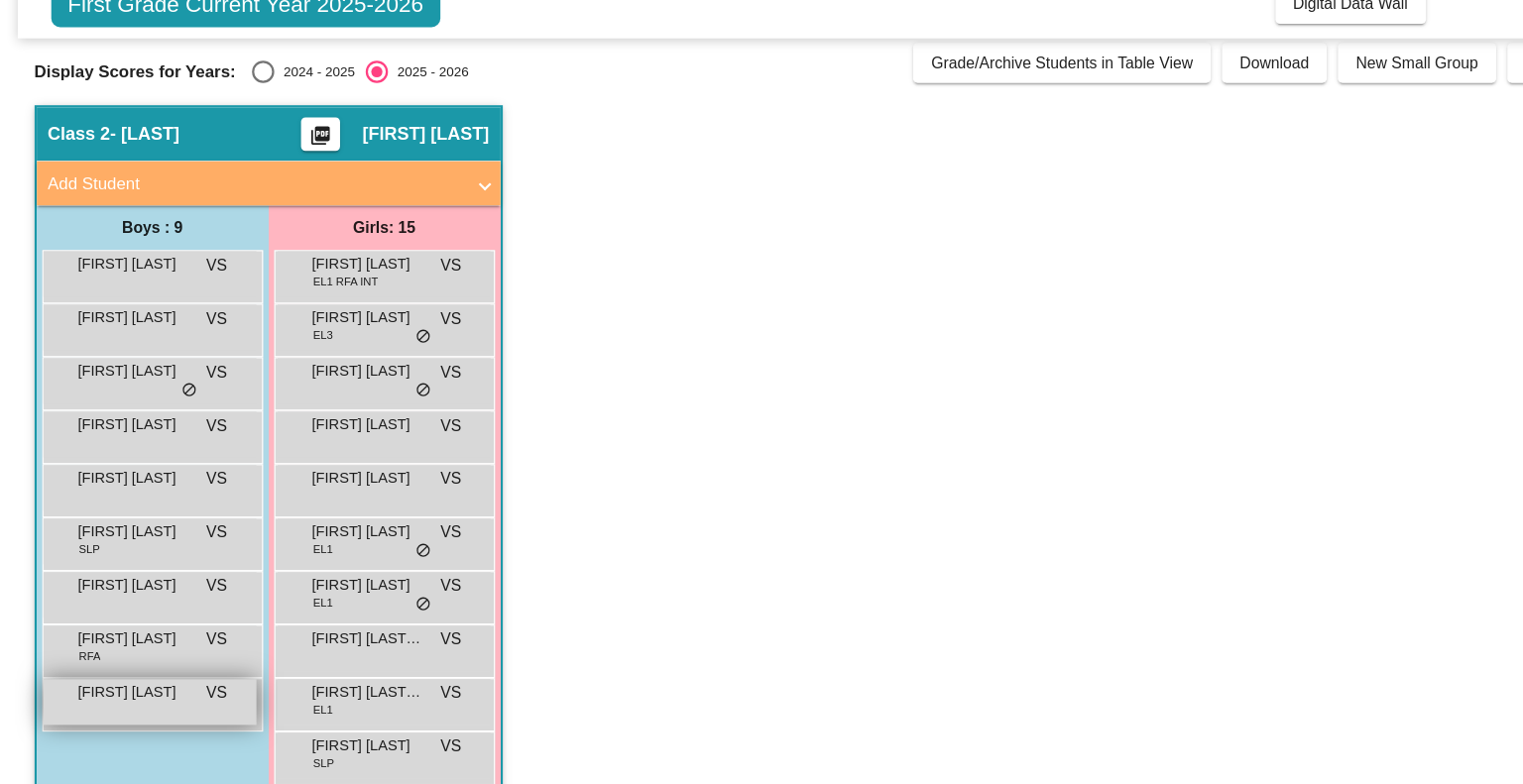 click on "Leighton Seang" at bounding box center (119, 703) 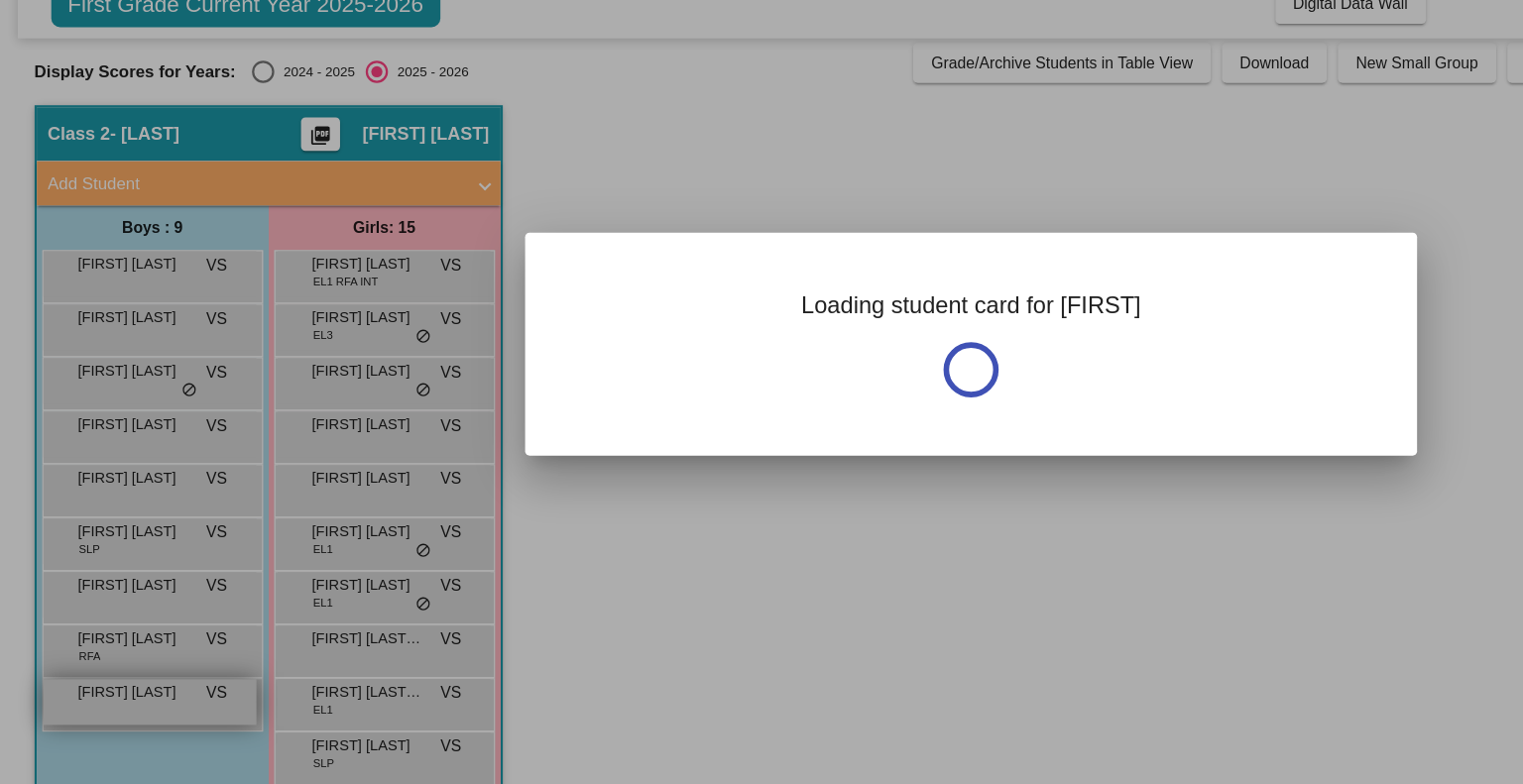 click at bounding box center (762, 392) 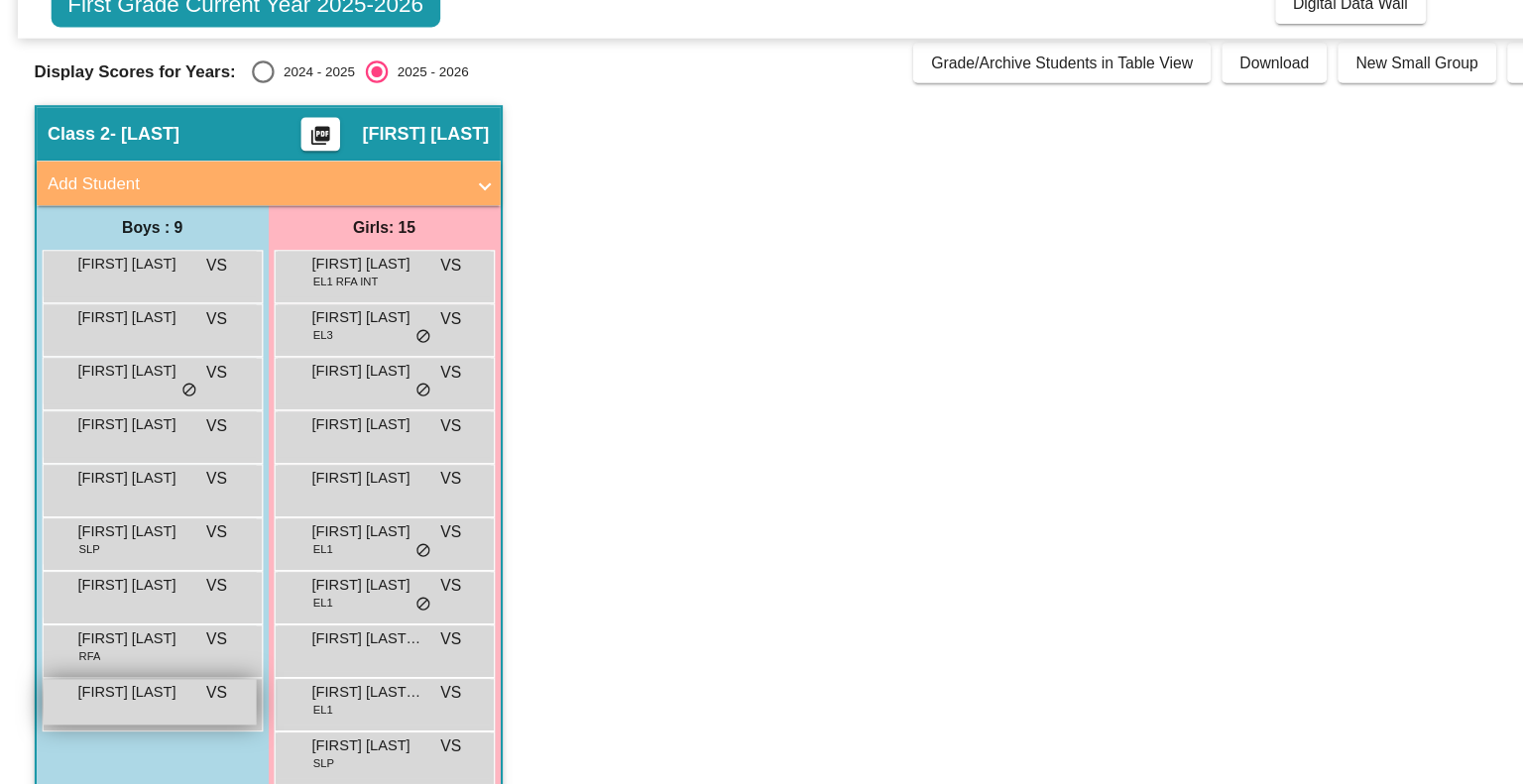 click on "Leighton Seang VS lock do_not_disturb_alt" at bounding box center [133, 711] 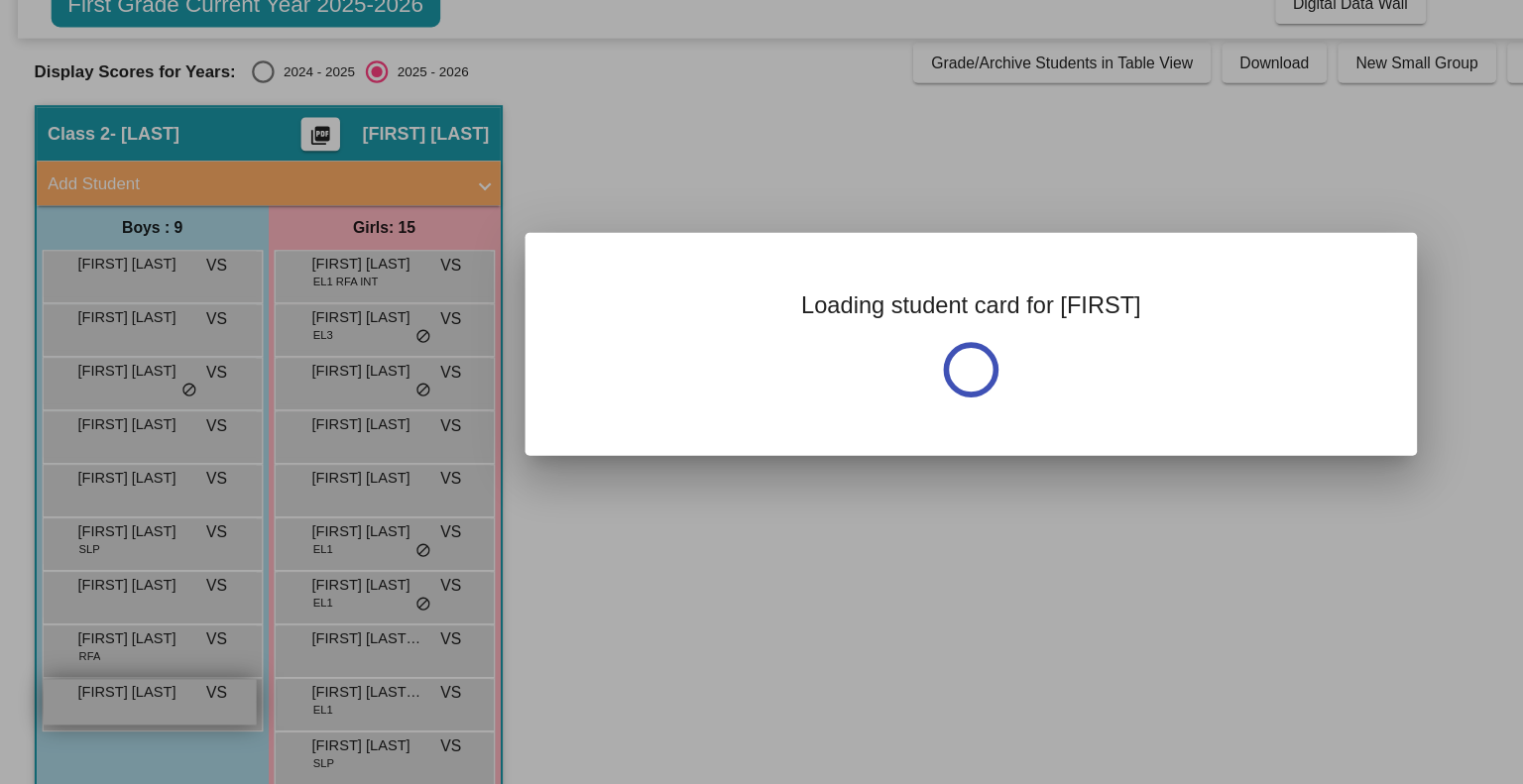 click at bounding box center (762, 392) 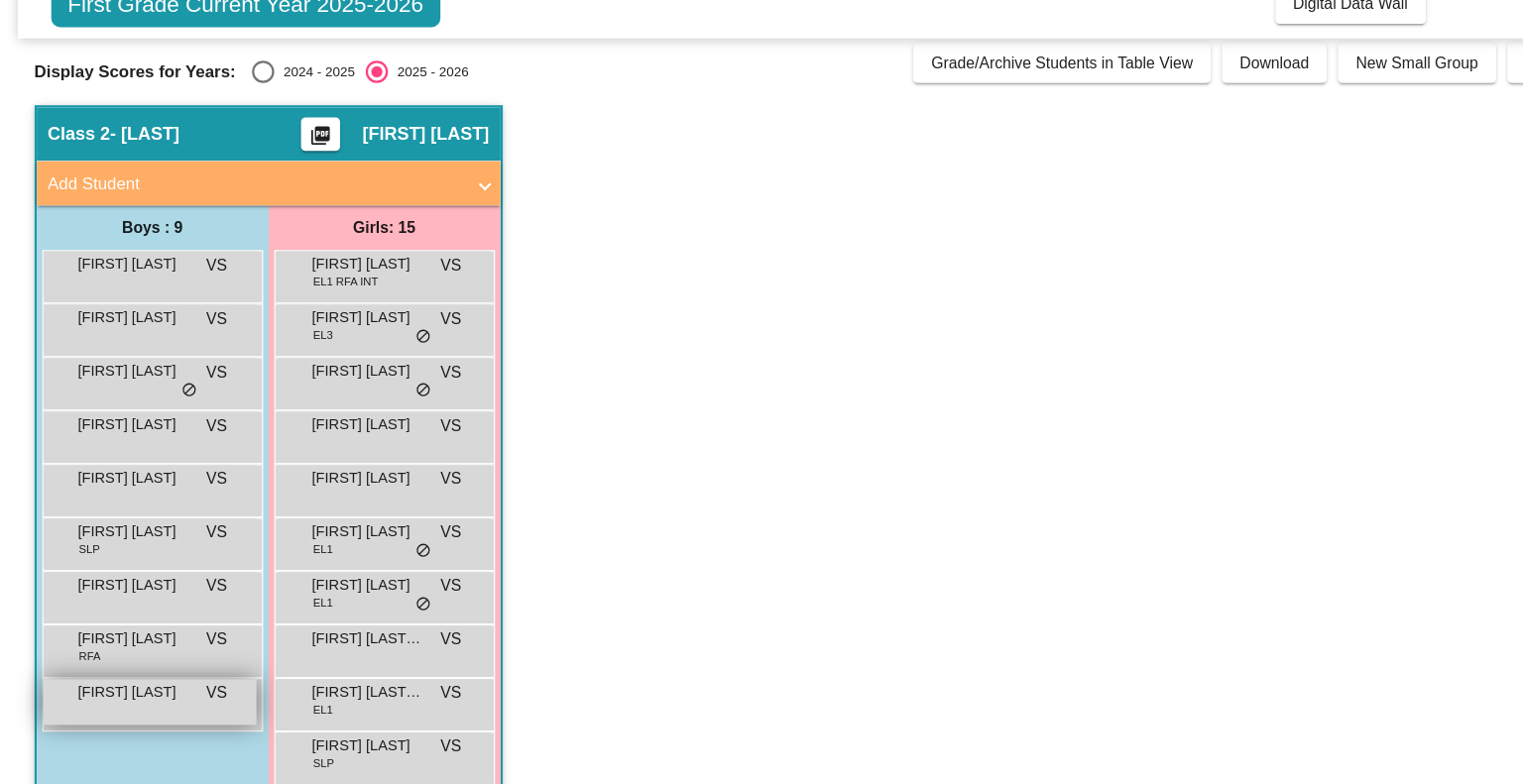 click on "Leighton Seang VS lock do_not_disturb_alt" at bounding box center [133, 711] 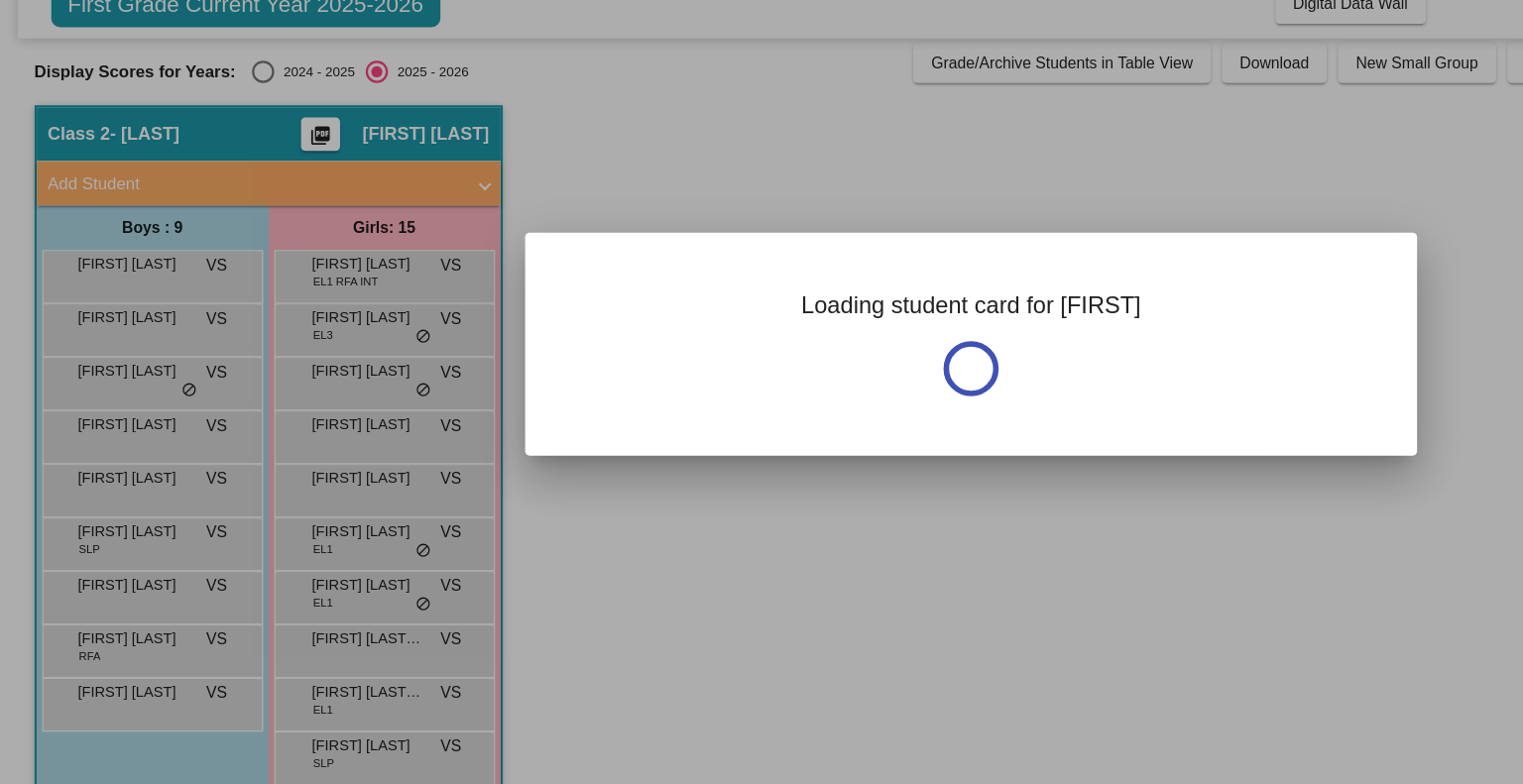 drag, startPoint x: 130, startPoint y: 714, endPoint x: 125, endPoint y: 732, distance: 18.681542 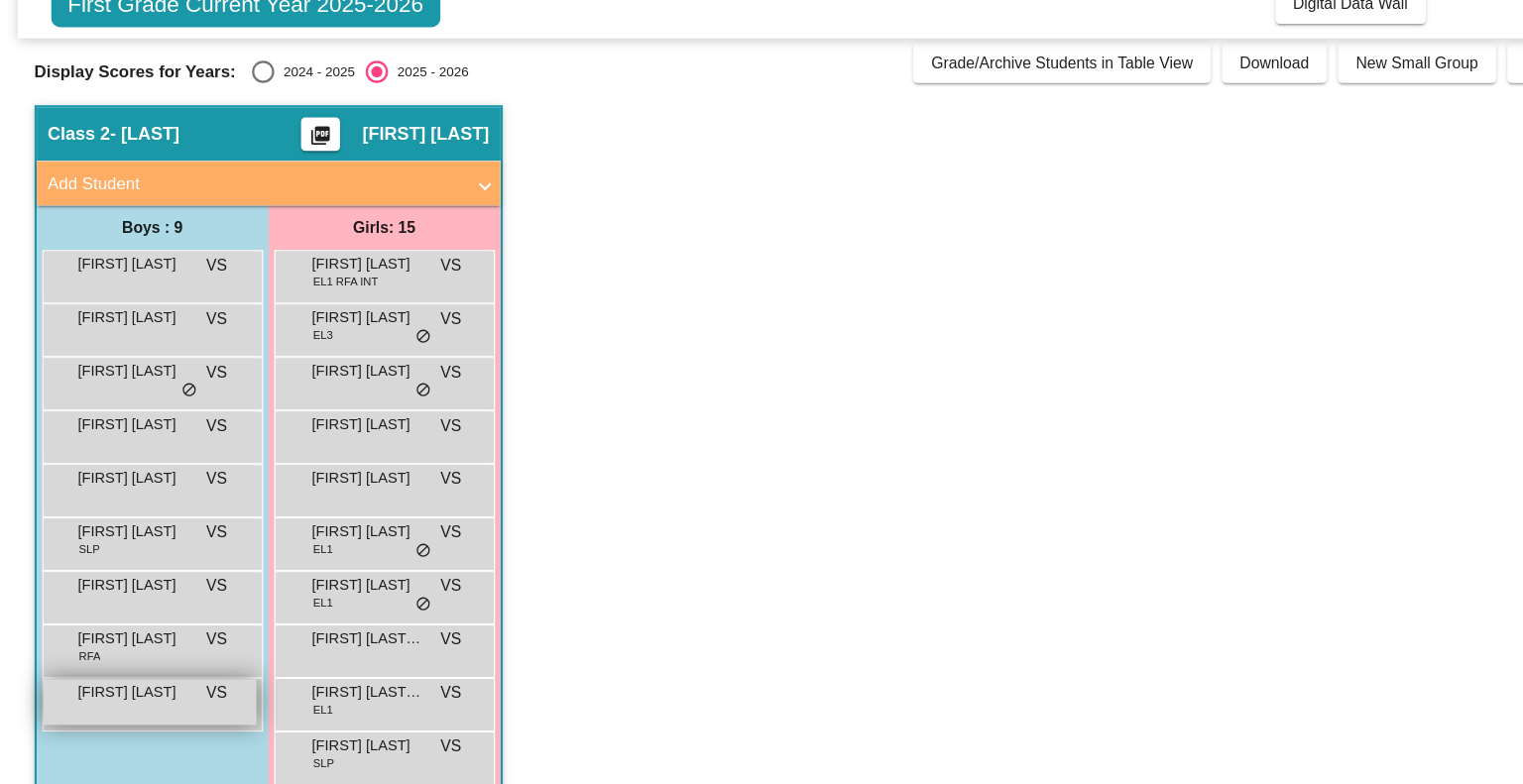 click on "Leighton Seang VS lock do_not_disturb_alt" at bounding box center (133, 711) 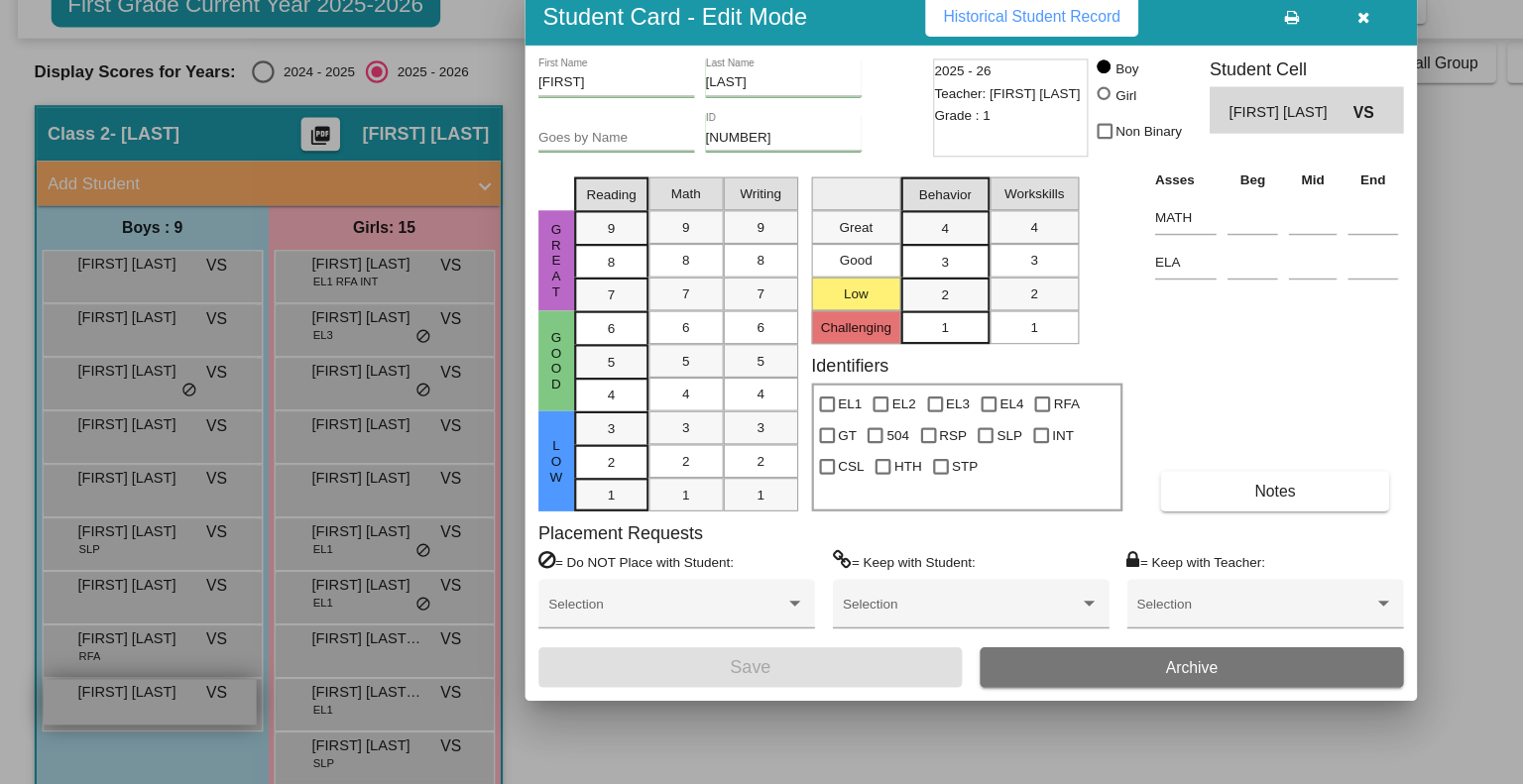 click at bounding box center (762, 392) 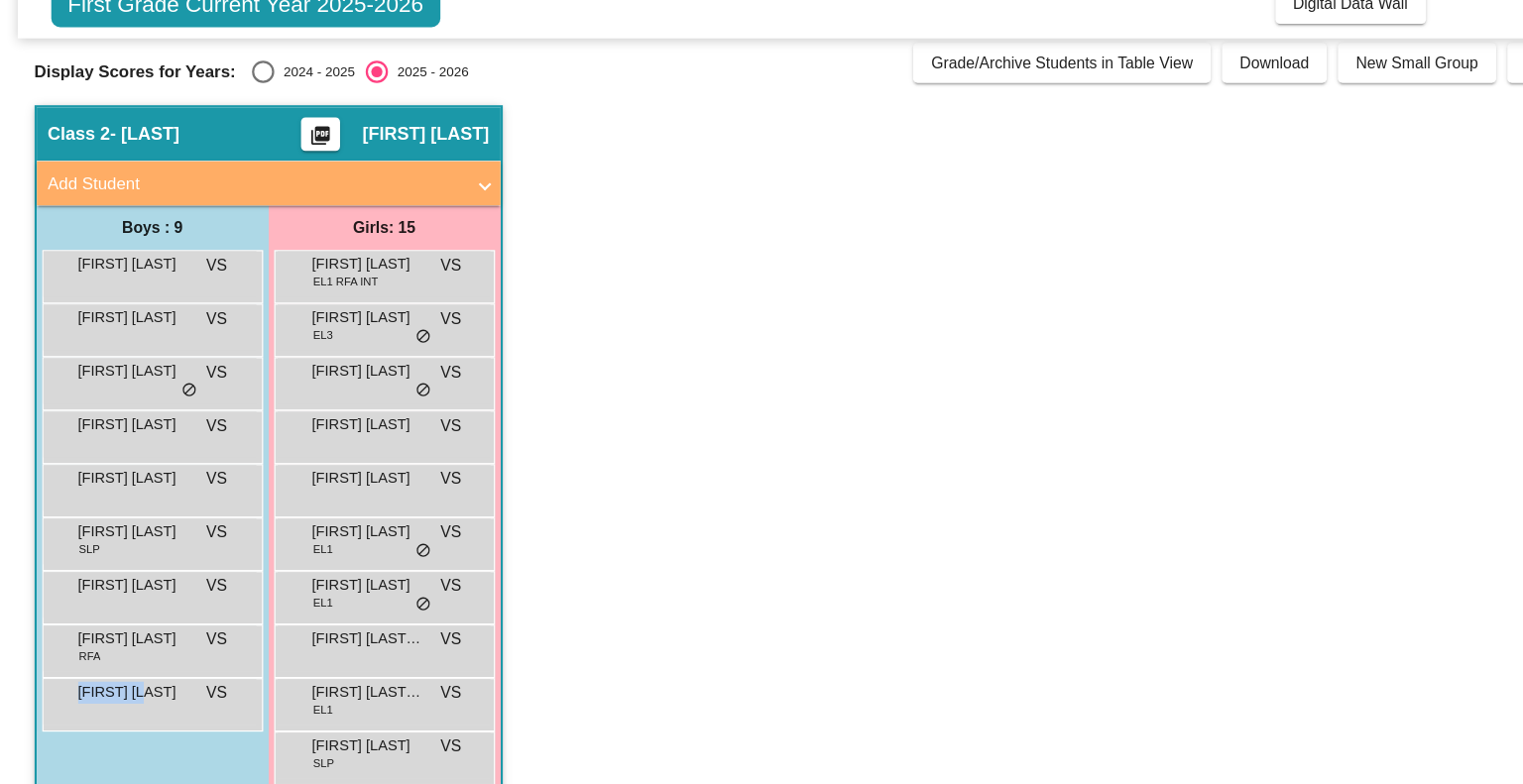drag, startPoint x: 132, startPoint y: 712, endPoint x: 125, endPoint y: 735, distance: 24 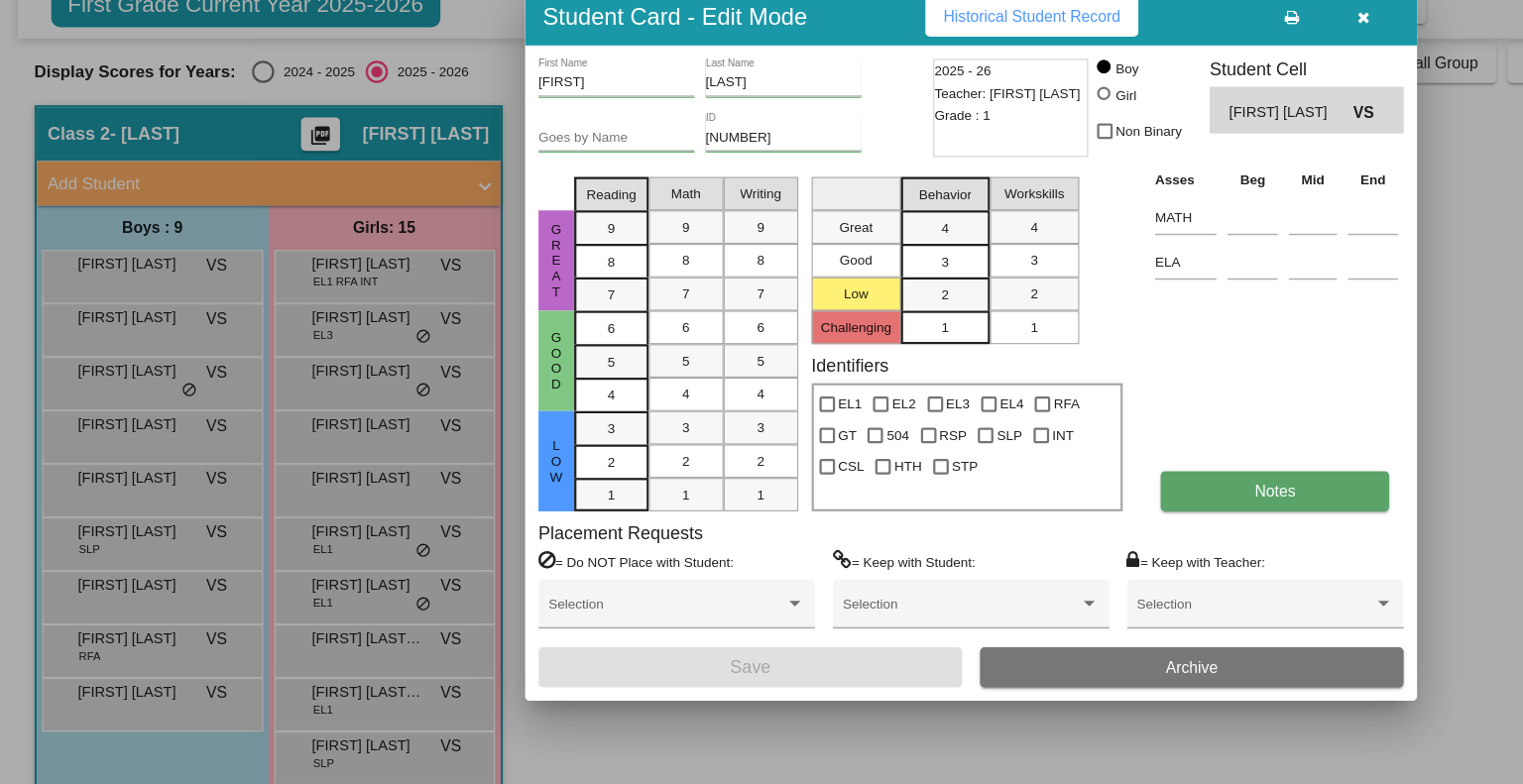 click on "Notes" at bounding box center (1133, 523) 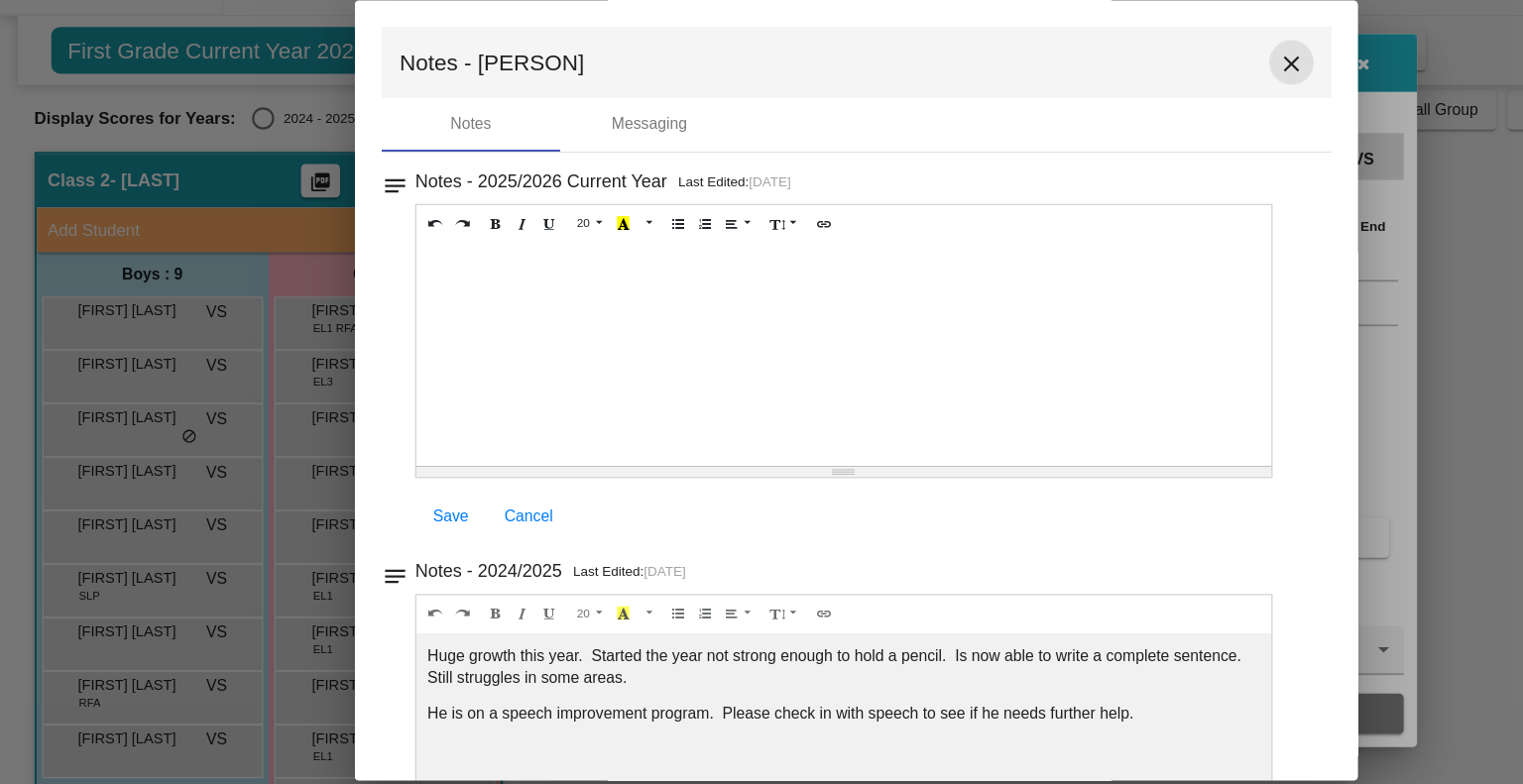 click on "close" at bounding box center (1148, 102) 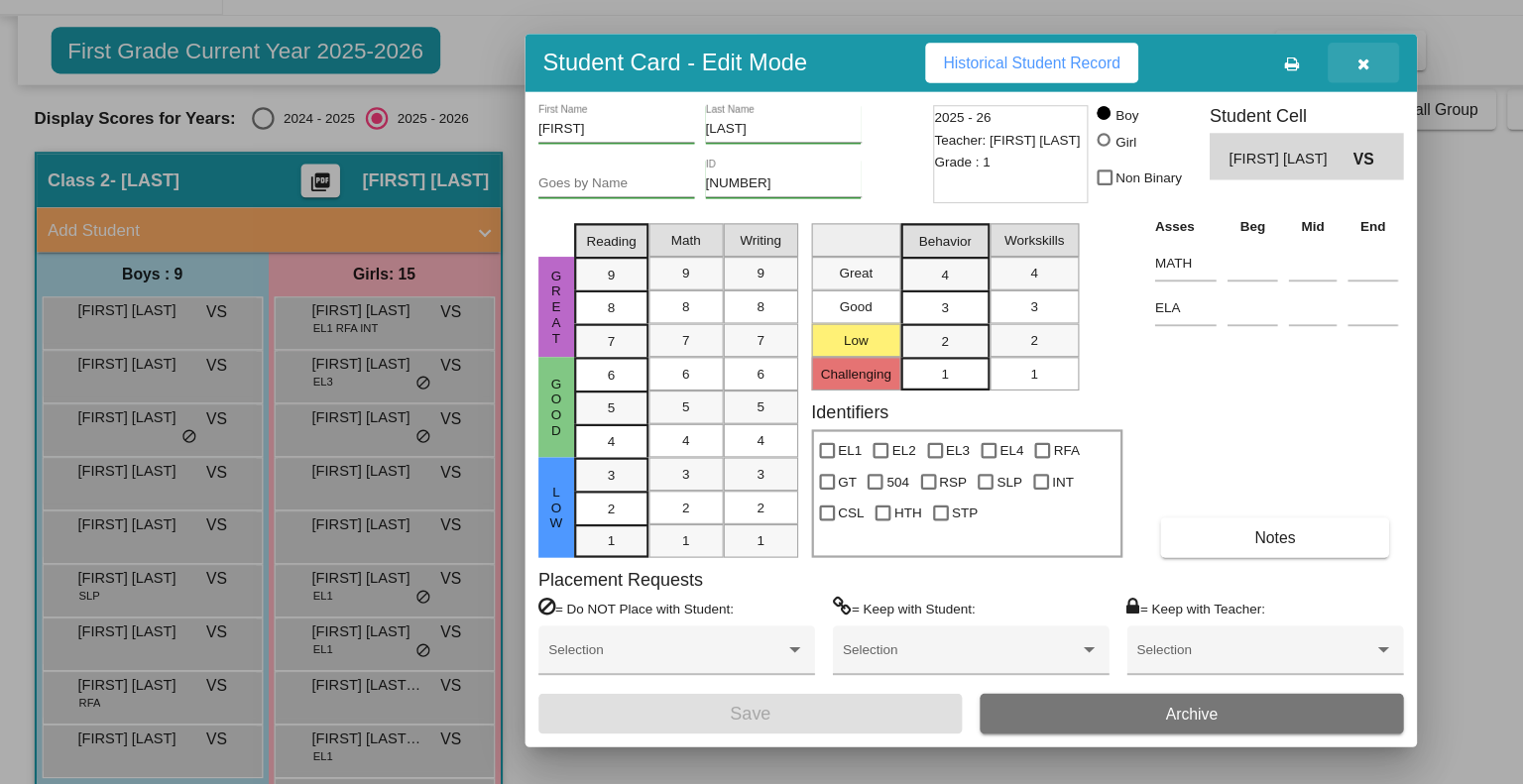 click at bounding box center [1213, 102] 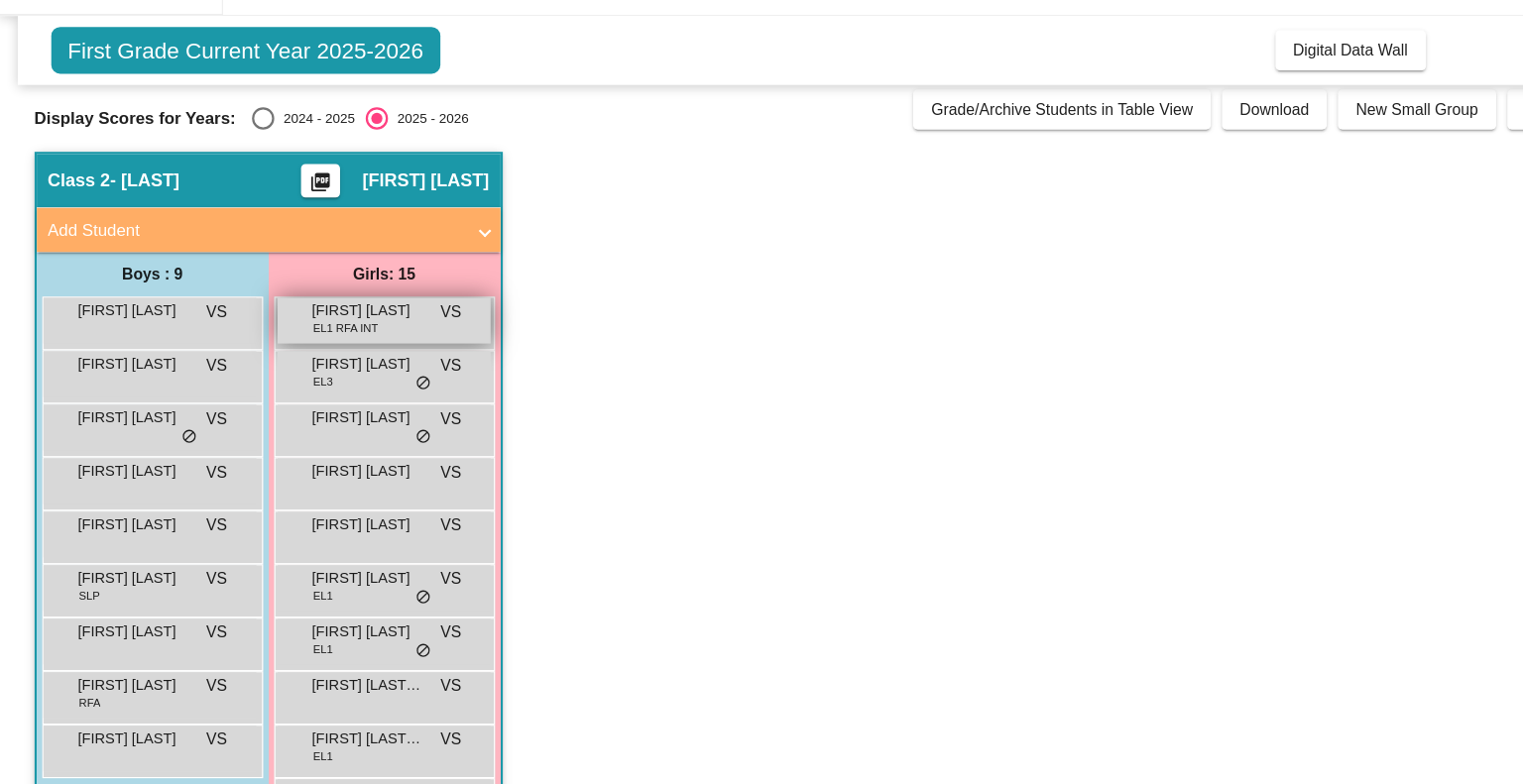 click on "EL1 RFA INT" at bounding box center (307, 337) 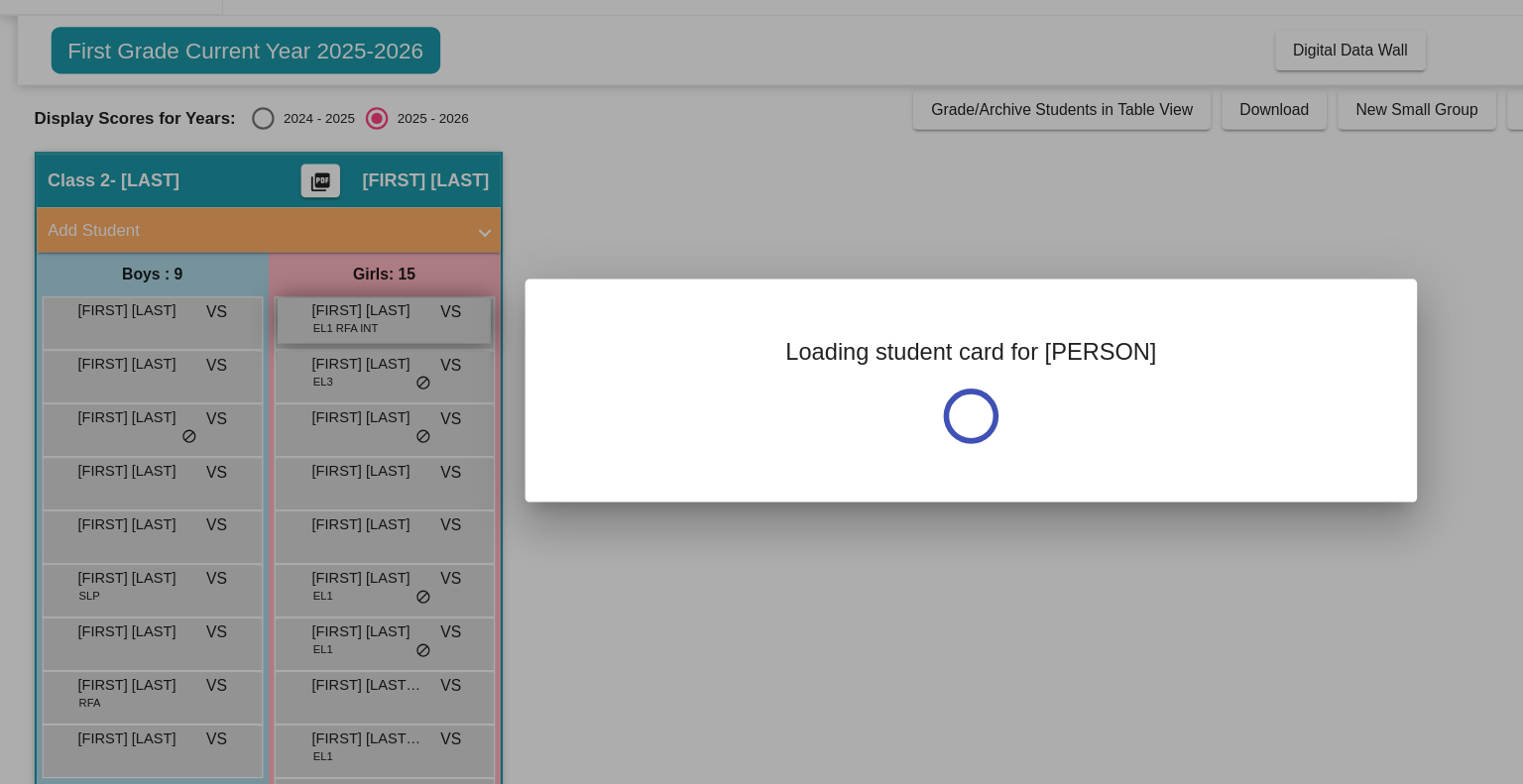 click at bounding box center (762, 392) 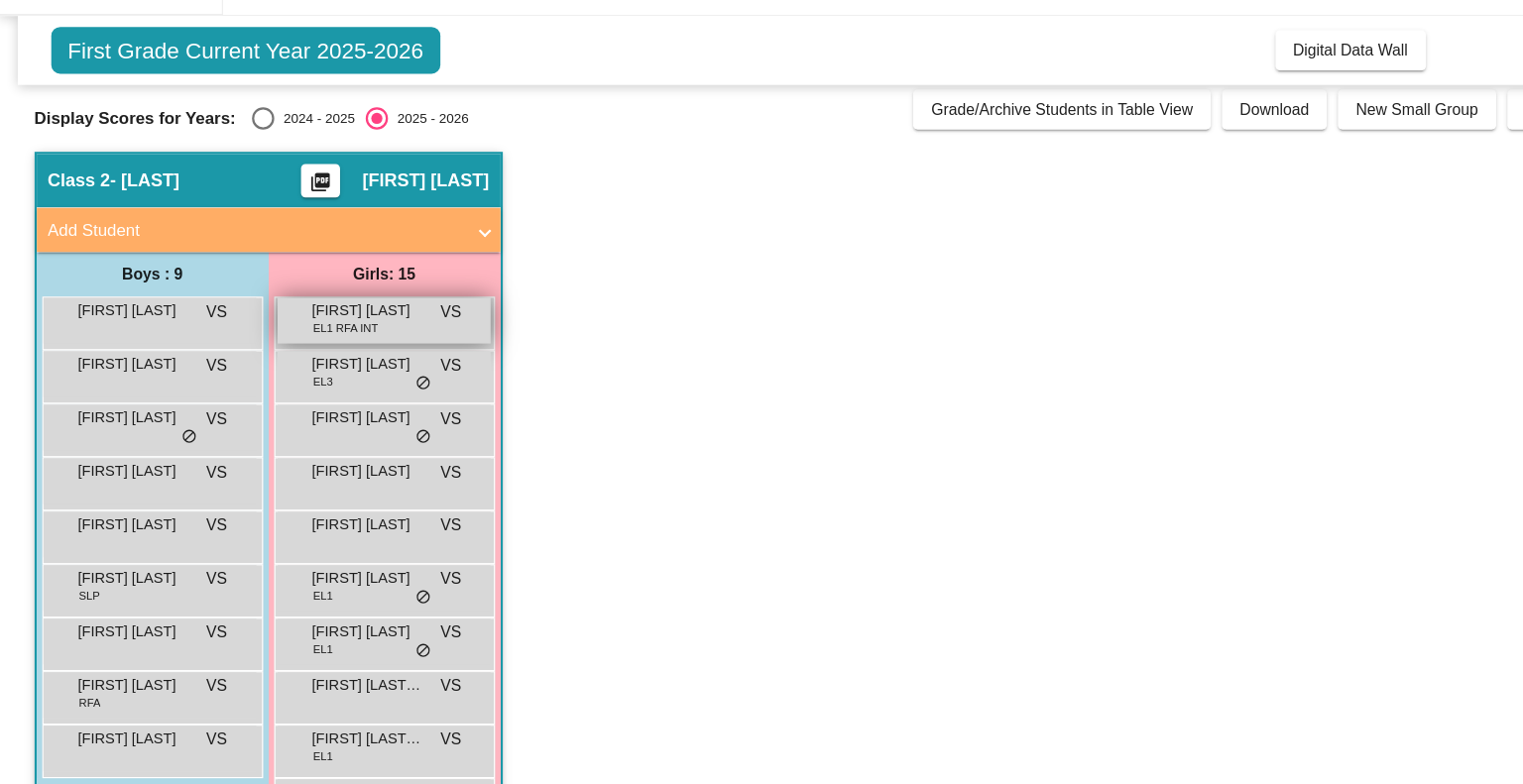 click on "Adali Martinez" at bounding box center [327, 322] 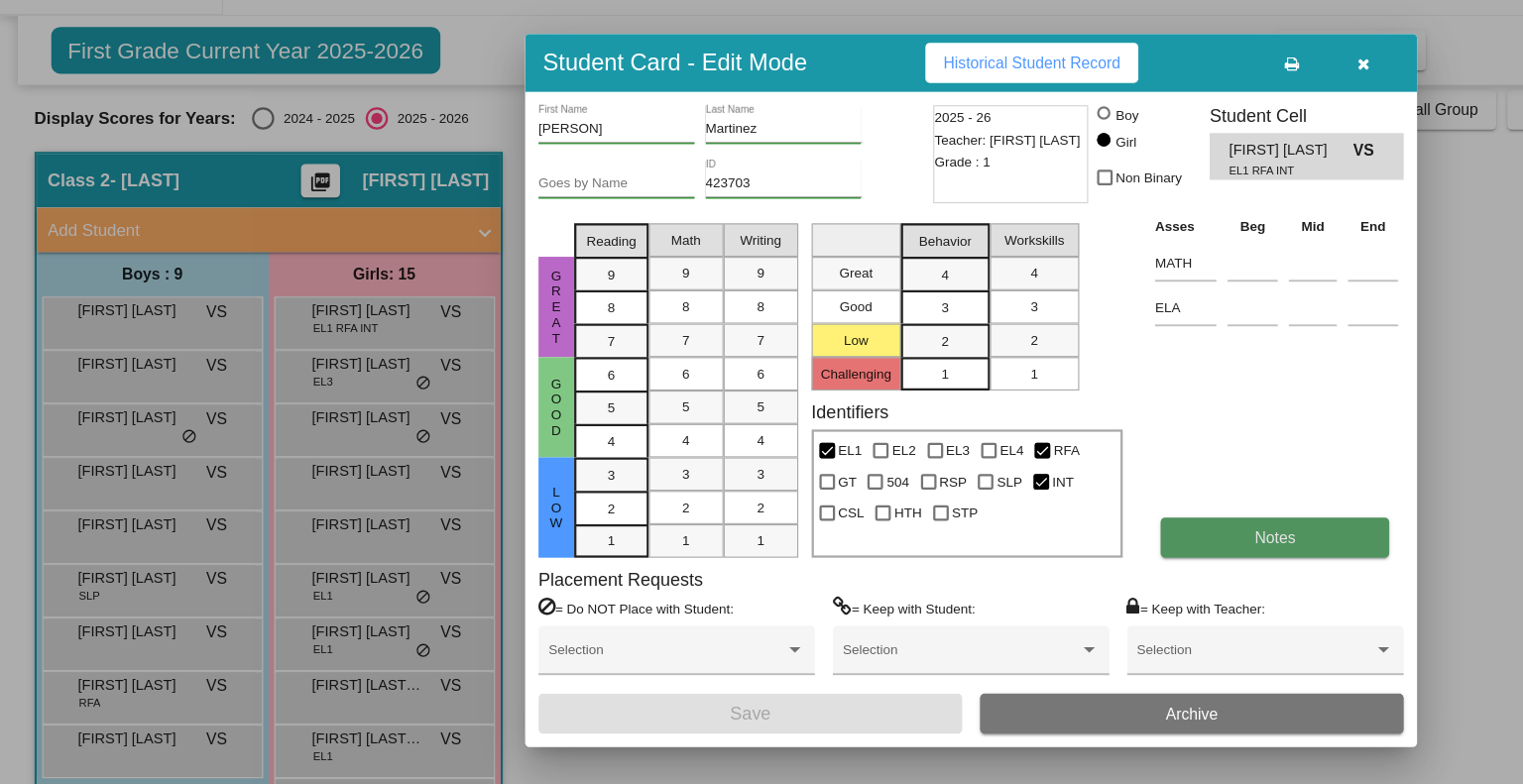 click on "Notes" at bounding box center [1133, 523] 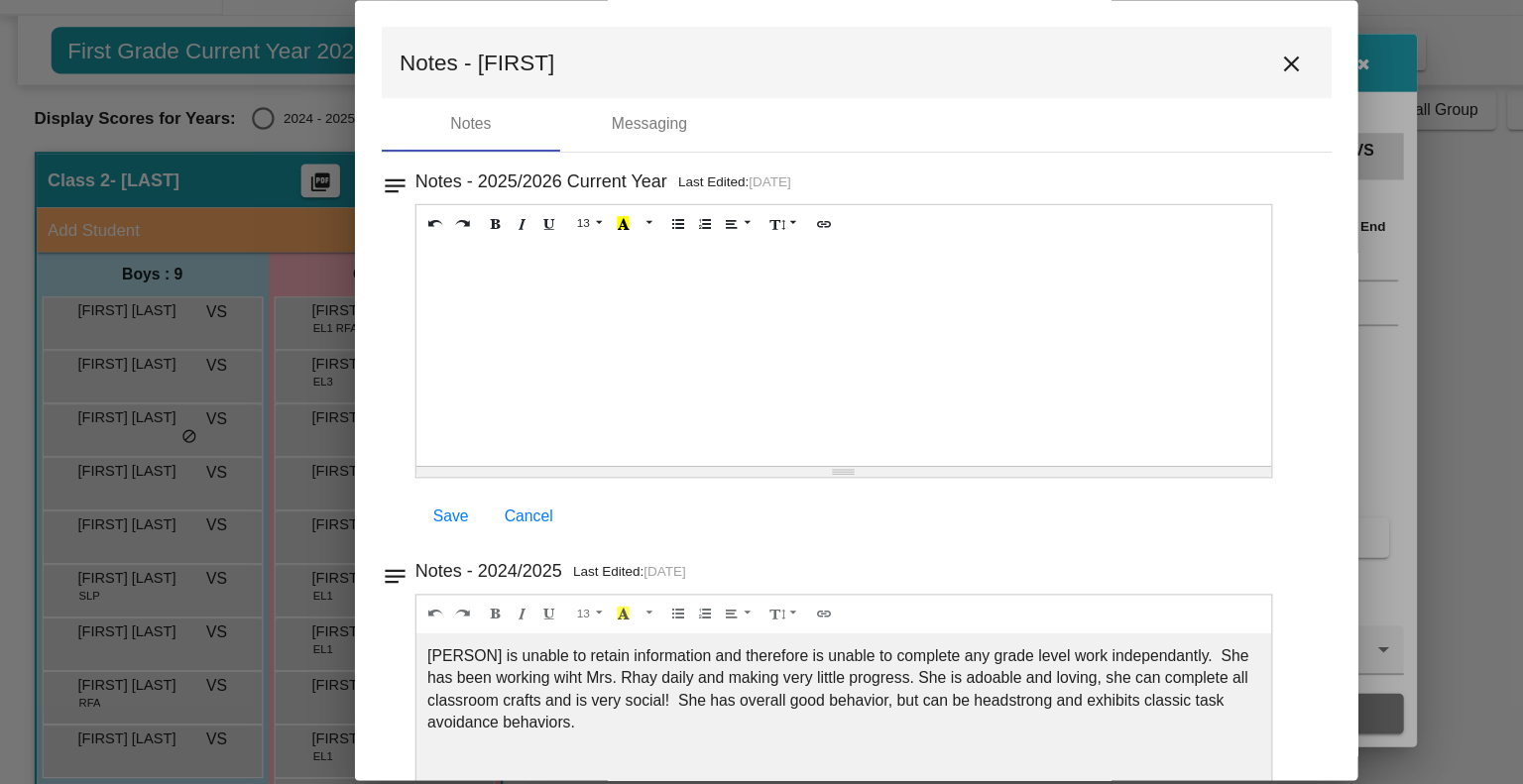 click on "close" at bounding box center (1148, 102) 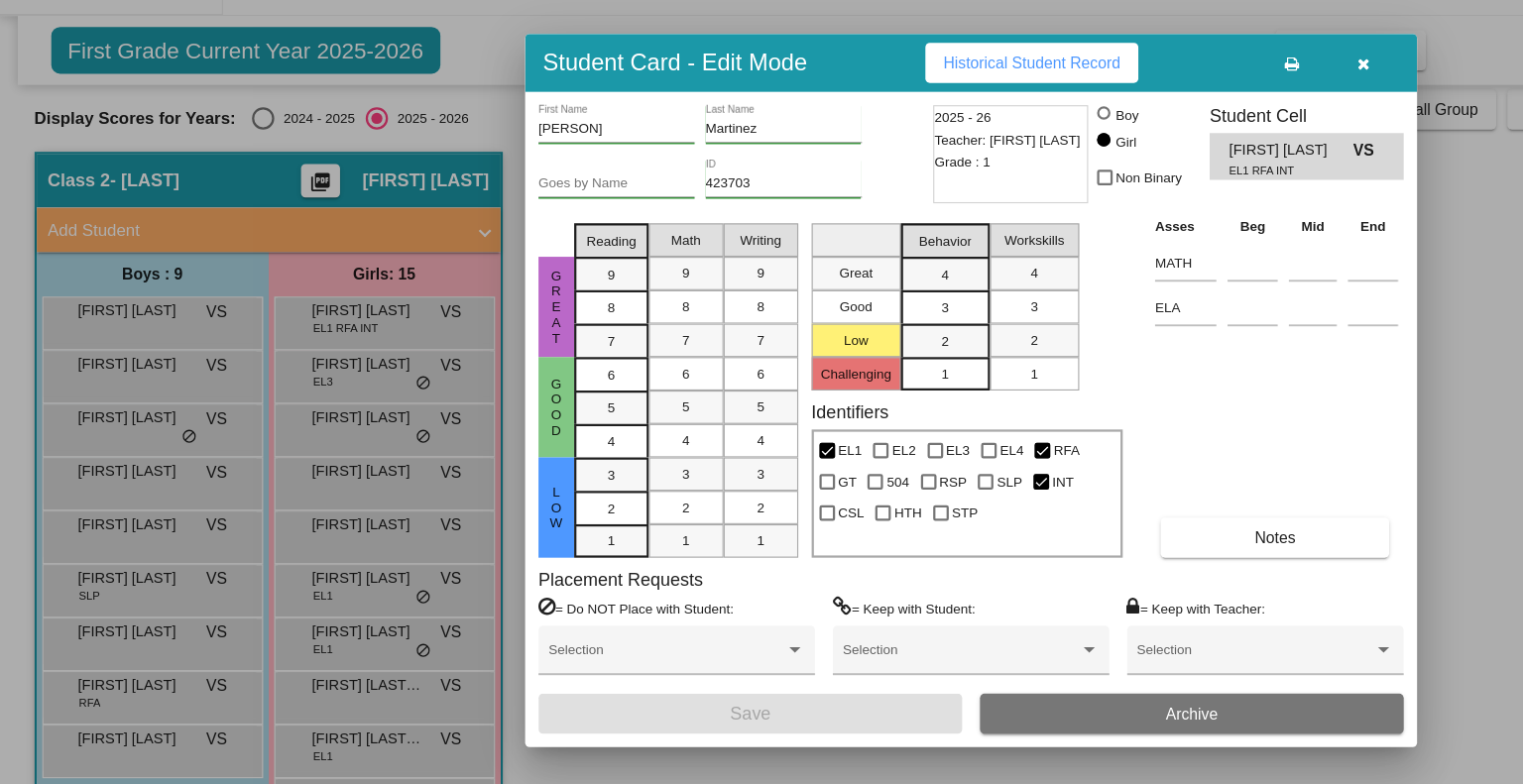 click at bounding box center (762, 392) 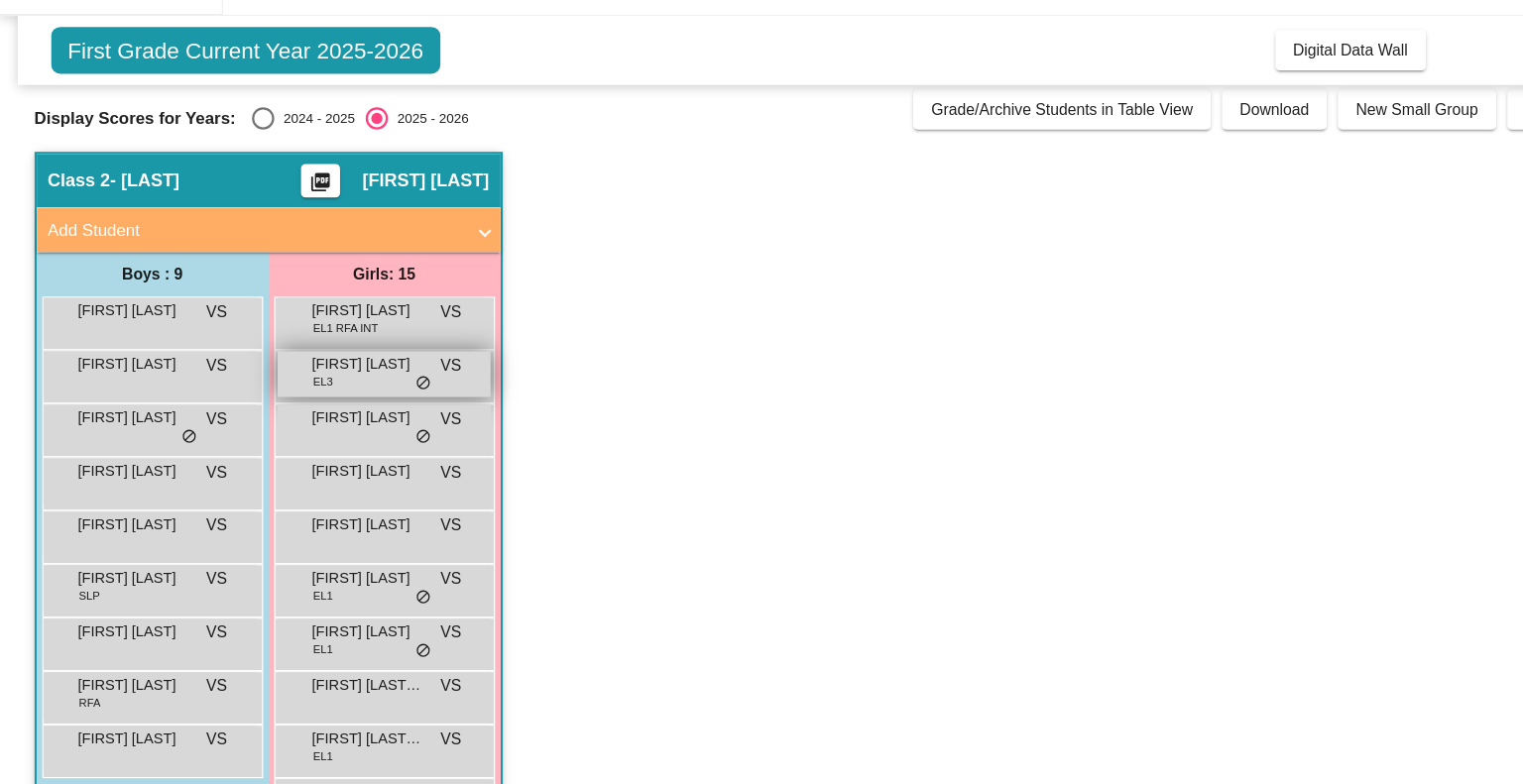 click on "April Castillo" at bounding box center (327, 370) 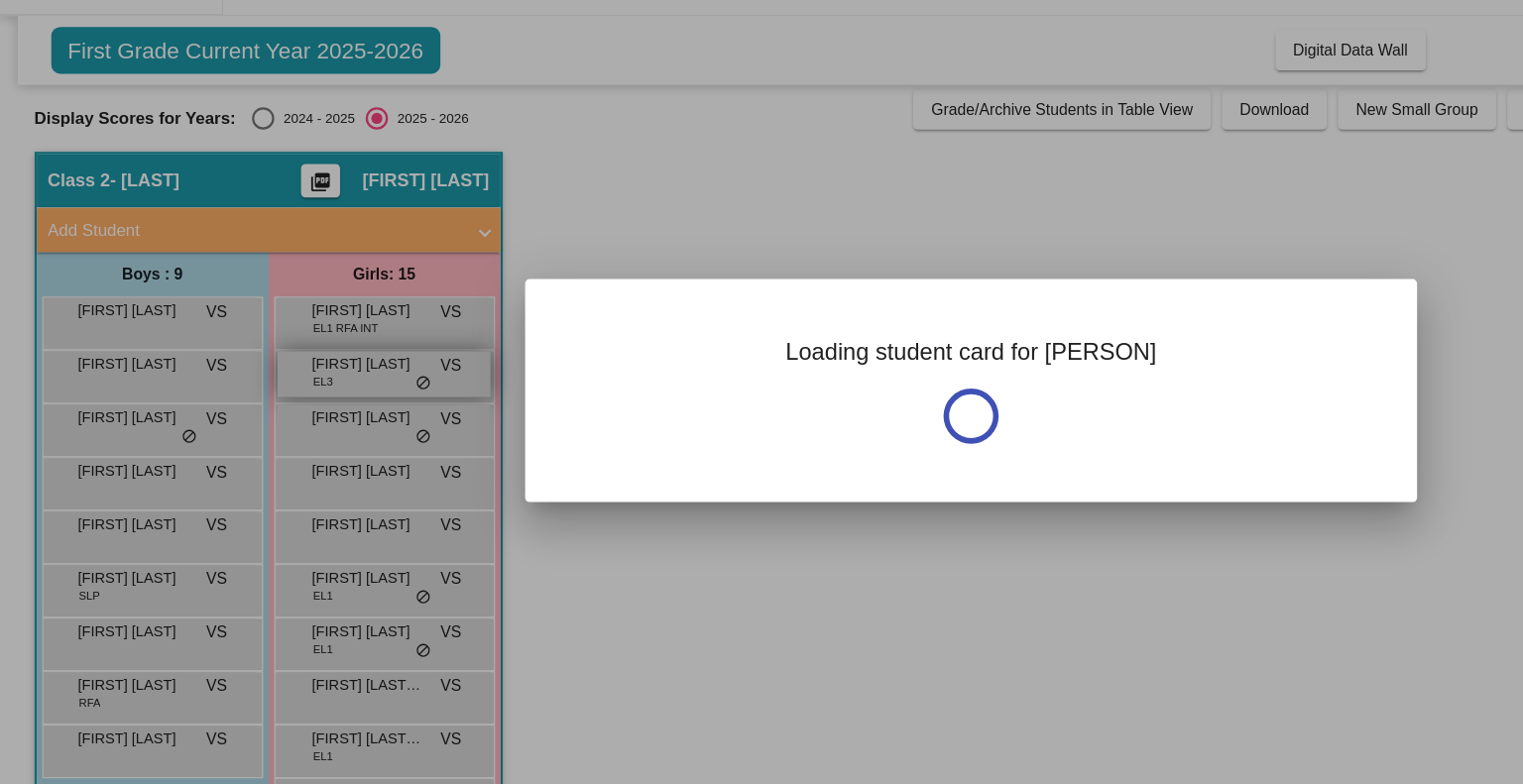 click at bounding box center (762, 392) 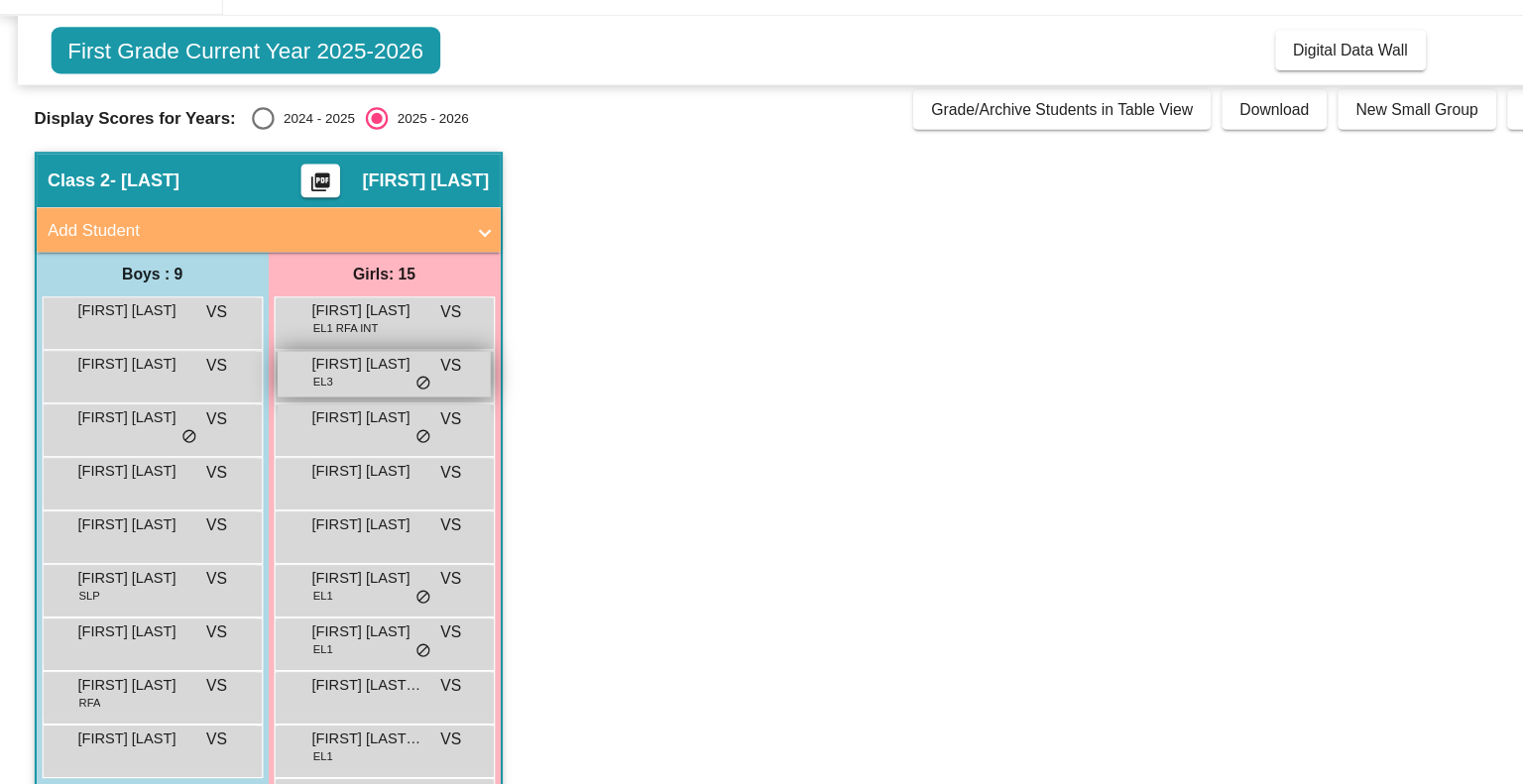 click on "April Castillo" at bounding box center (327, 370) 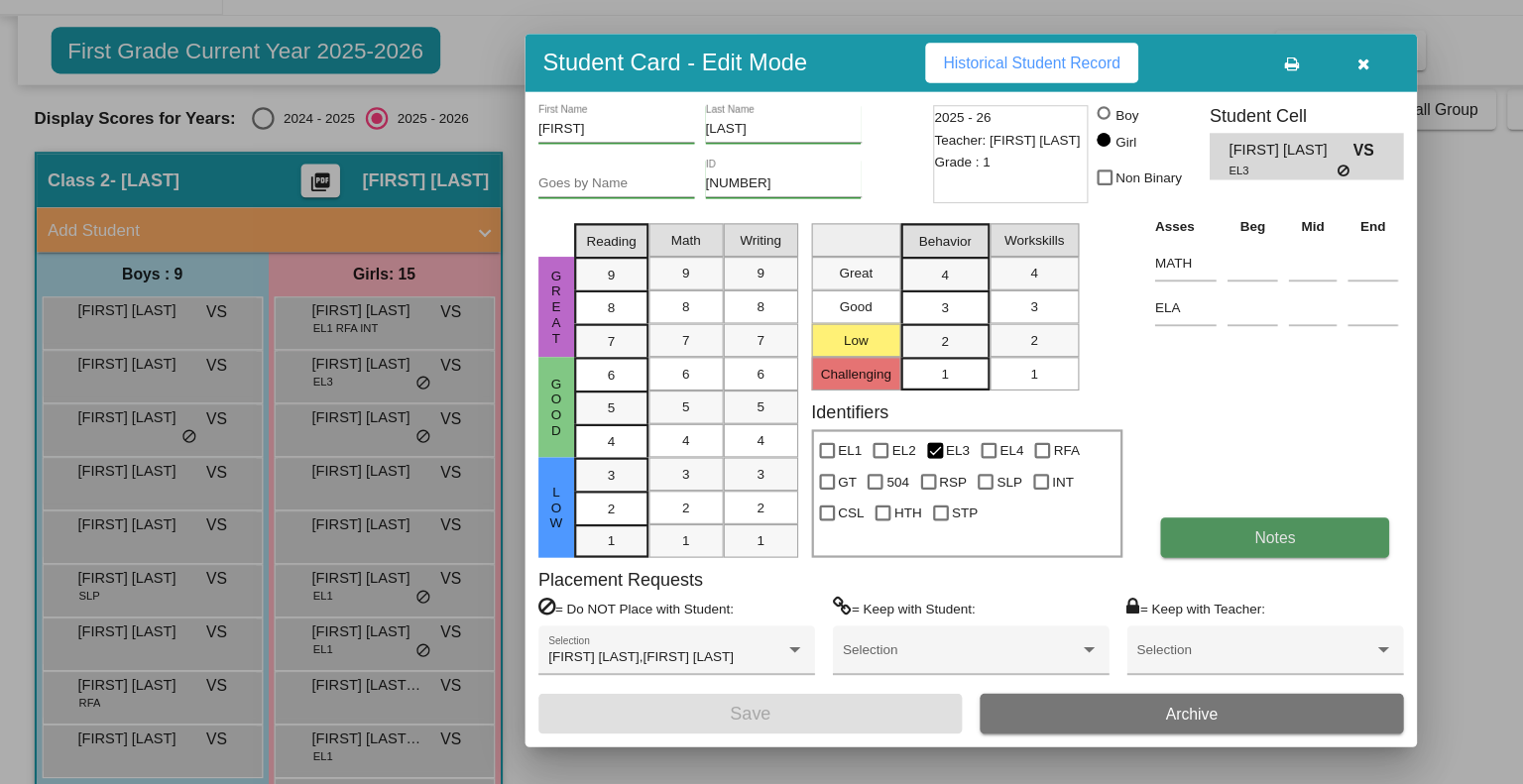 click on "Notes" at bounding box center [1133, 523] 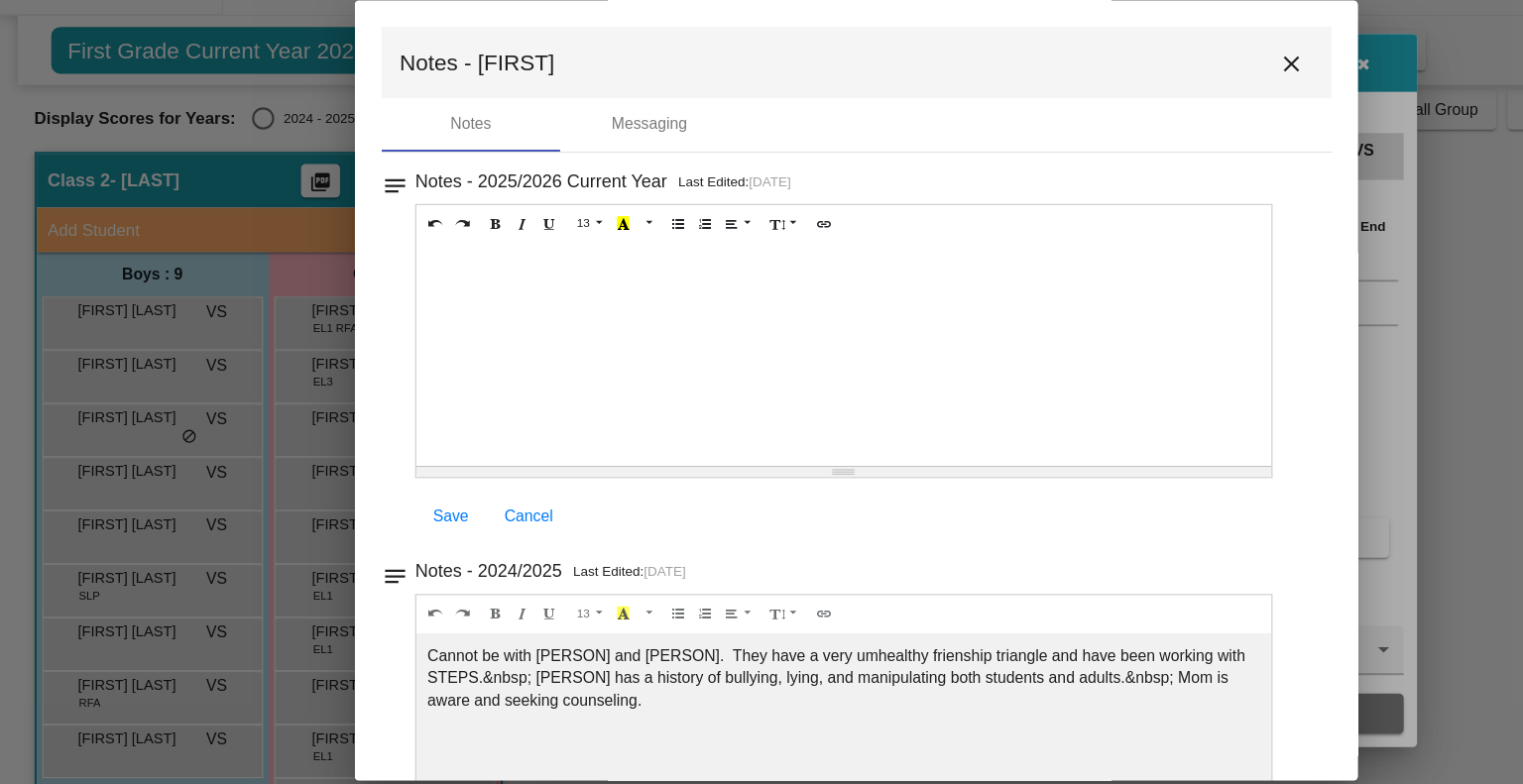 click on "close" at bounding box center [1148, 102] 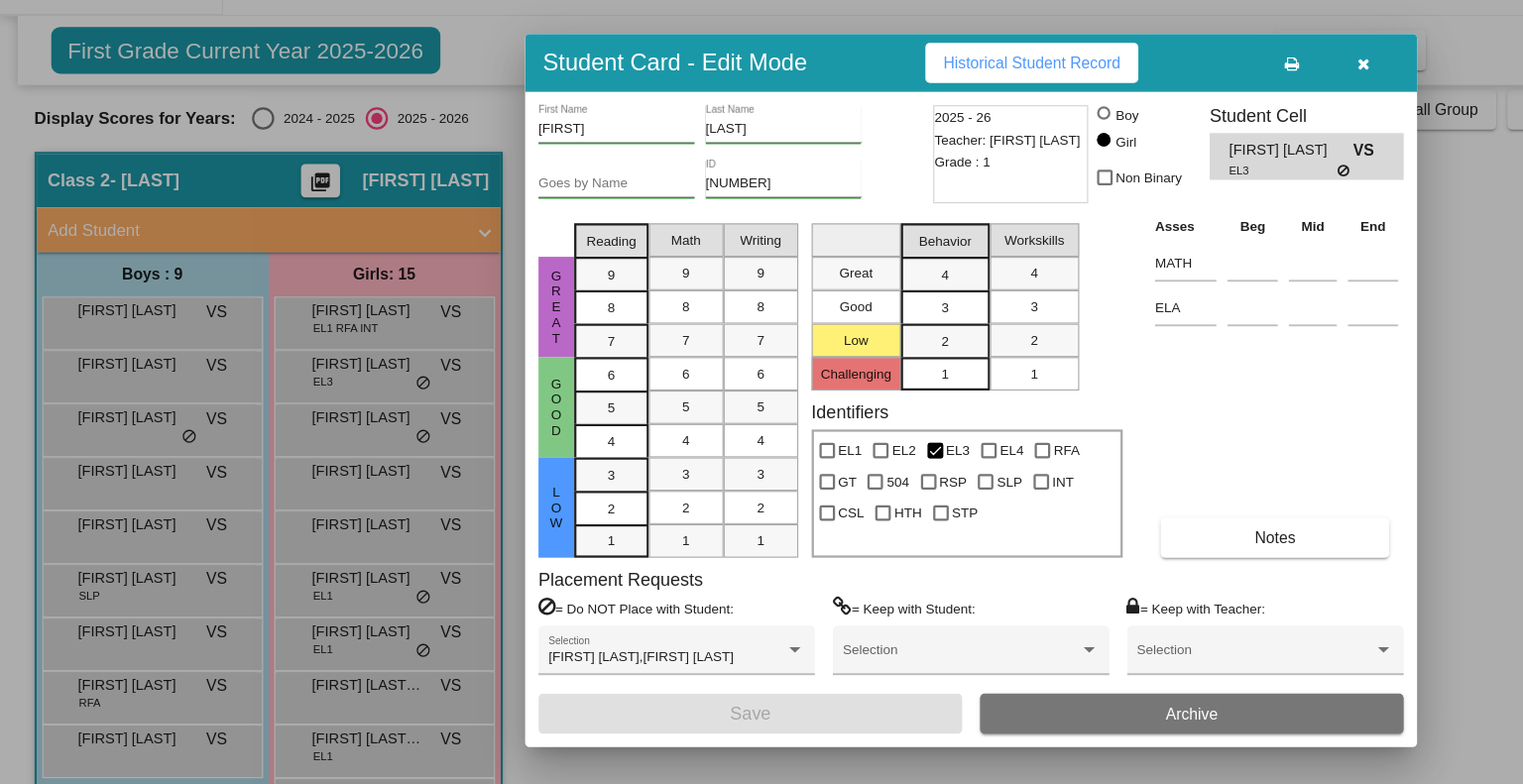 click at bounding box center [1213, 101] 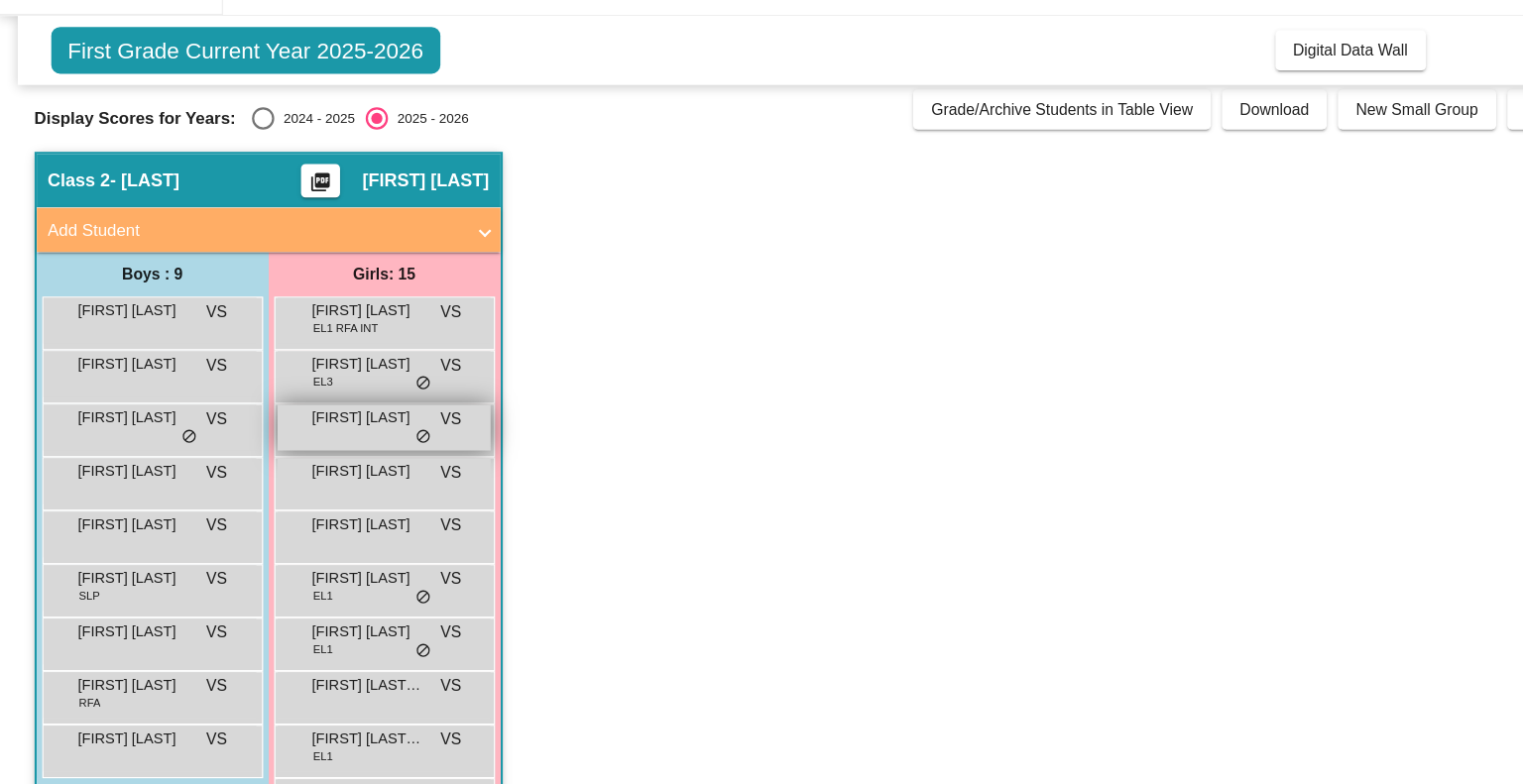 click on "Danielle Nowell" at bounding box center (327, 417) 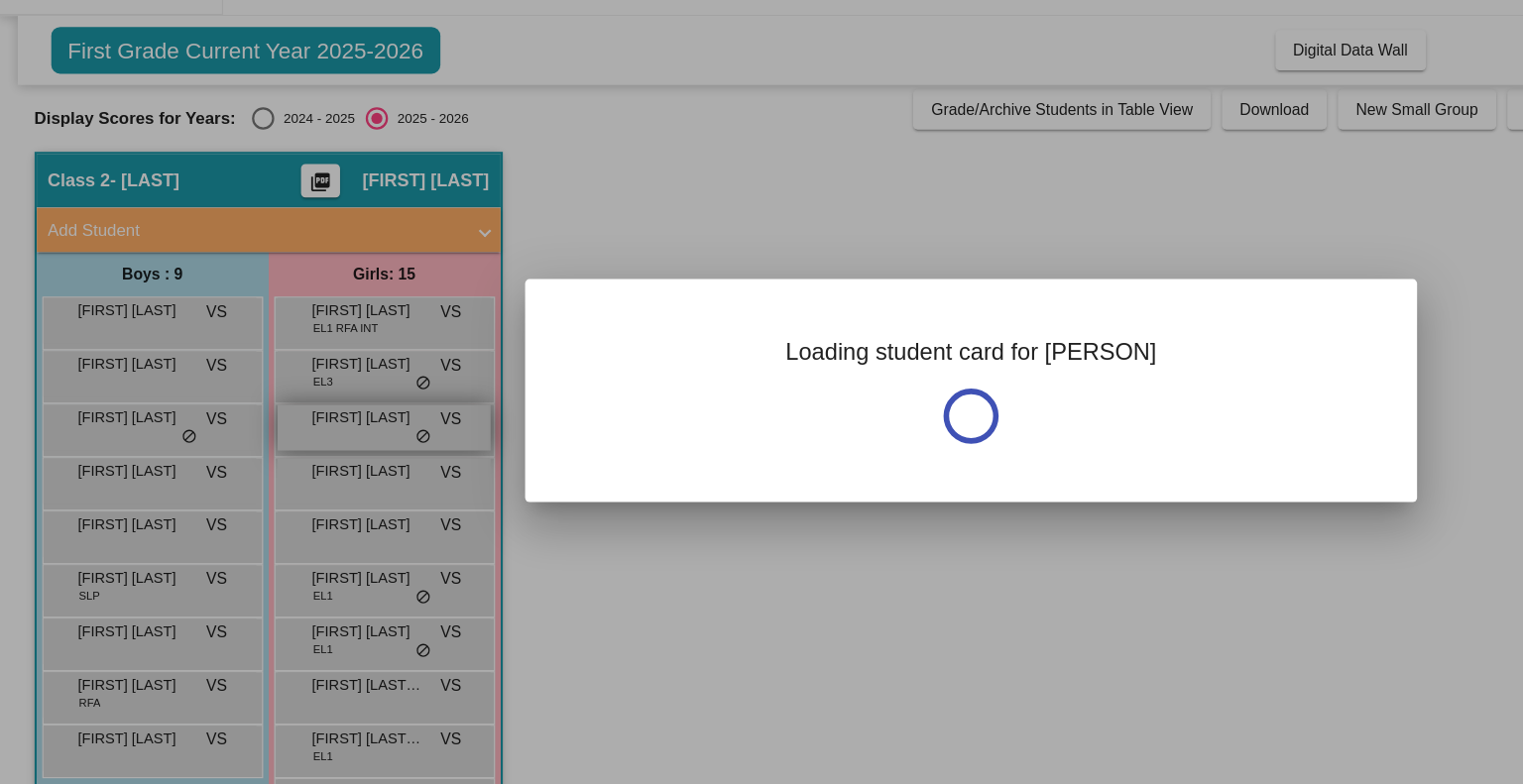 click at bounding box center (762, 392) 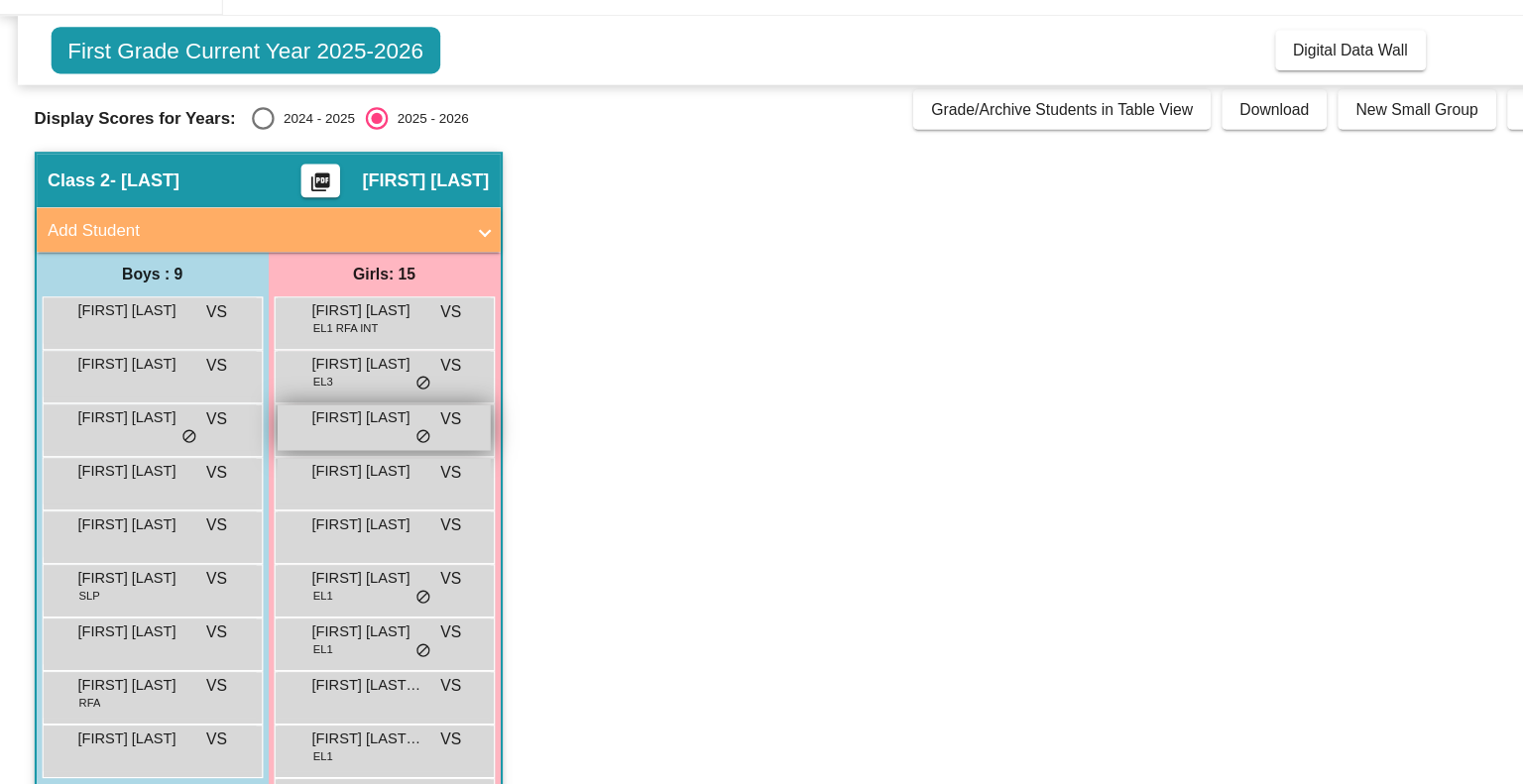click on "Danielle Nowell" at bounding box center (327, 417) 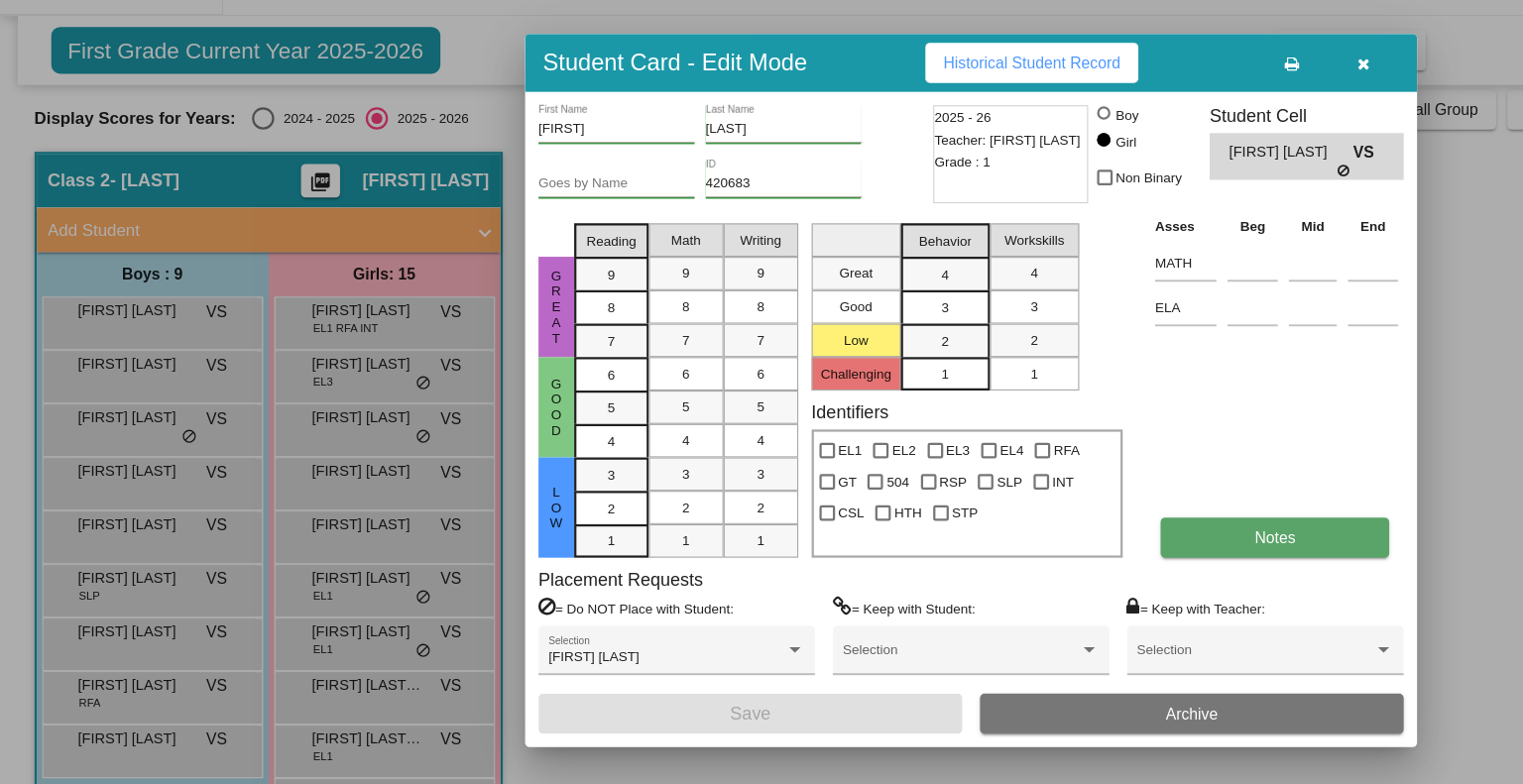 click on "Notes" at bounding box center (1133, 523) 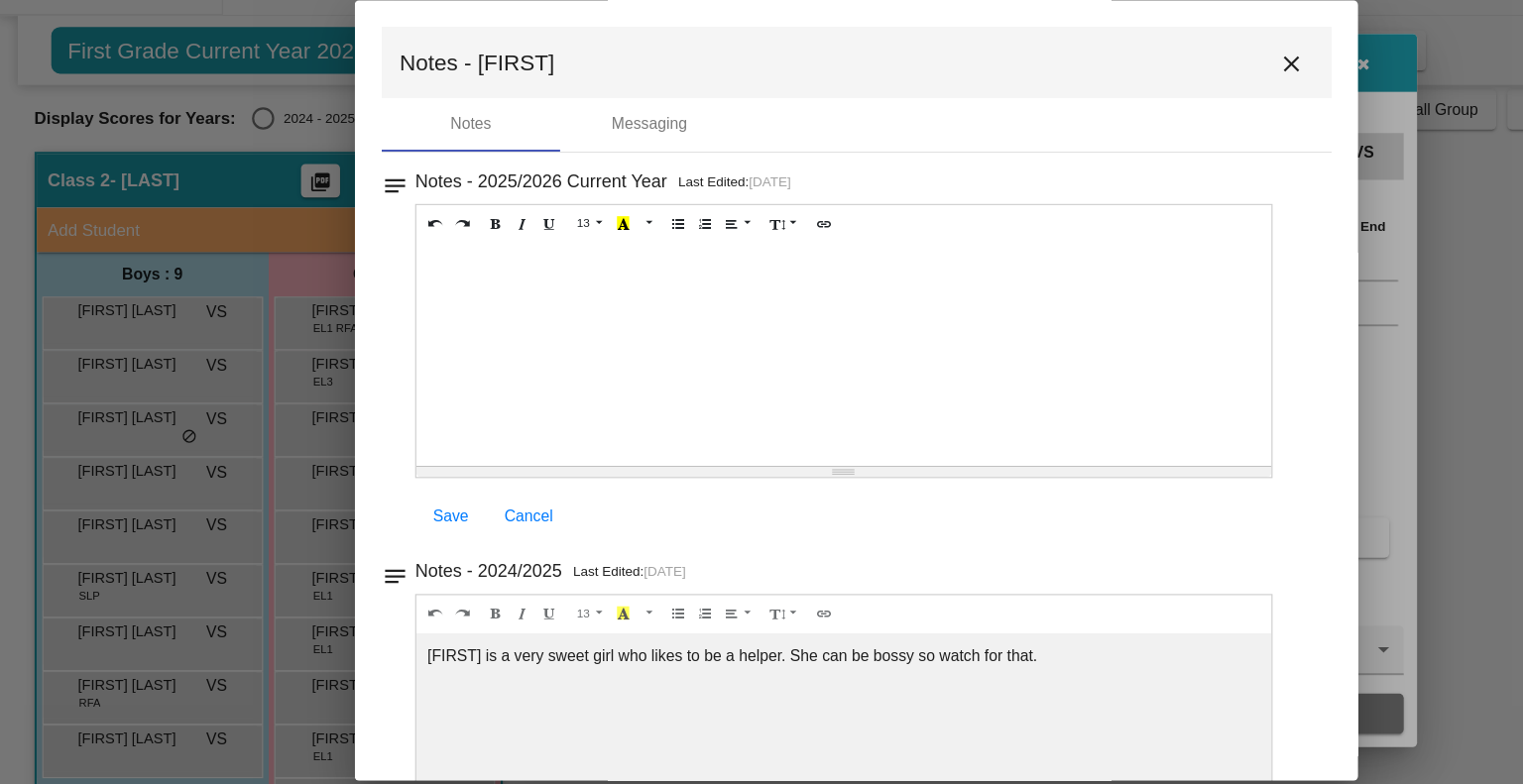 click on "close" at bounding box center [1148, 102] 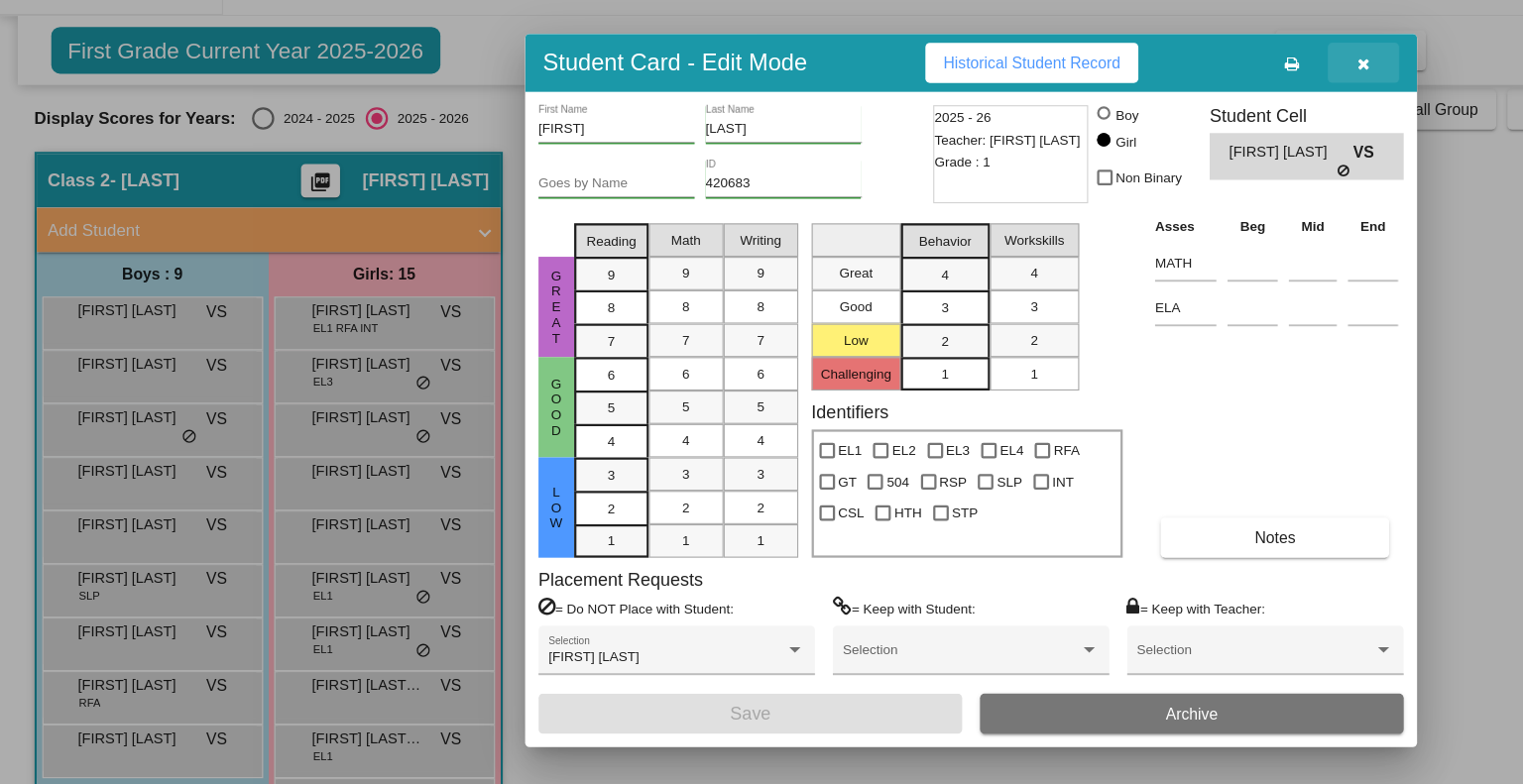 click at bounding box center [1213, 102] 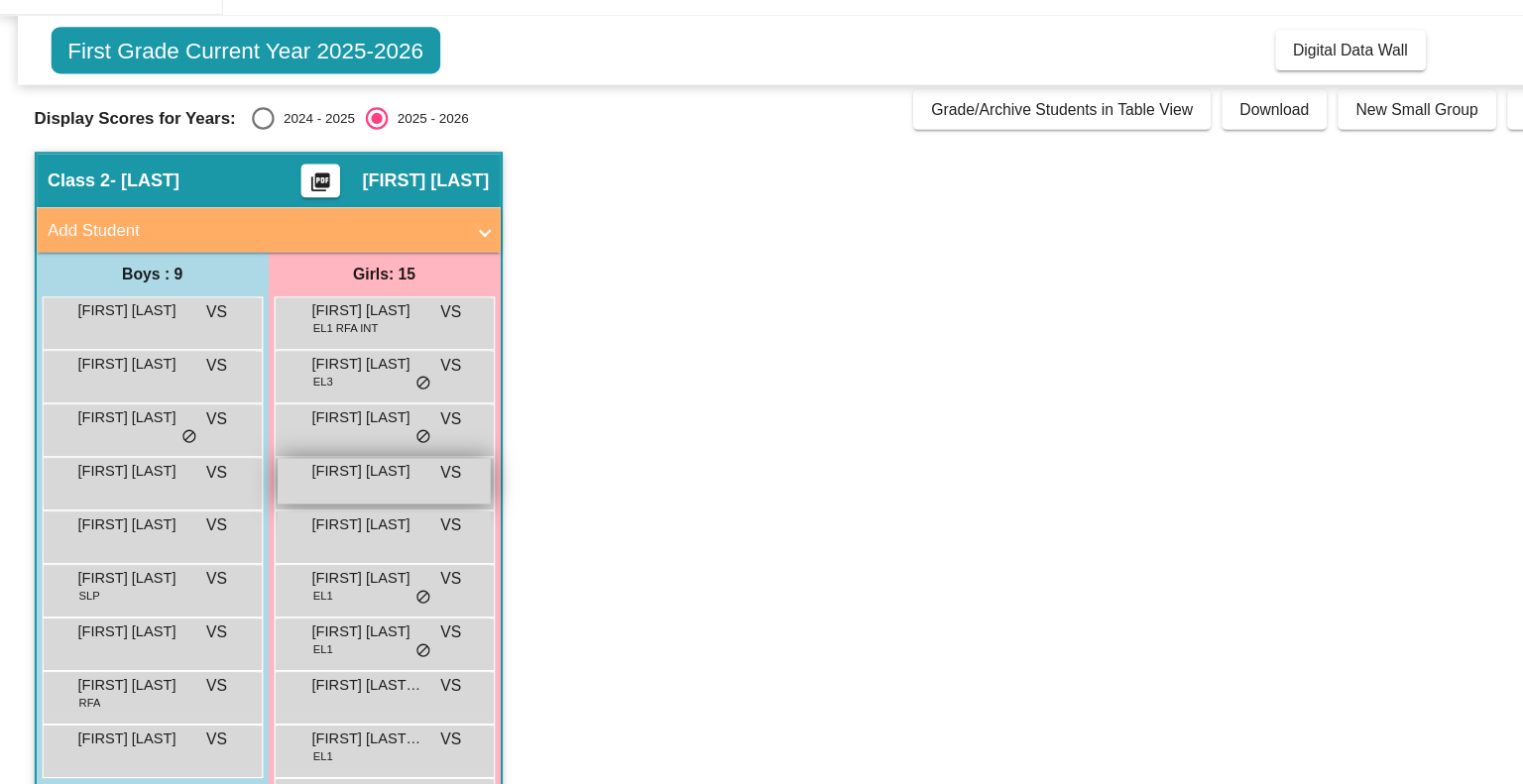 click on "Harmonie Mancia" at bounding box center [327, 465] 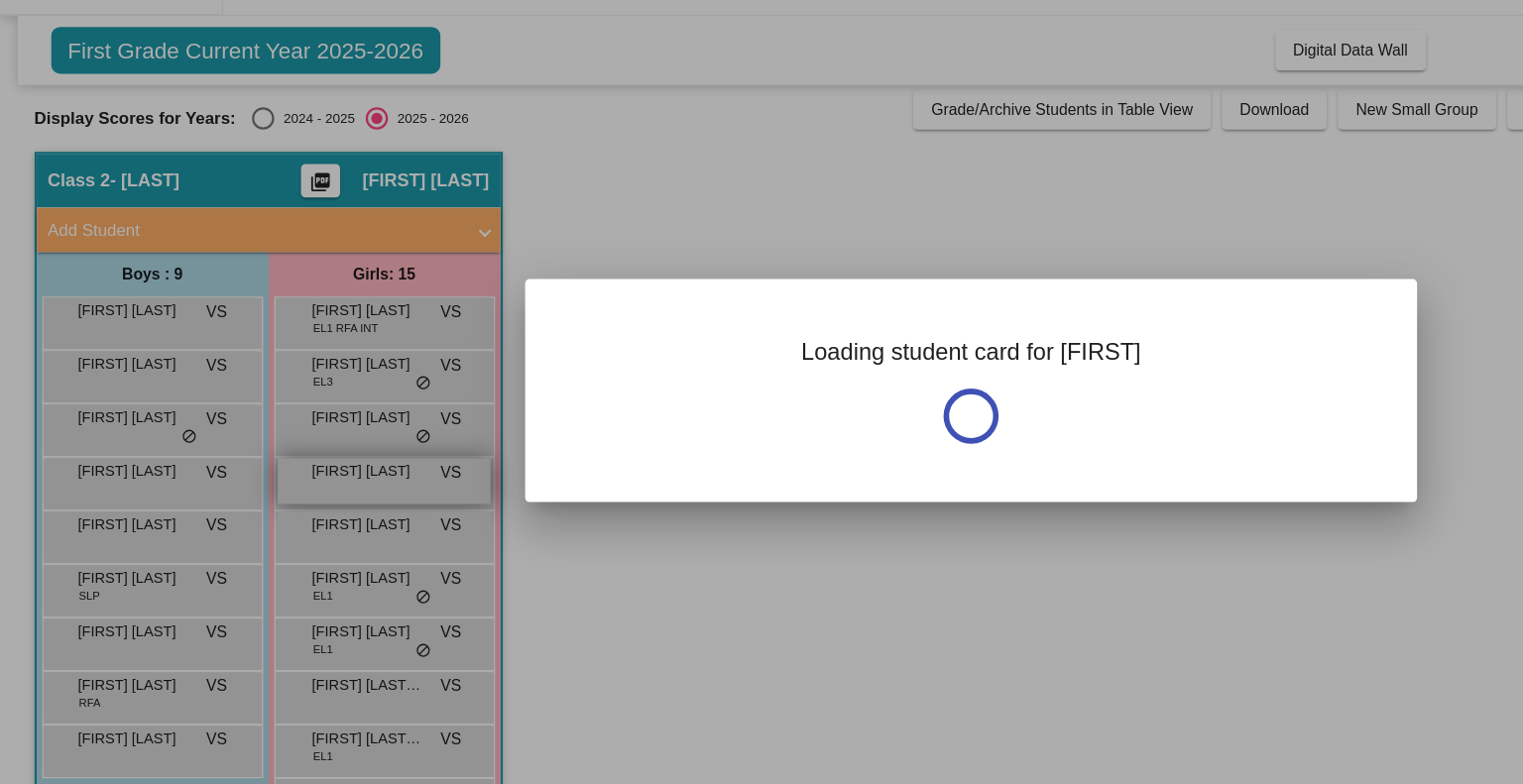 click at bounding box center [762, 392] 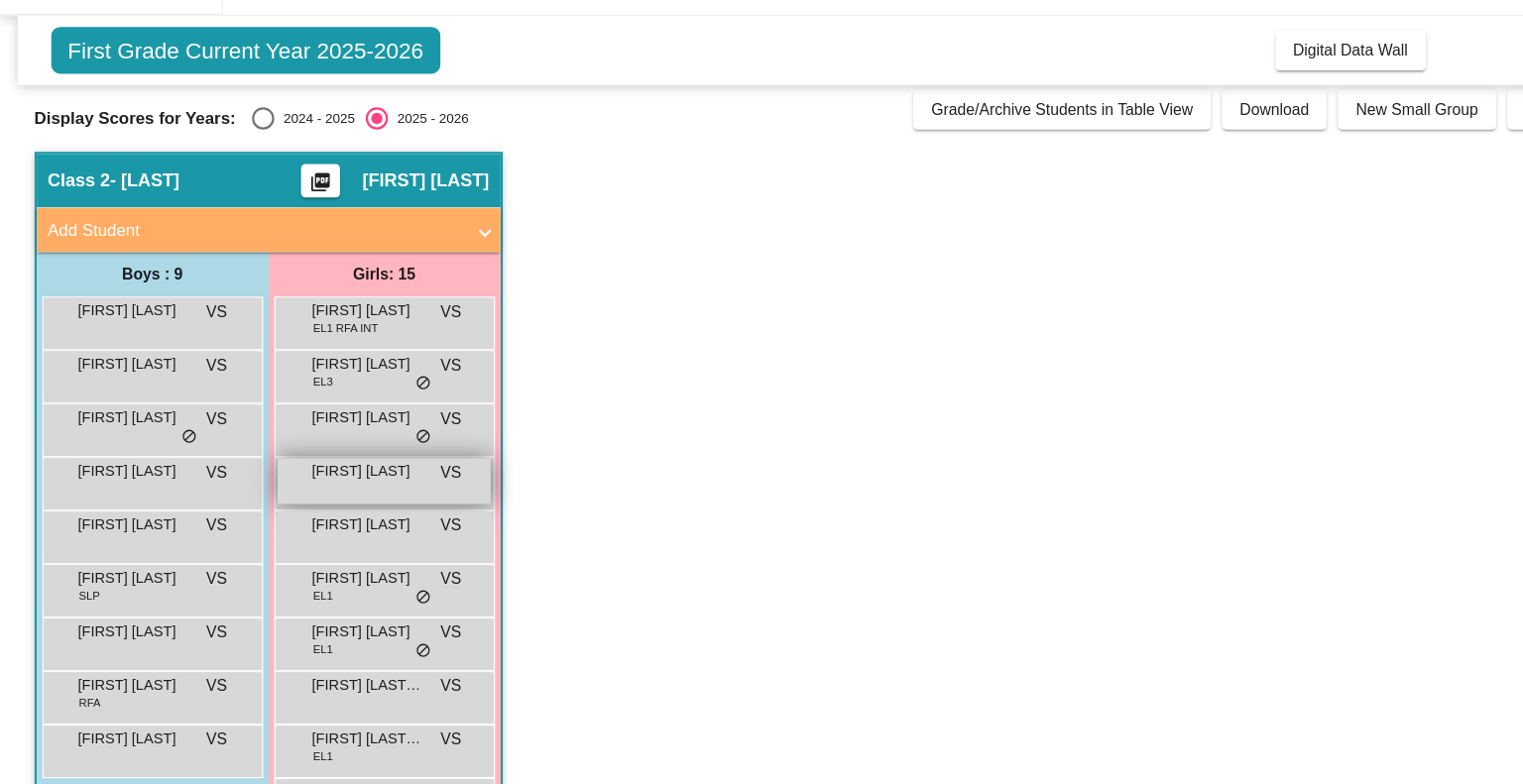click on "Harmonie Mancia VS lock do_not_disturb_alt" at bounding box center (341, 473) 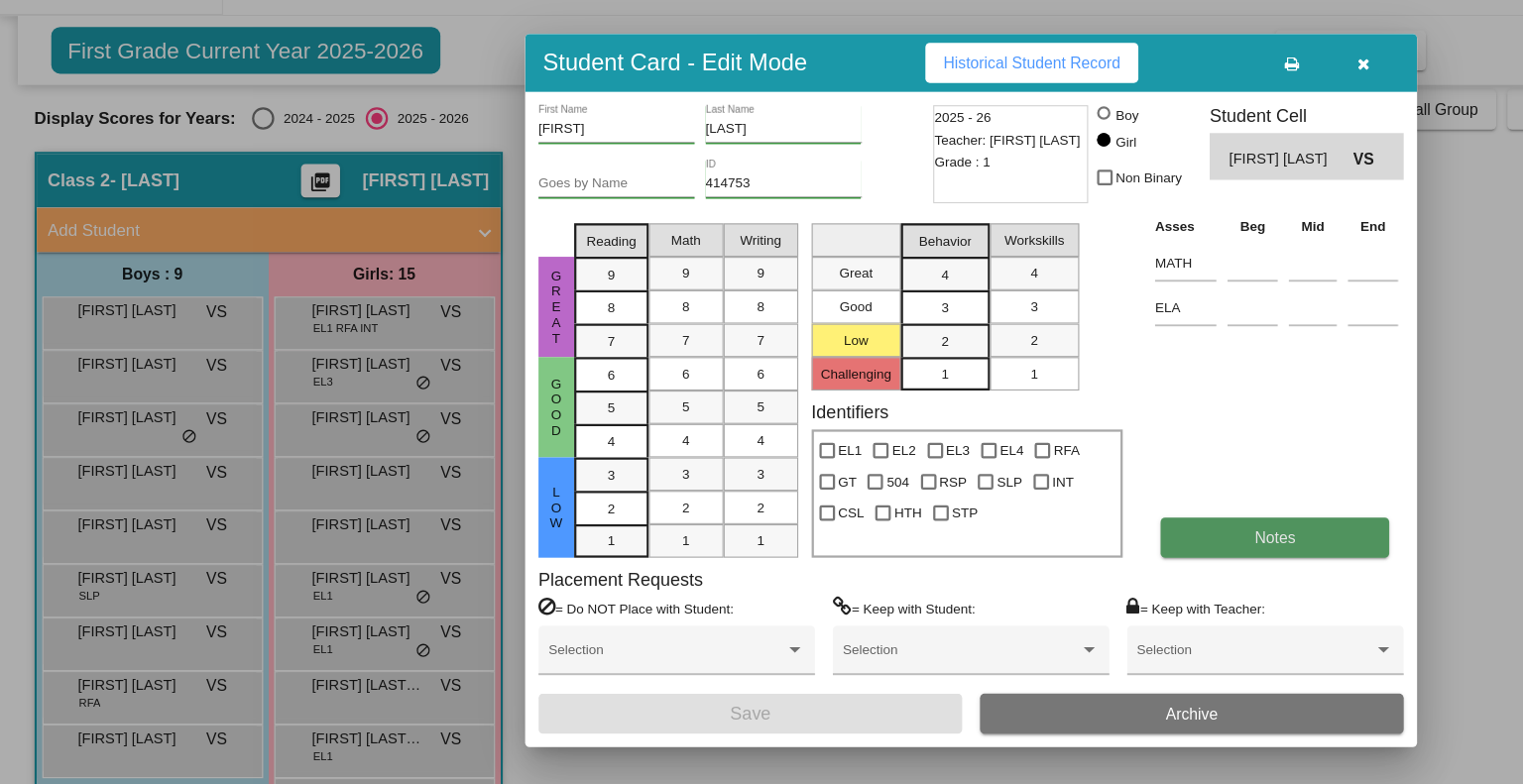 click on "Notes" at bounding box center [1133, 523] 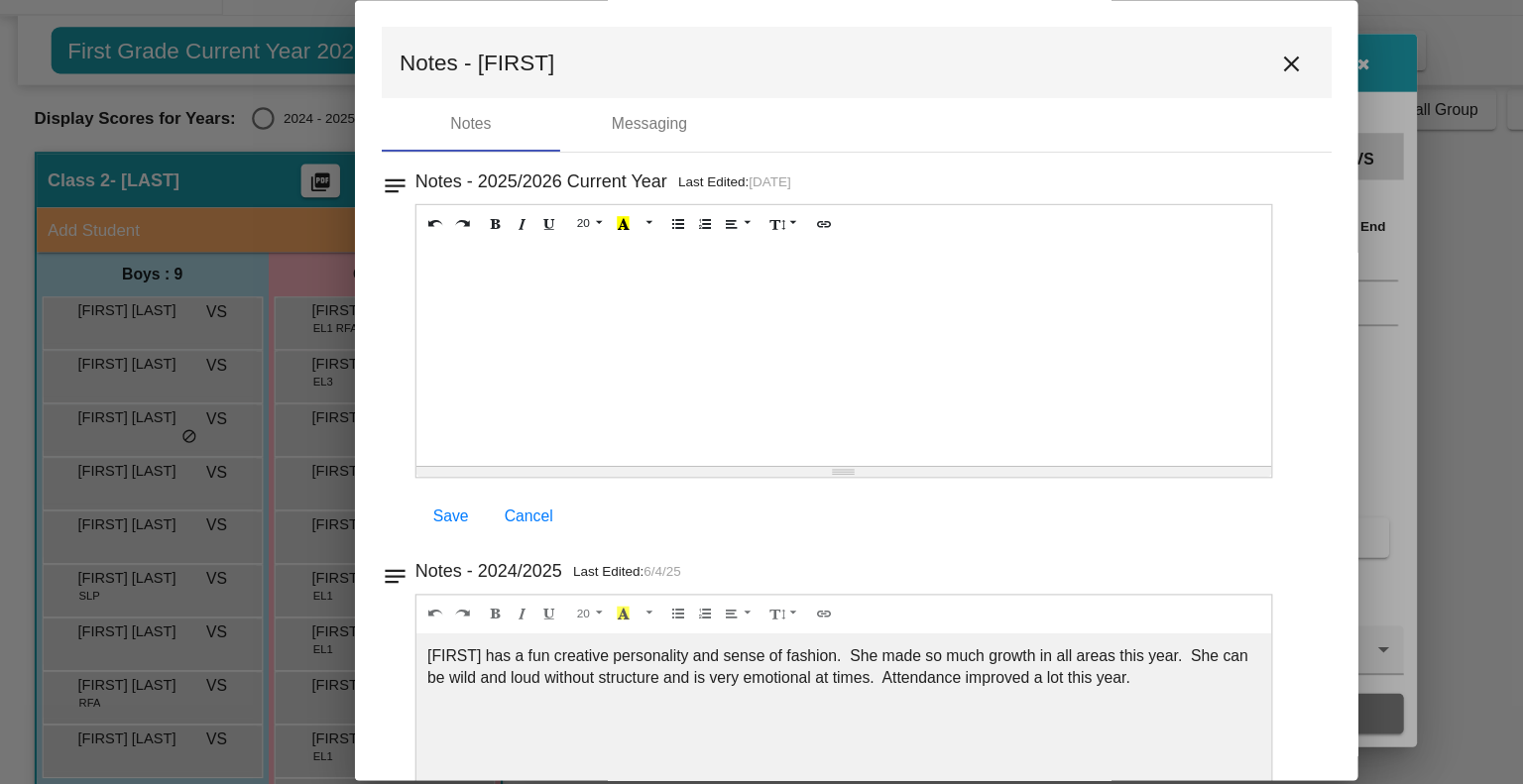 click at bounding box center (762, 392) 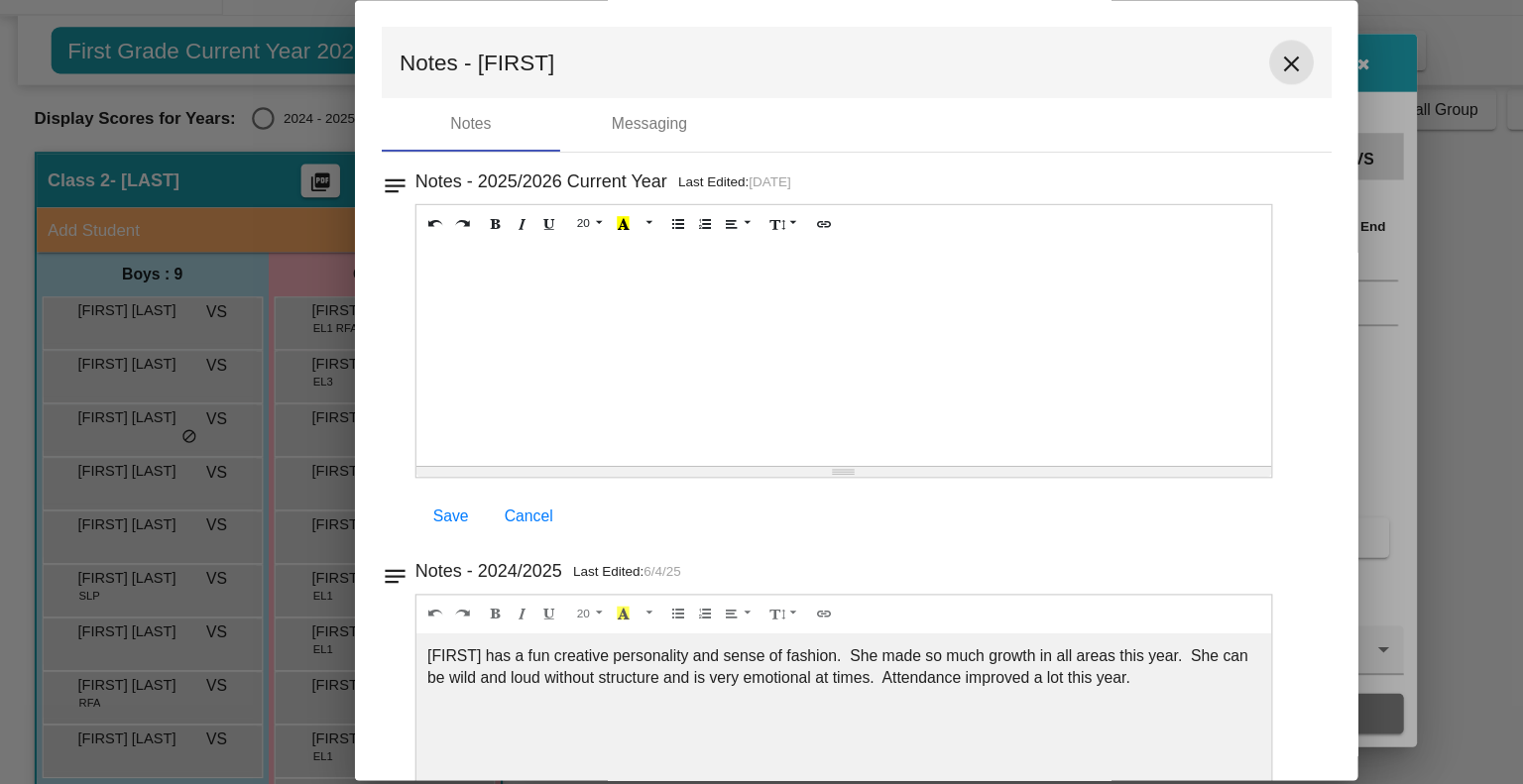 click on "close" at bounding box center (1148, 102) 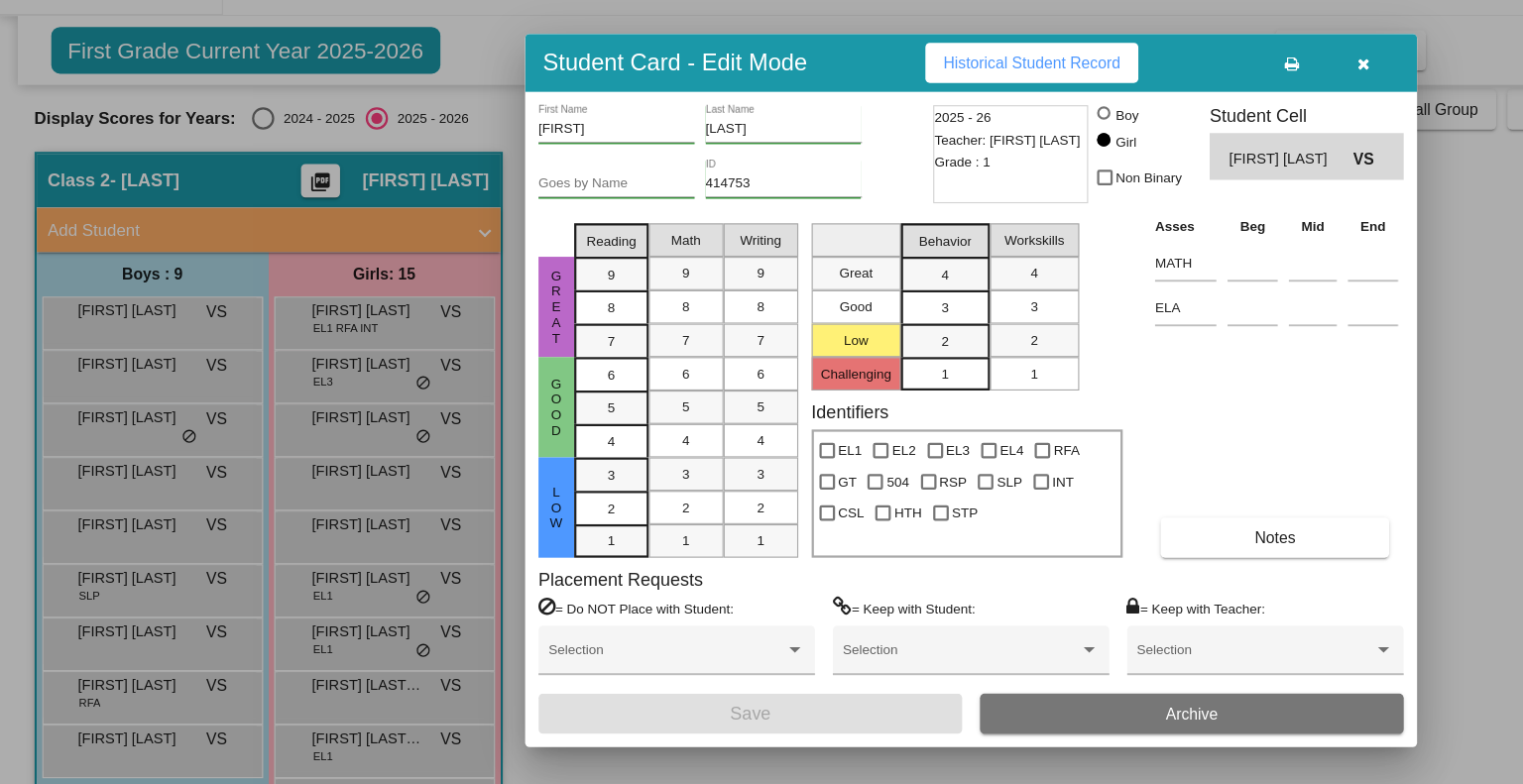 click at bounding box center [762, 392] 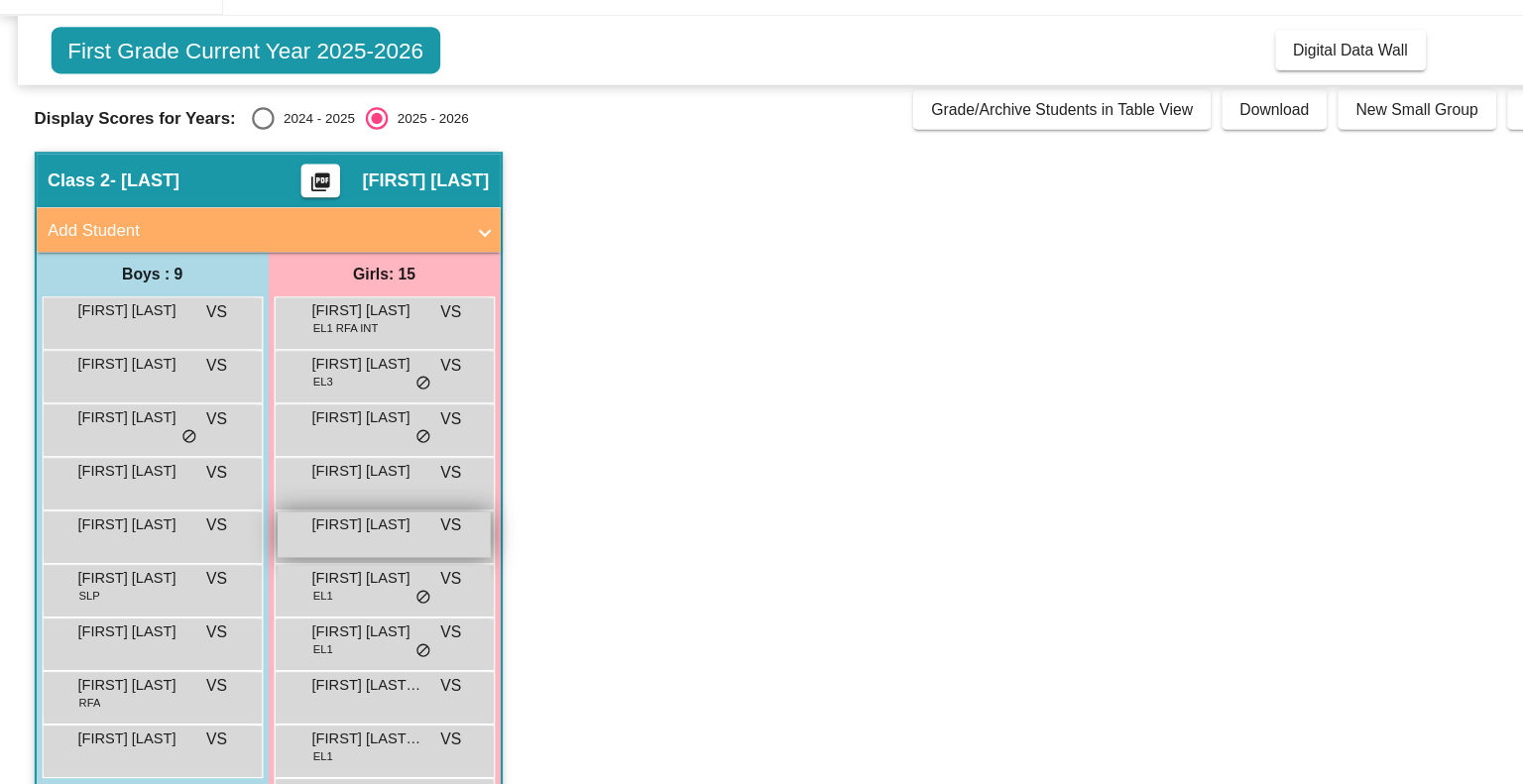 click on "Inaaya Hasan VS lock do_not_disturb_alt" at bounding box center [341, 520] 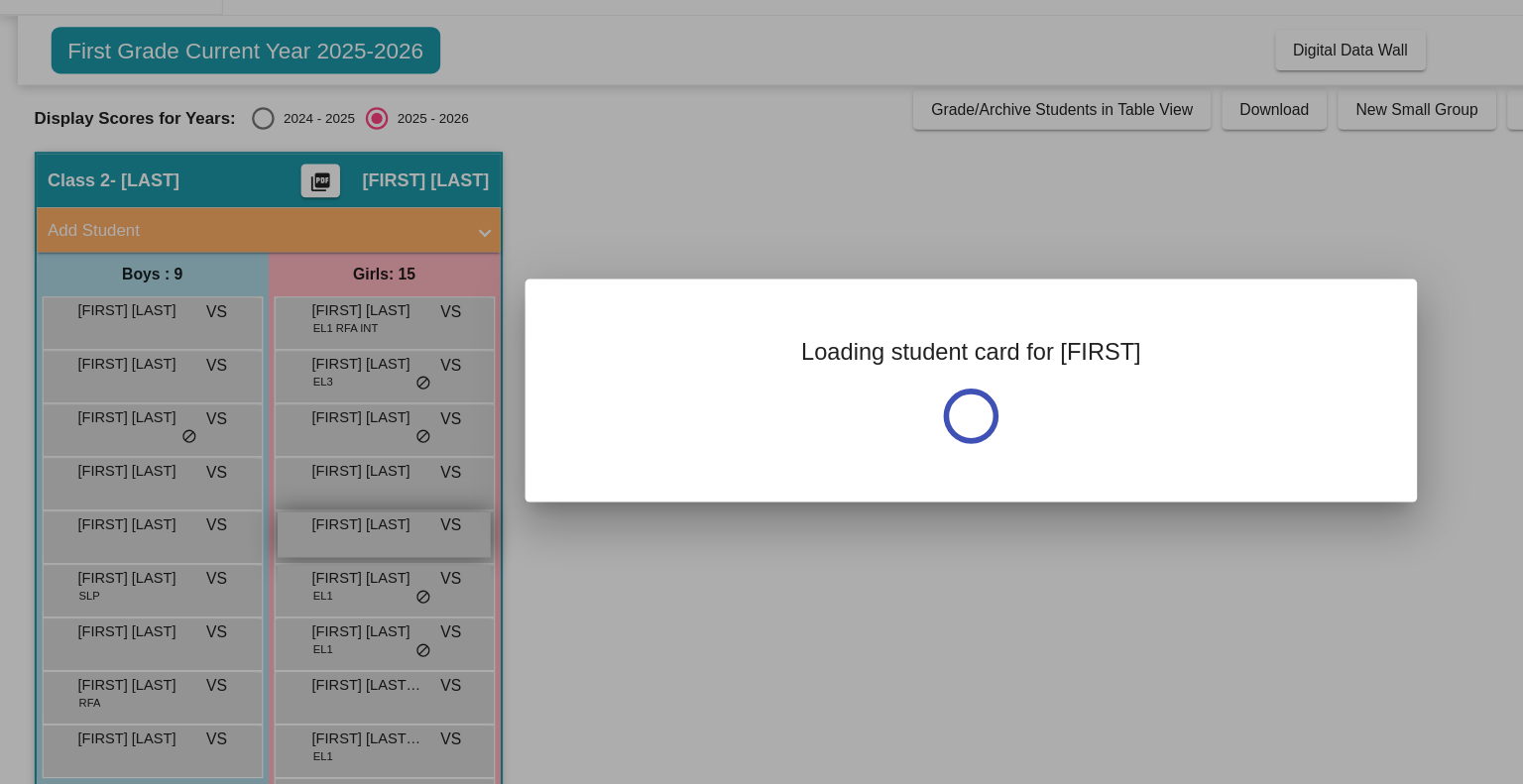 click at bounding box center (762, 392) 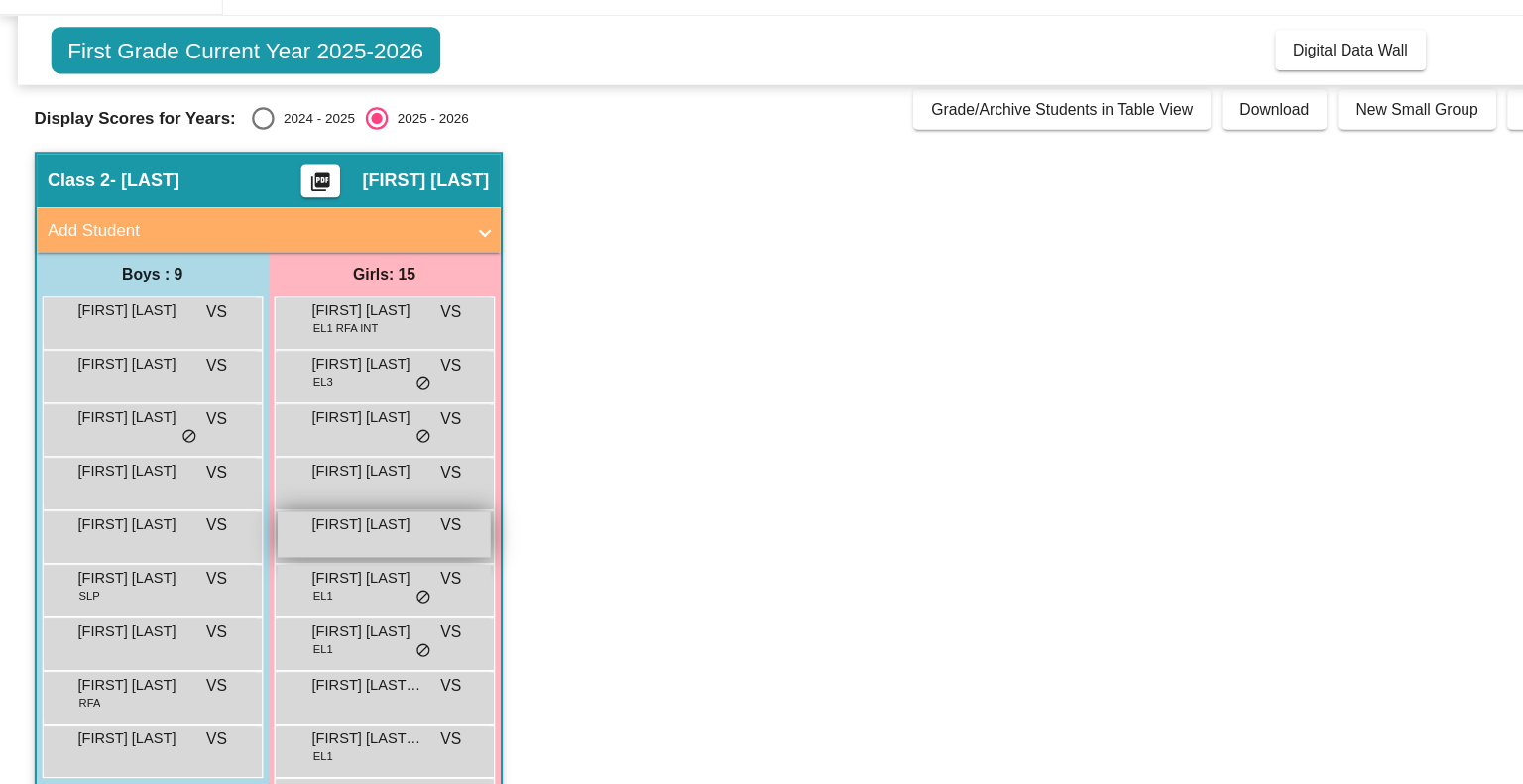 click on "Inaaya Hasan VS lock do_not_disturb_alt" at bounding box center (341, 520) 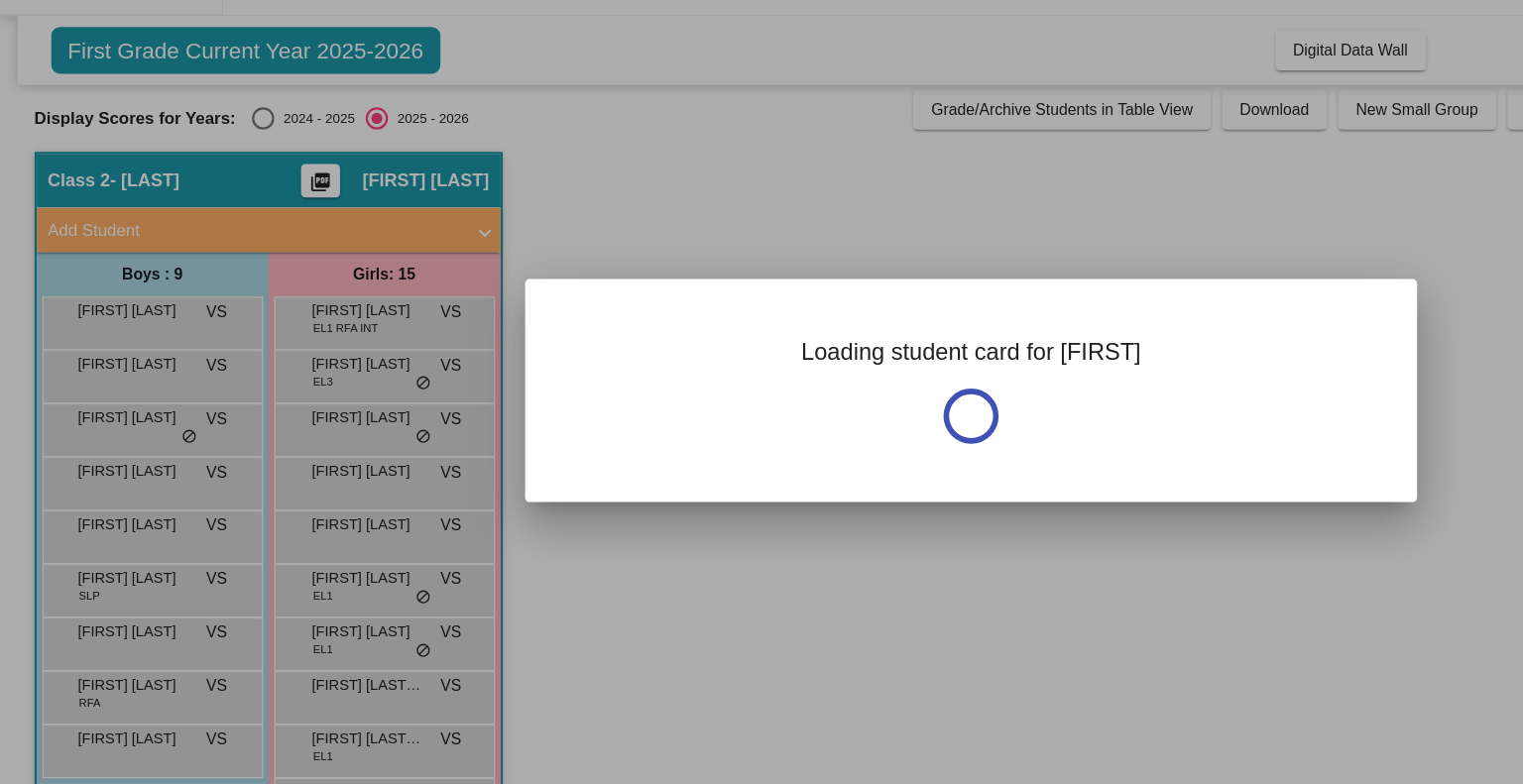 drag, startPoint x: 292, startPoint y: 522, endPoint x: 282, endPoint y: 560, distance: 39.293765 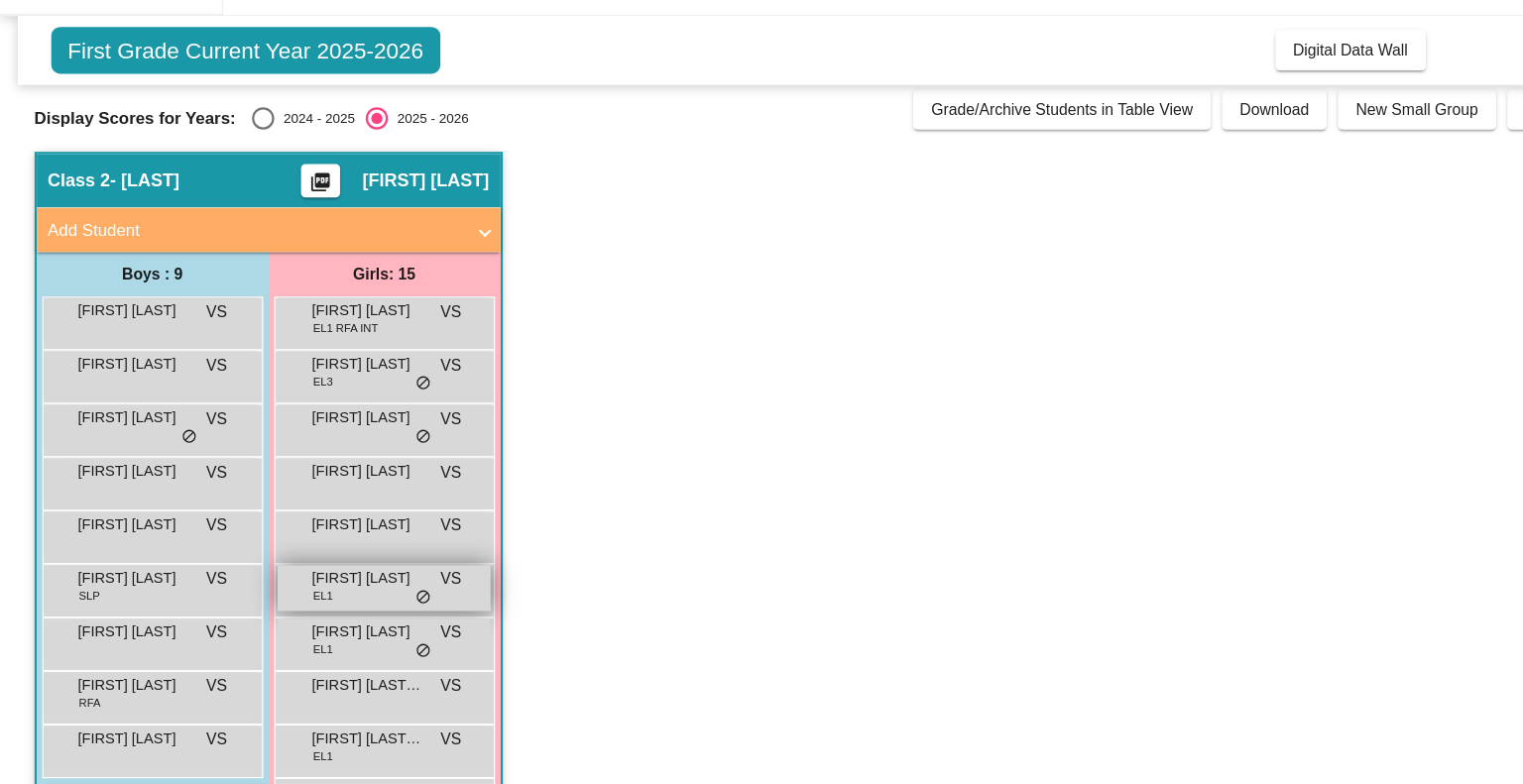 click on "EL1" at bounding box center (288, 575) 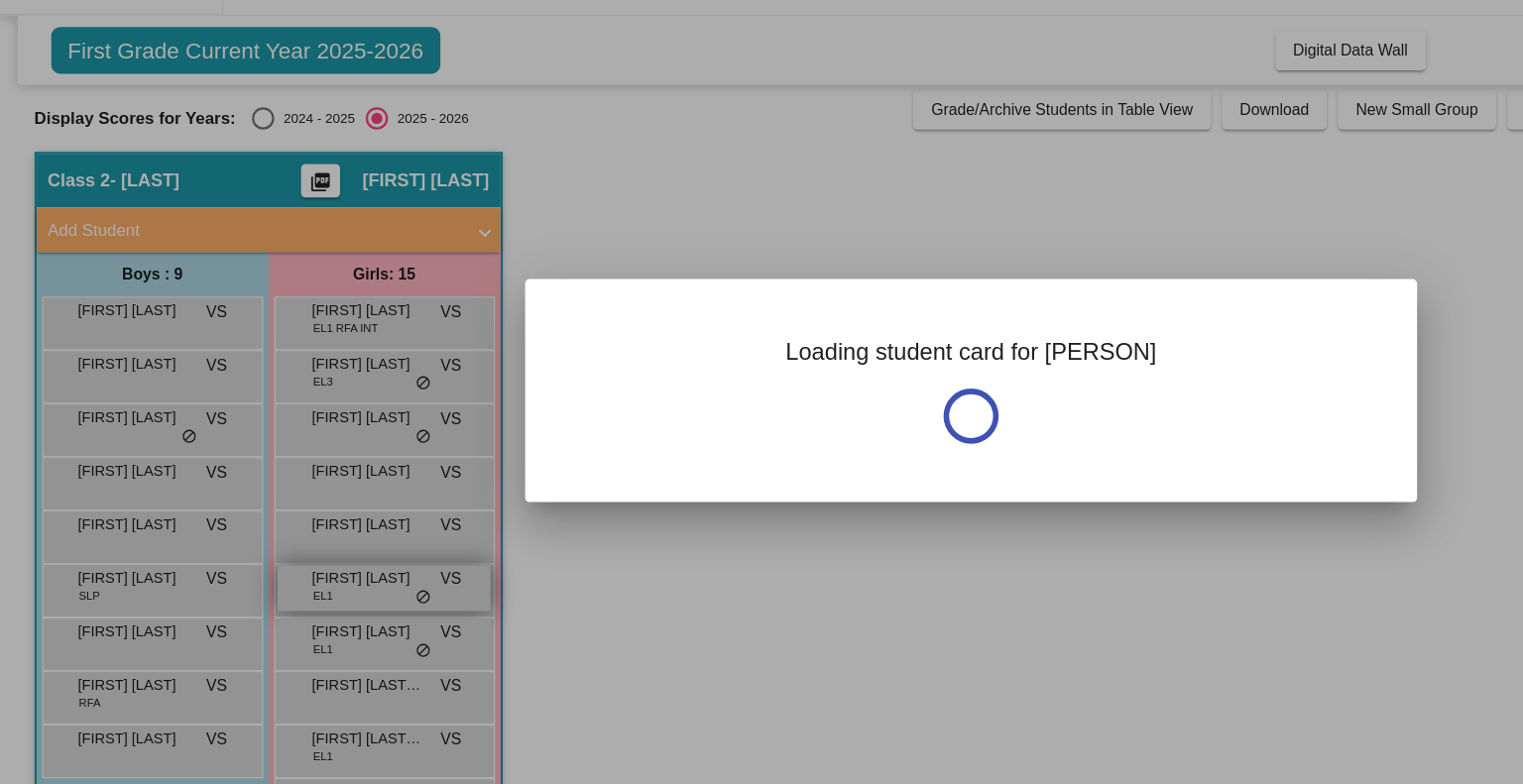 click at bounding box center (762, 392) 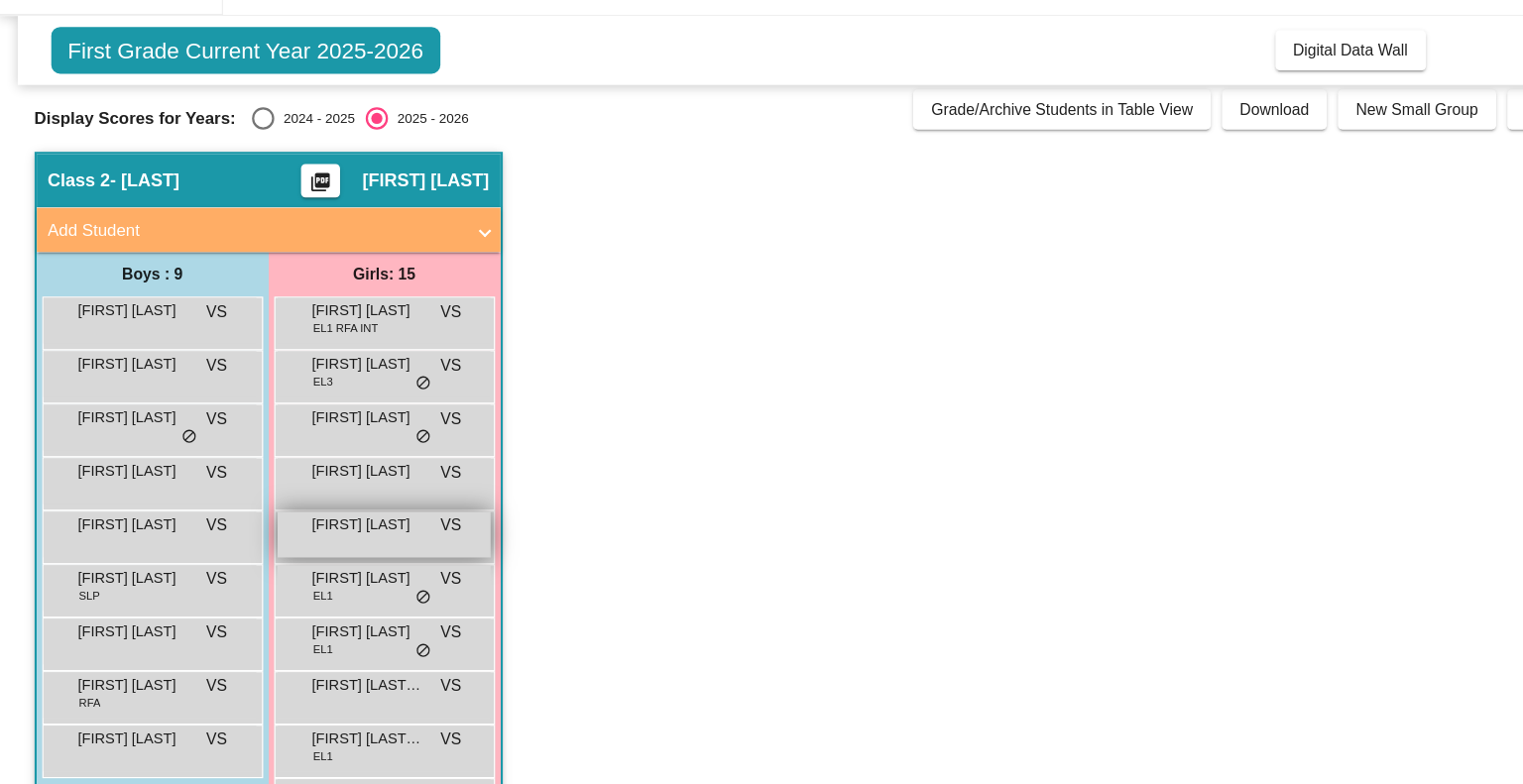 click on "Inaaya Hasan VS lock do_not_disturb_alt" at bounding box center (341, 520) 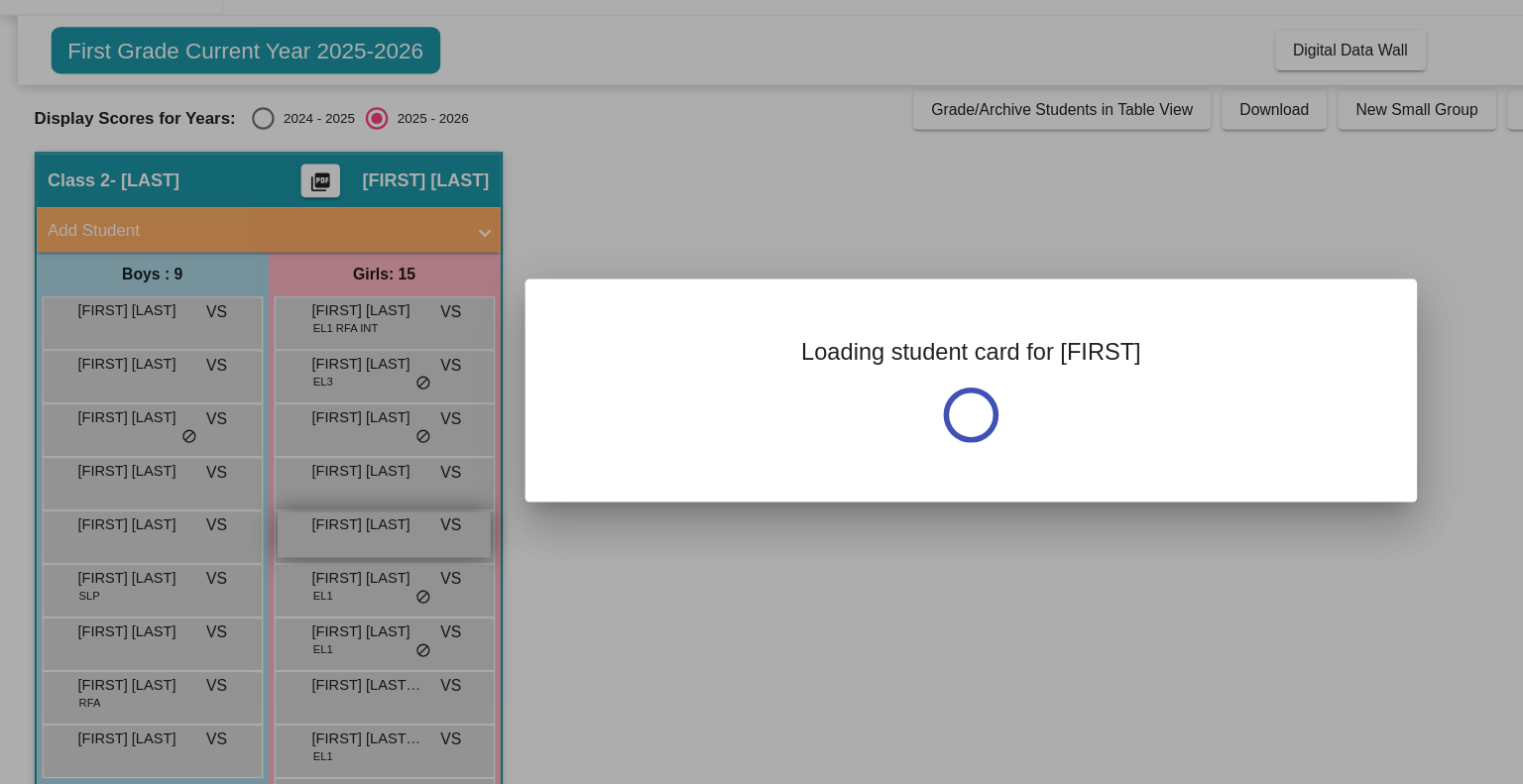 click at bounding box center [762, 392] 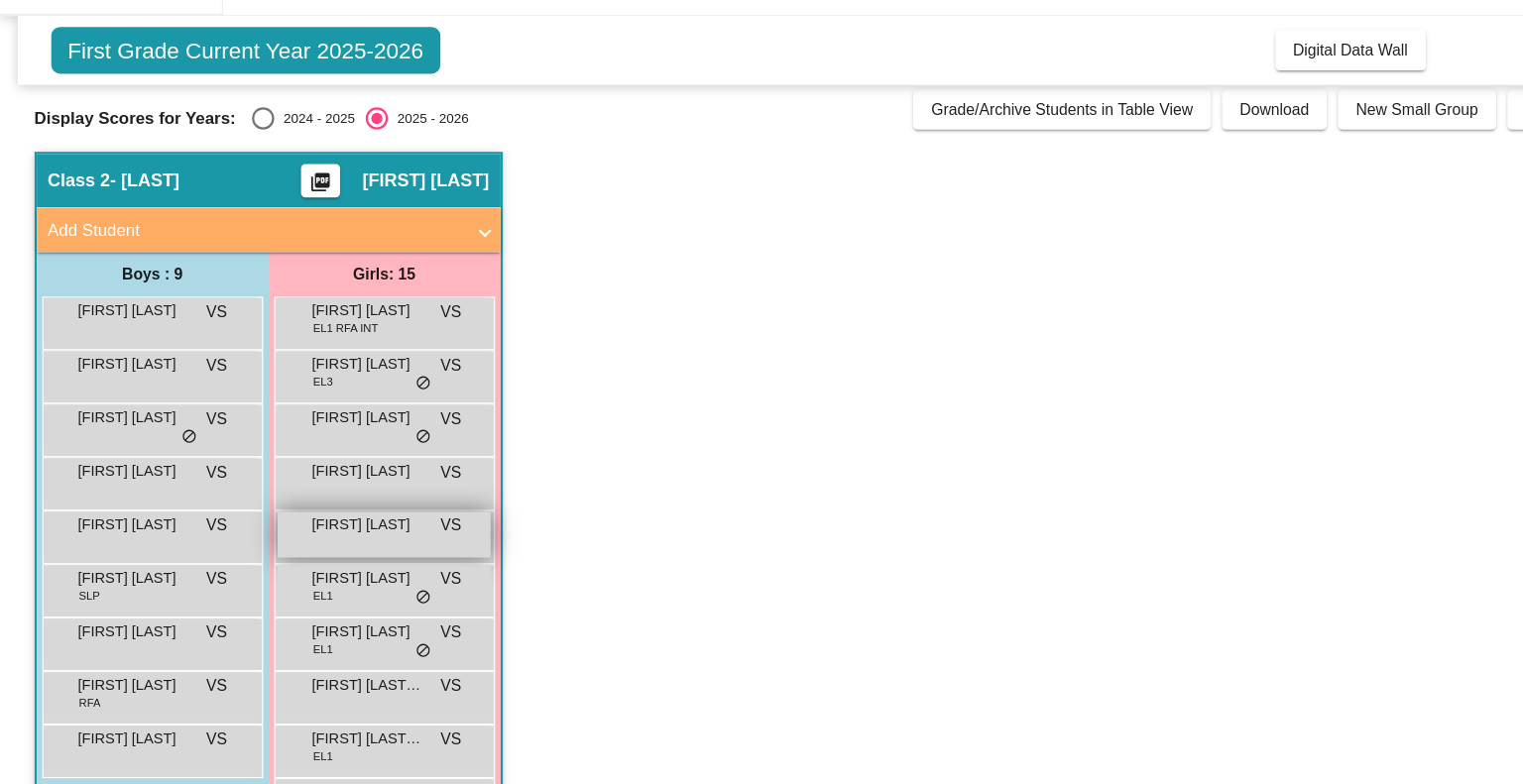 click on "Inaaya Hasan VS lock do_not_disturb_alt" at bounding box center (341, 520) 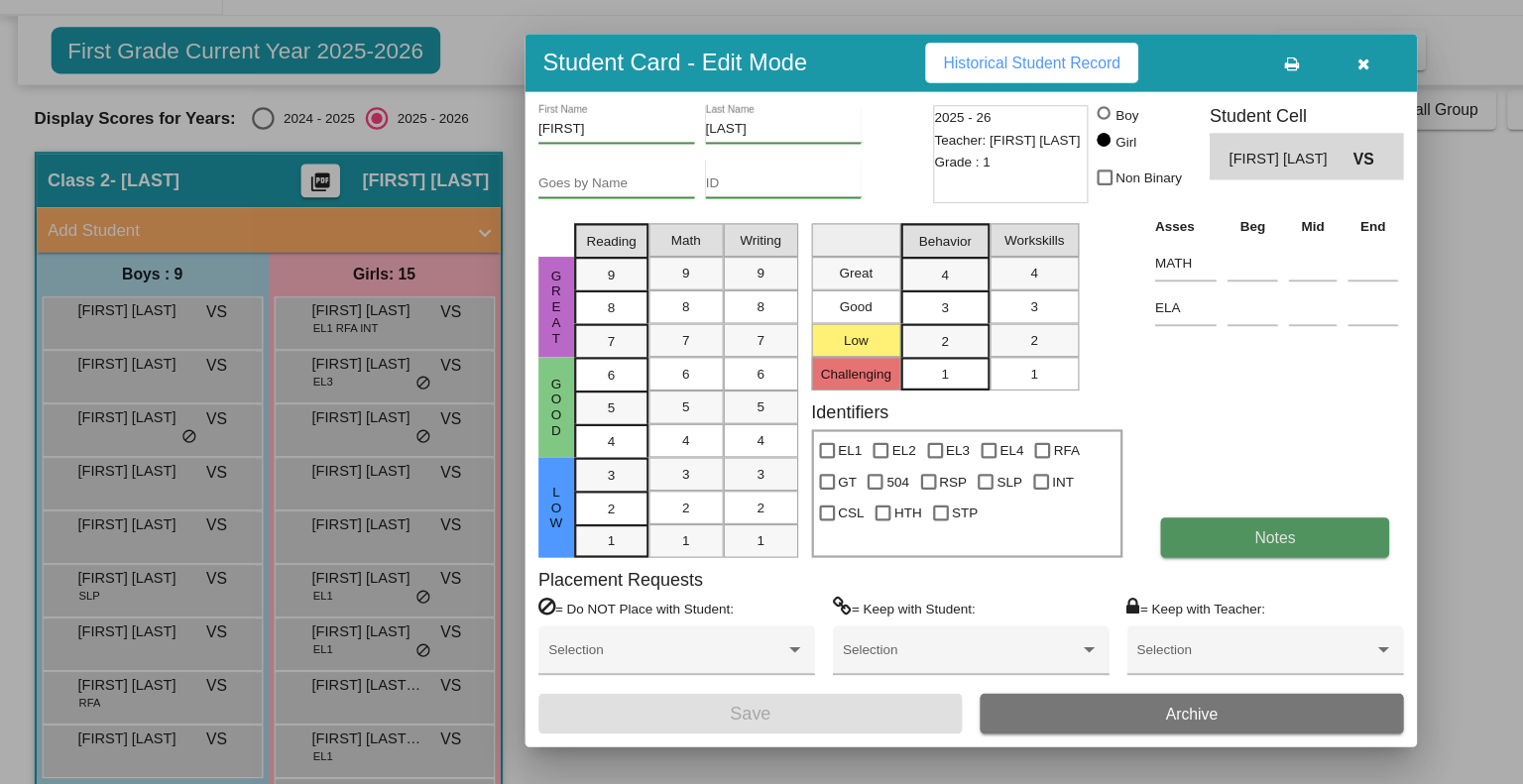 click on "Notes" at bounding box center (1133, 523) 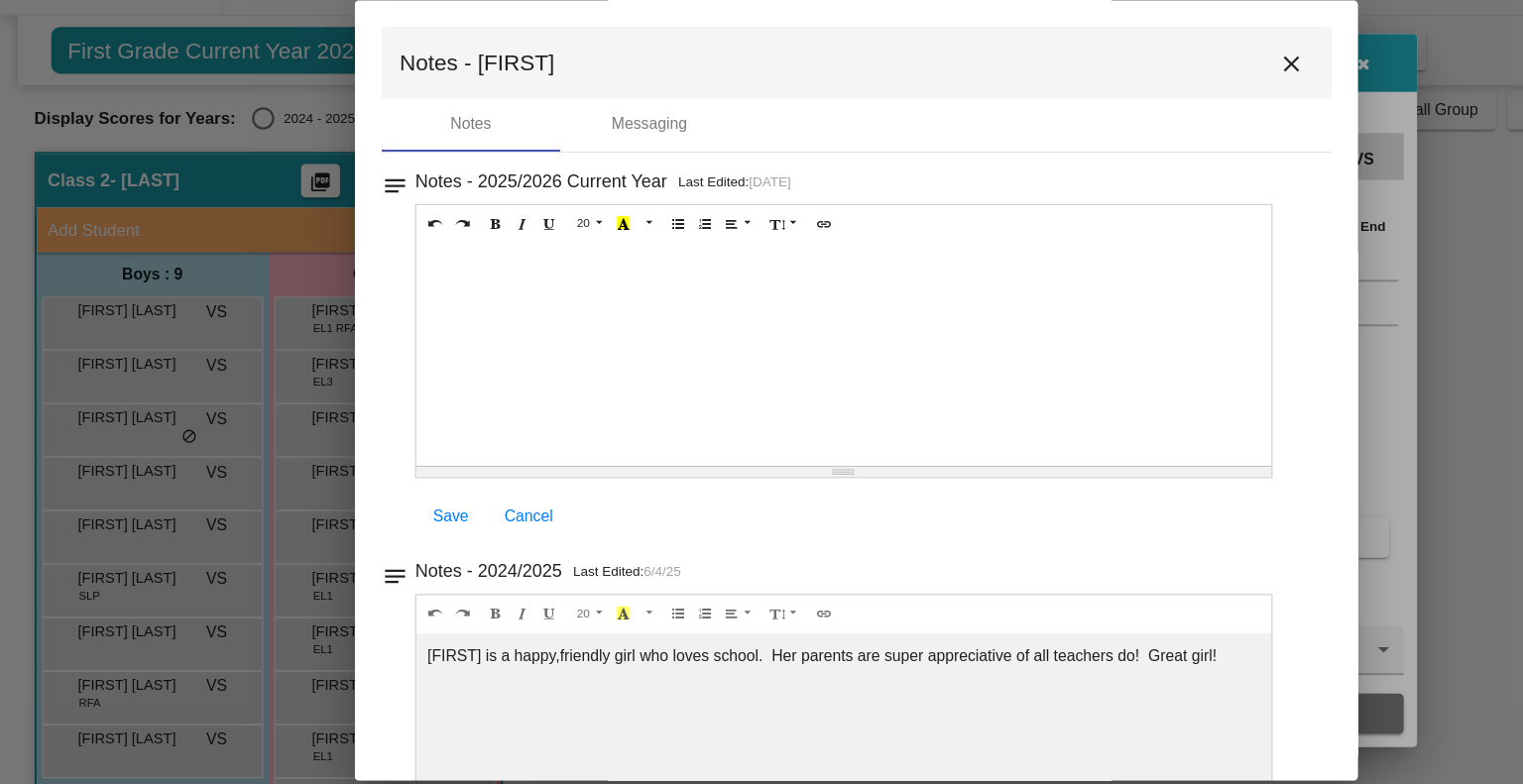 click on "close" at bounding box center (1148, 102) 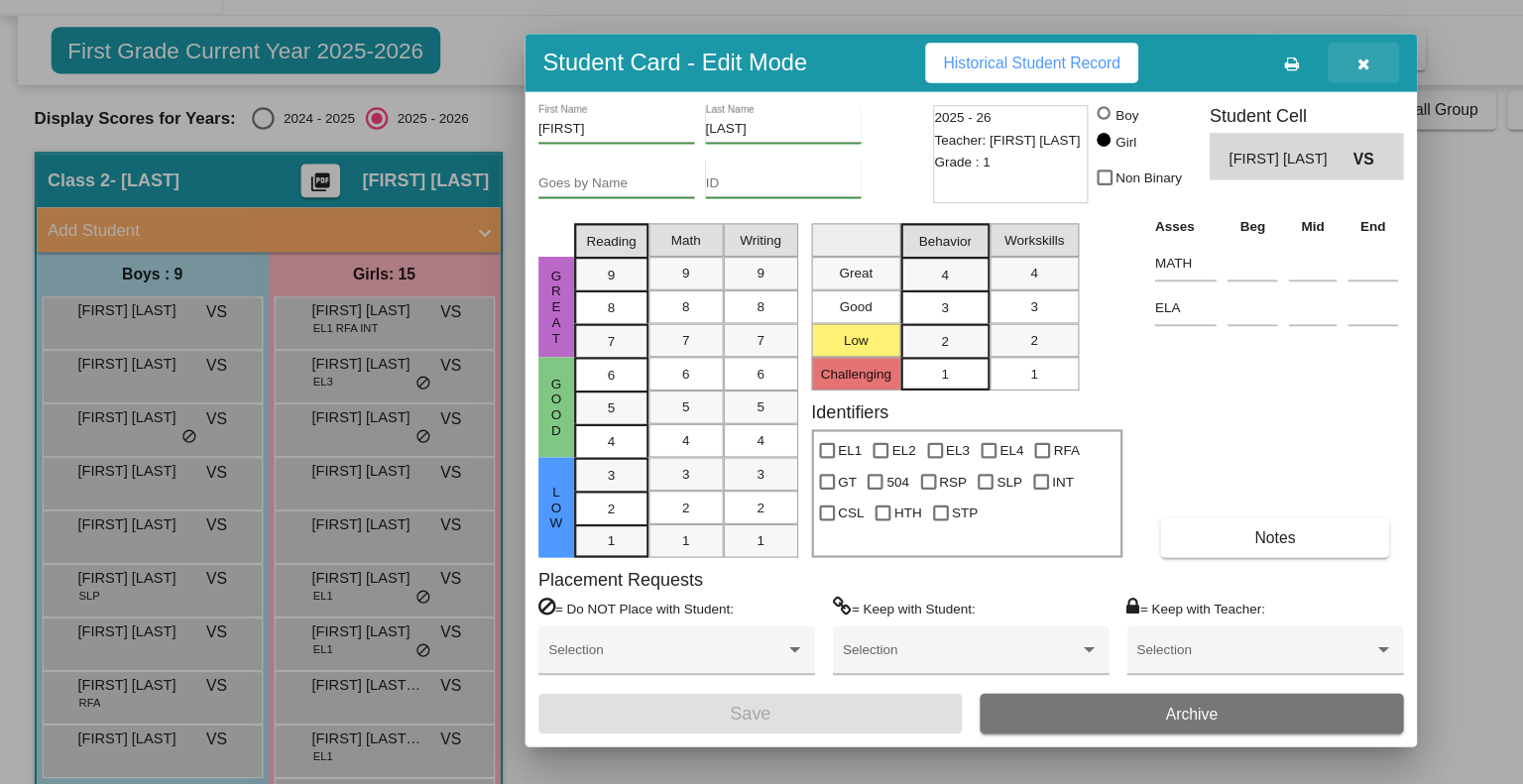 click at bounding box center (1213, 101) 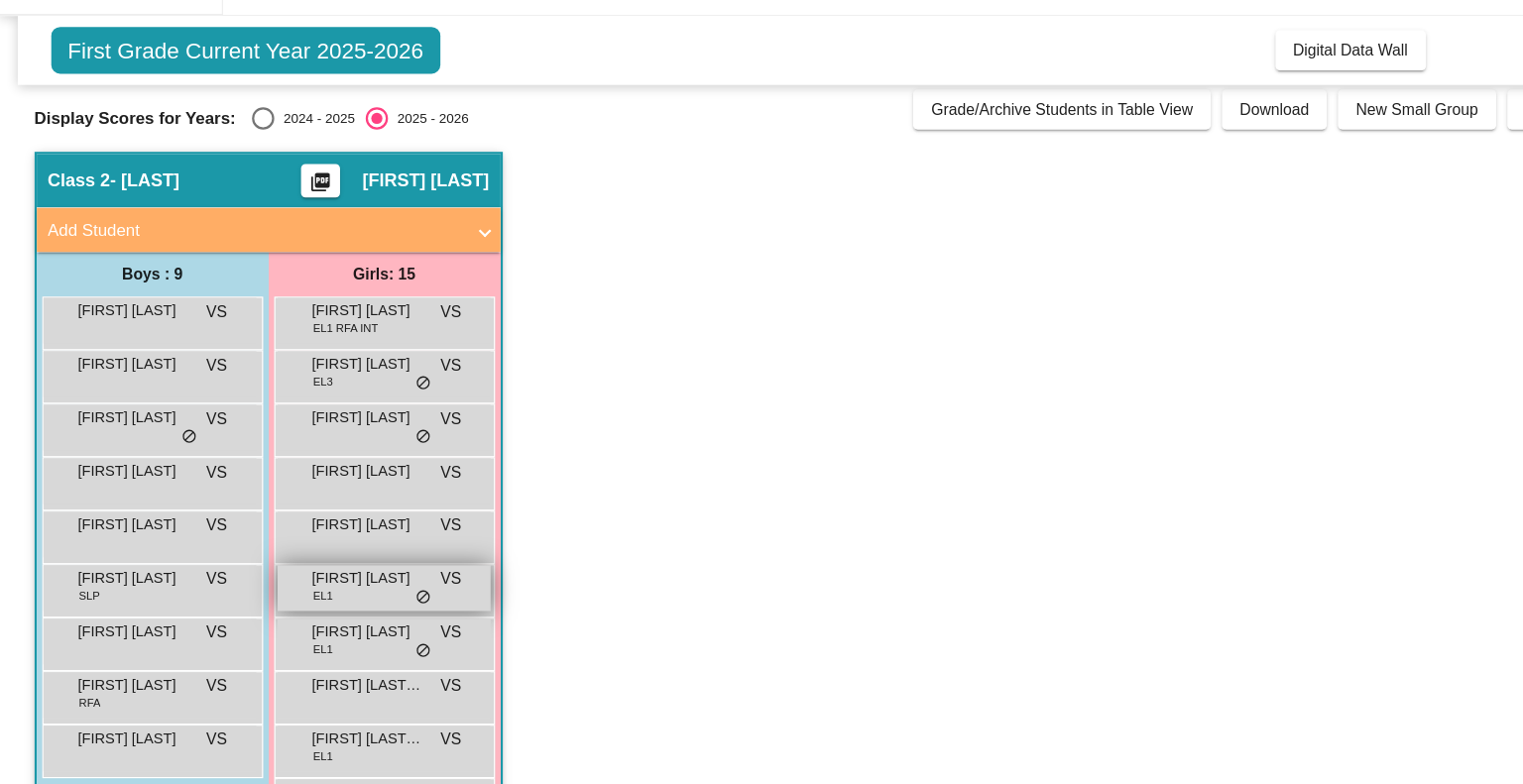 click on "Jenna Jaradat" at bounding box center (327, 560) 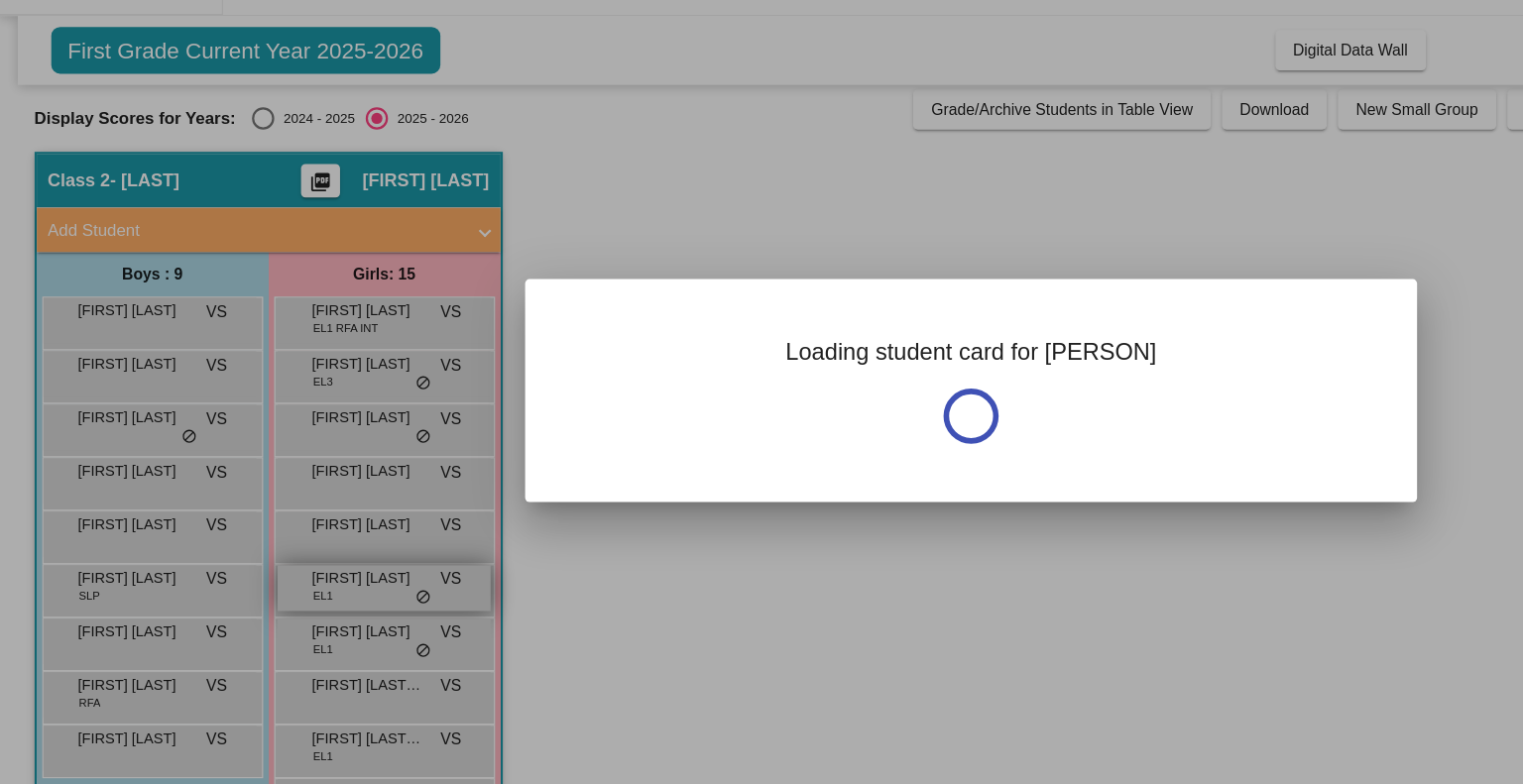 click at bounding box center [762, 392] 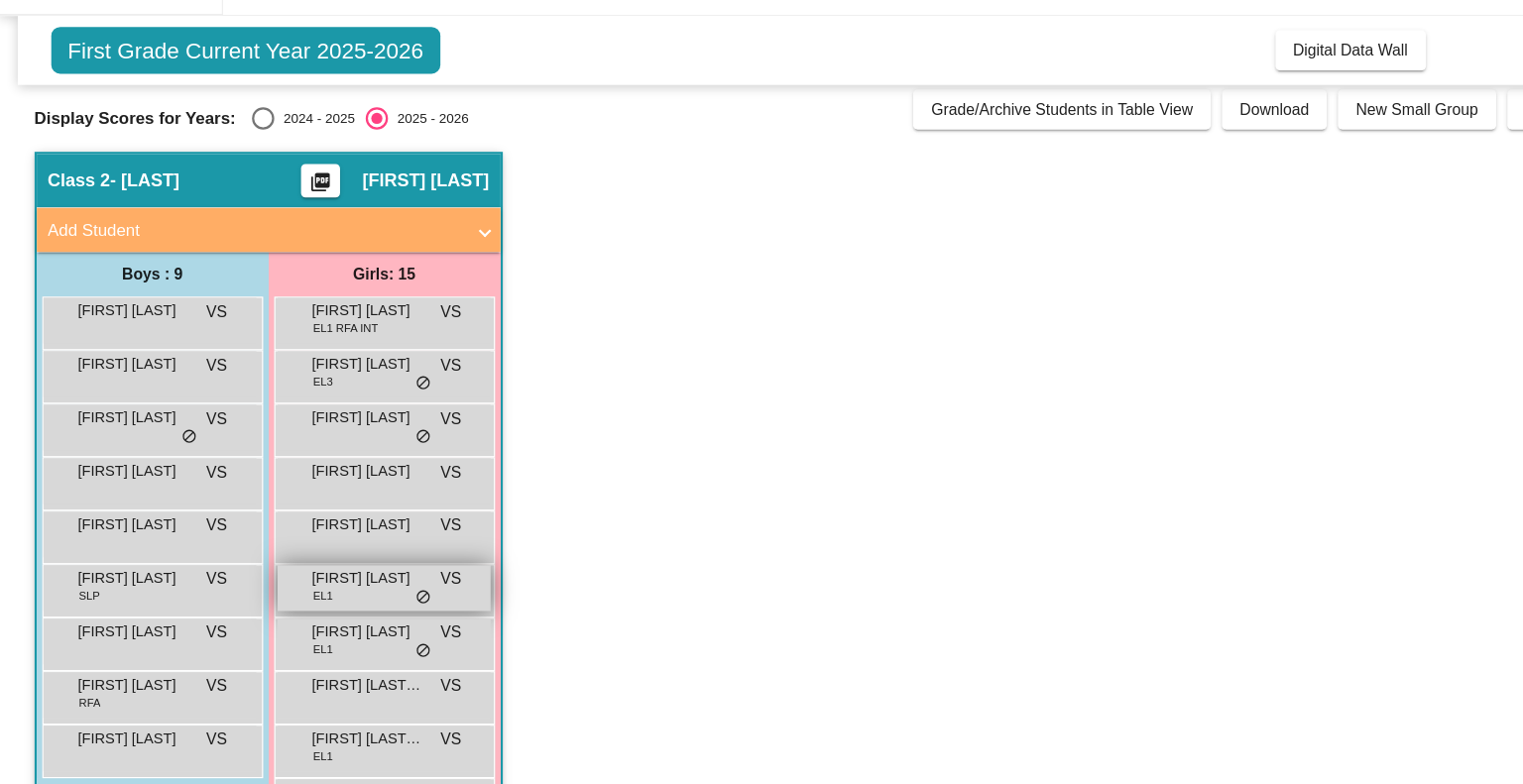 click on "Jenna Jaradat" at bounding box center (327, 560) 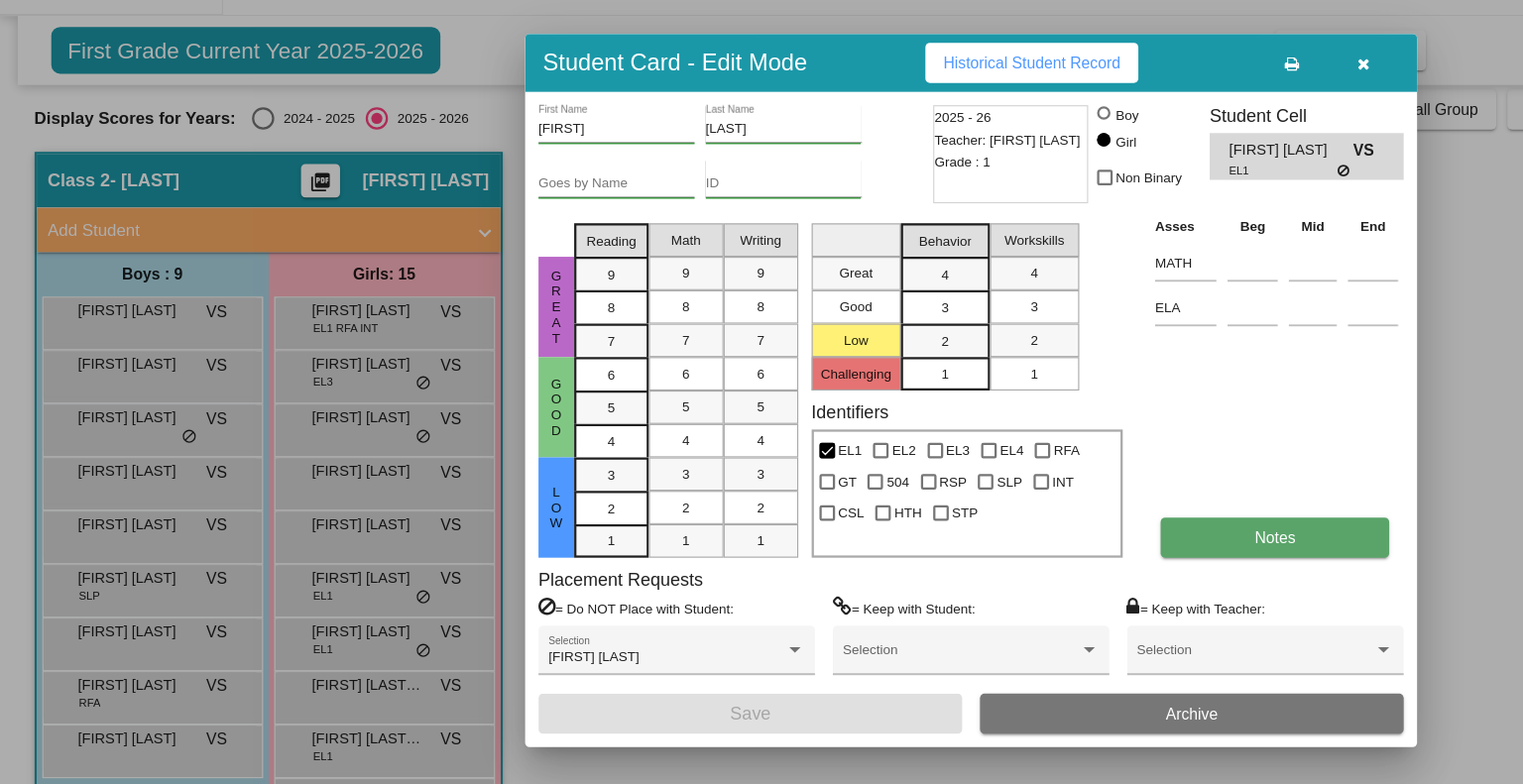 click on "Notes" at bounding box center [1133, 523] 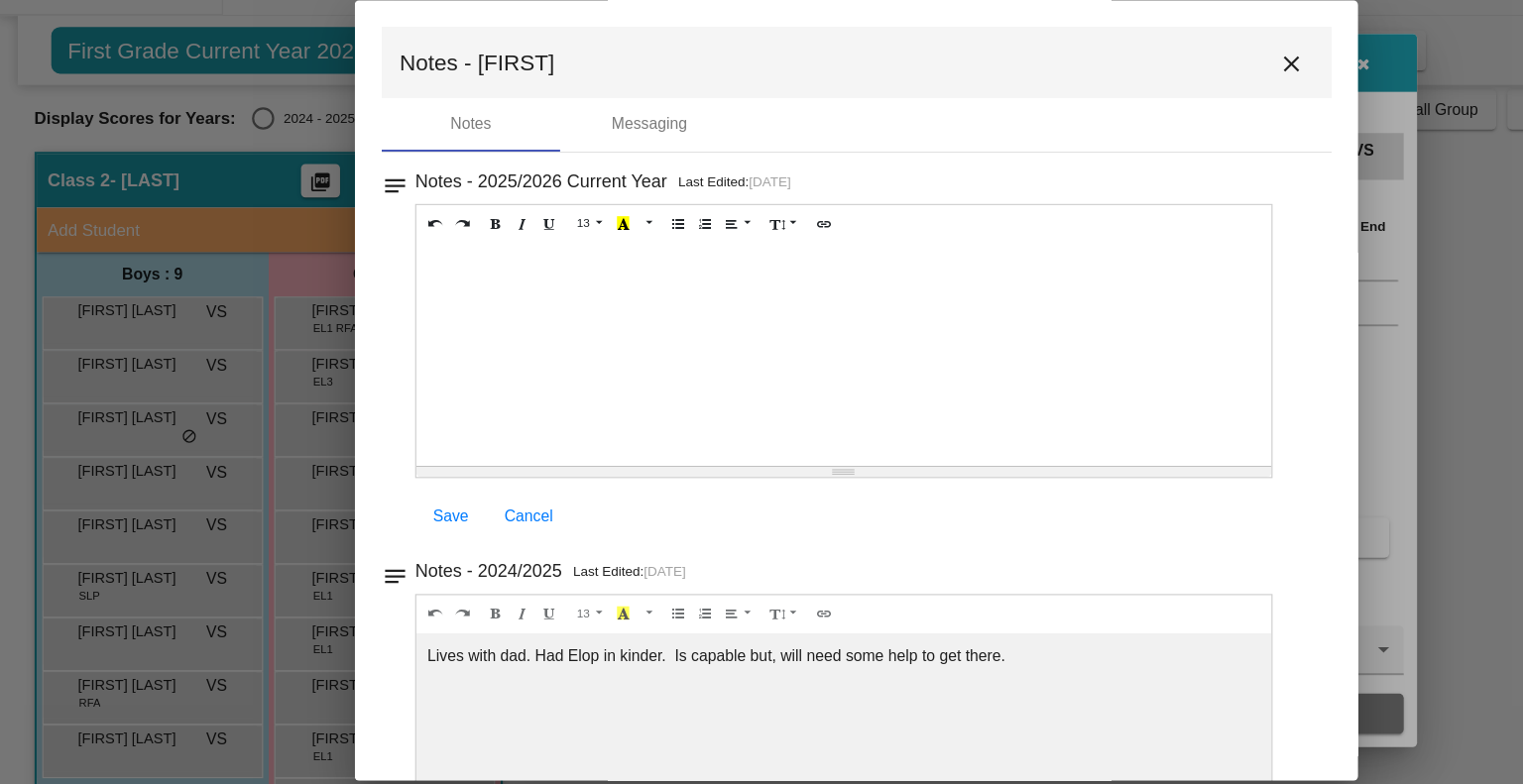 click on "close" at bounding box center (1148, 102) 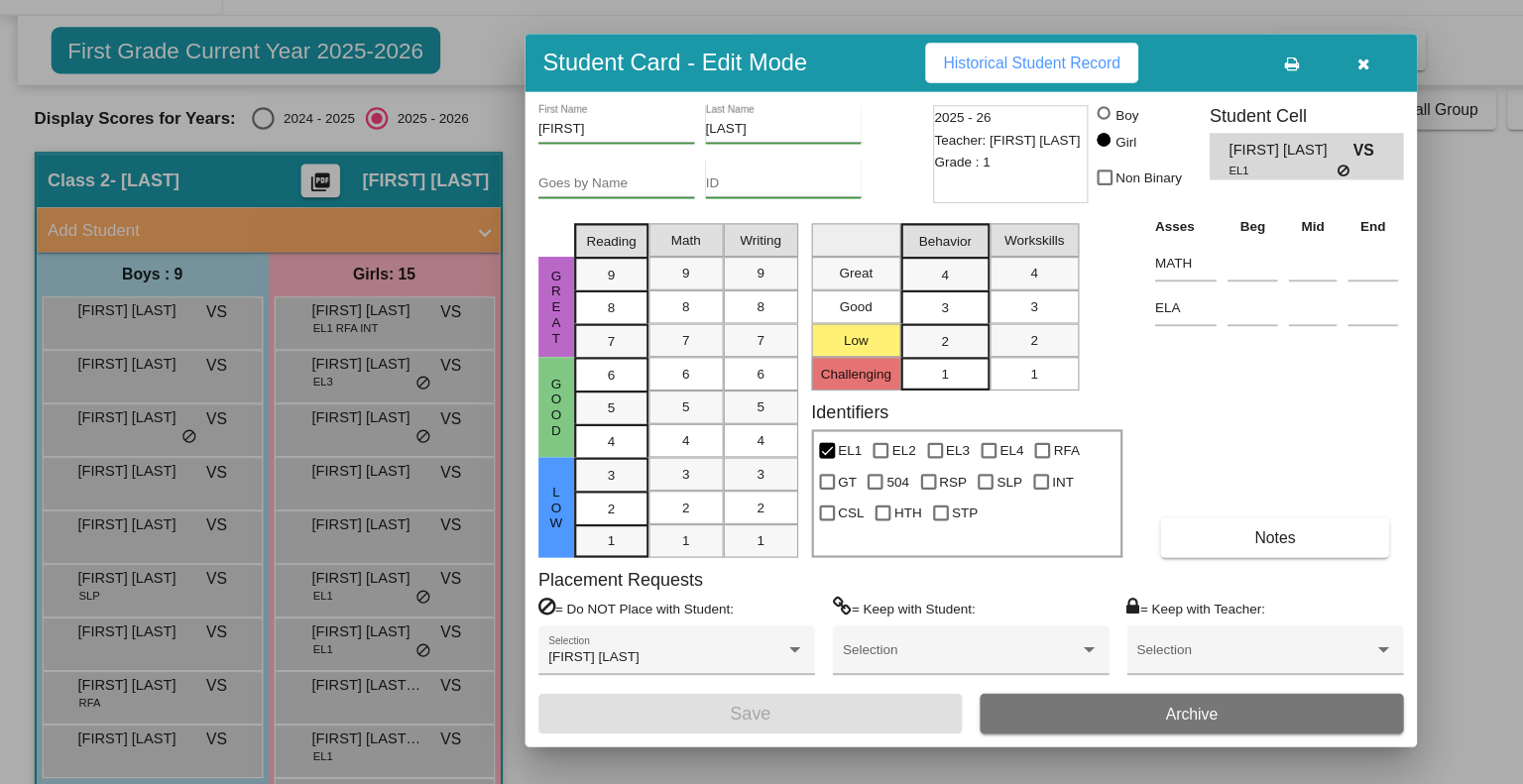 click at bounding box center (762, 392) 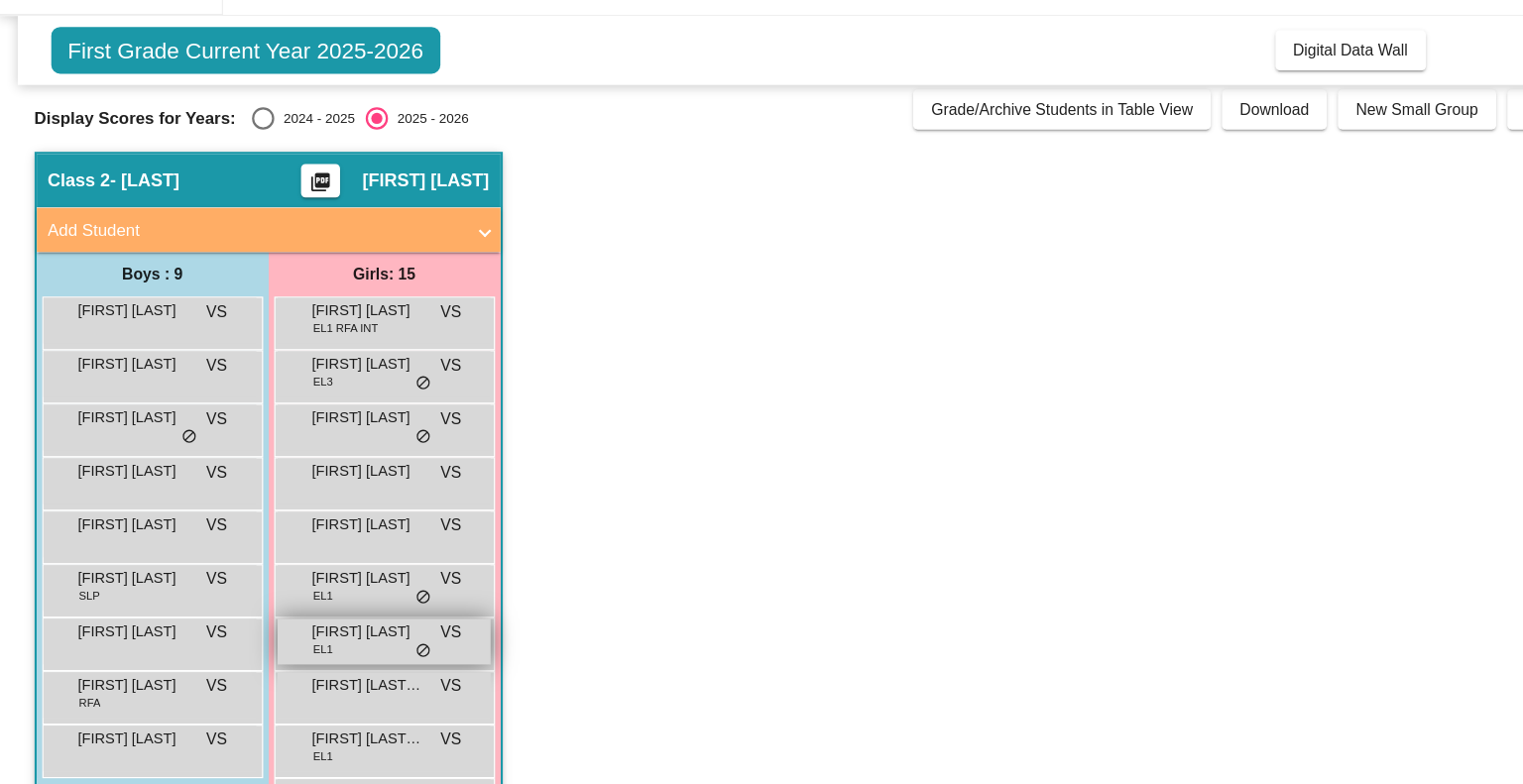 click on "Leilani Hernandez" at bounding box center (327, 608) 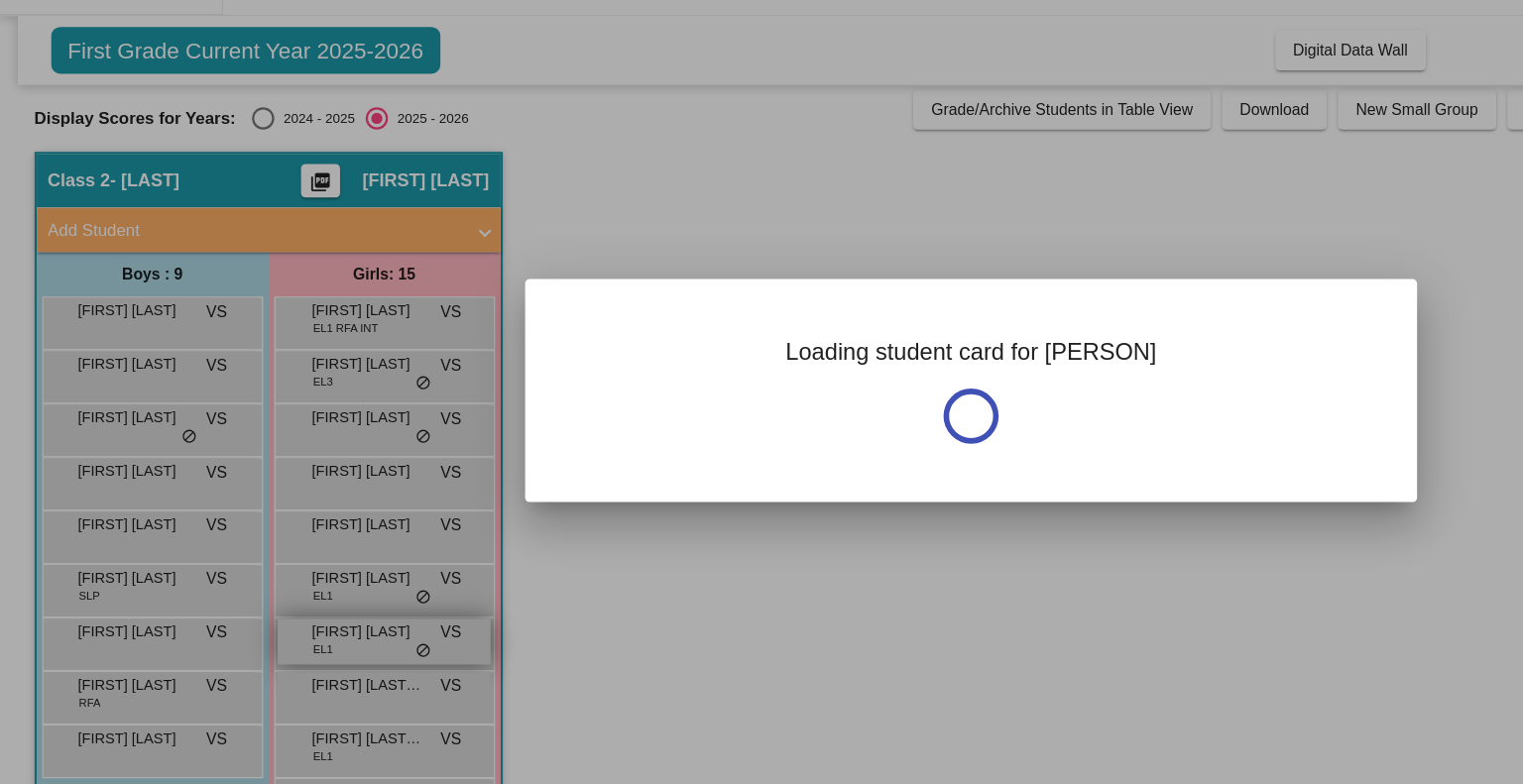 click at bounding box center [762, 392] 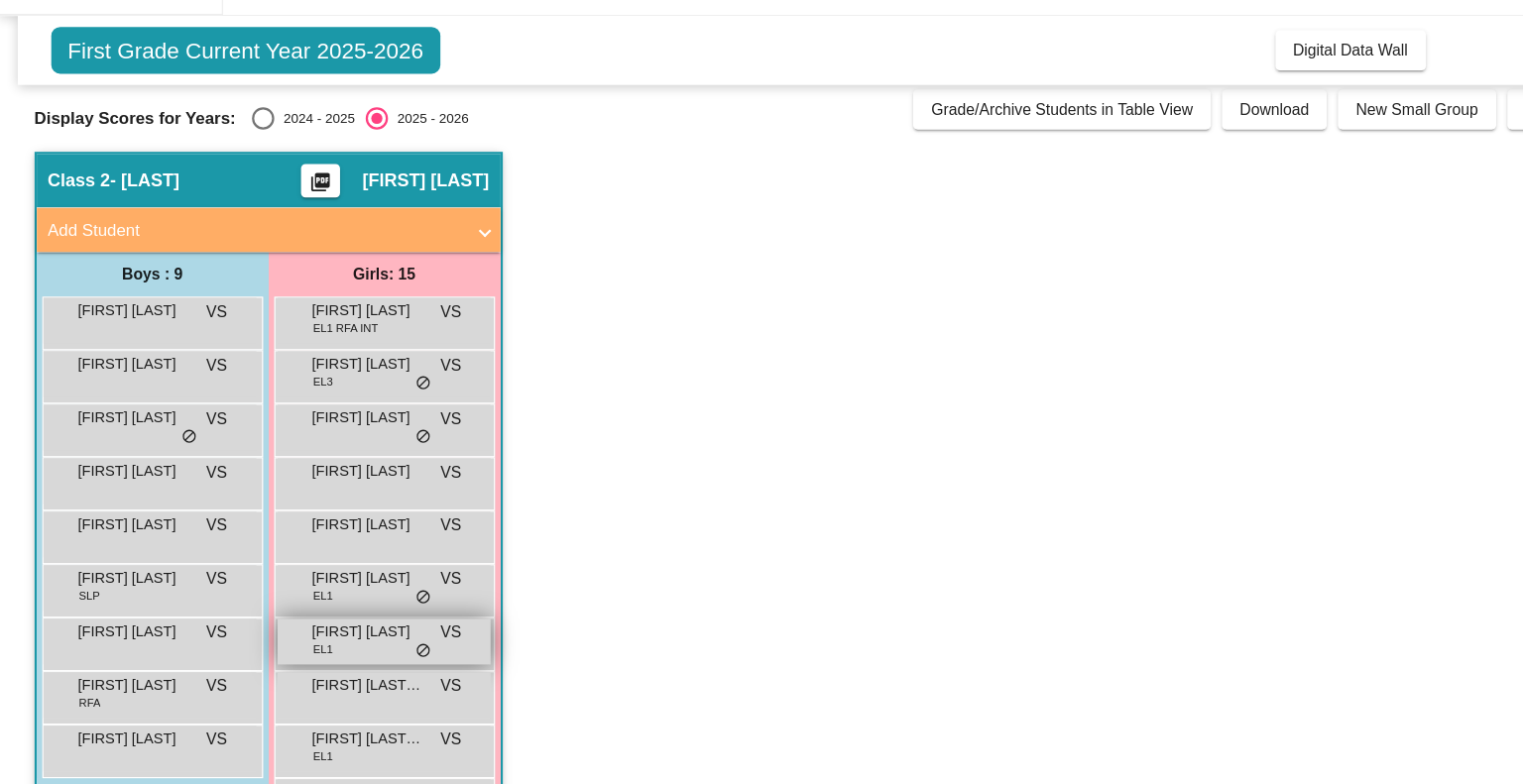 click on "Leilani Hernandez EL1 VS lock do_not_disturb_alt" at bounding box center [341, 616] 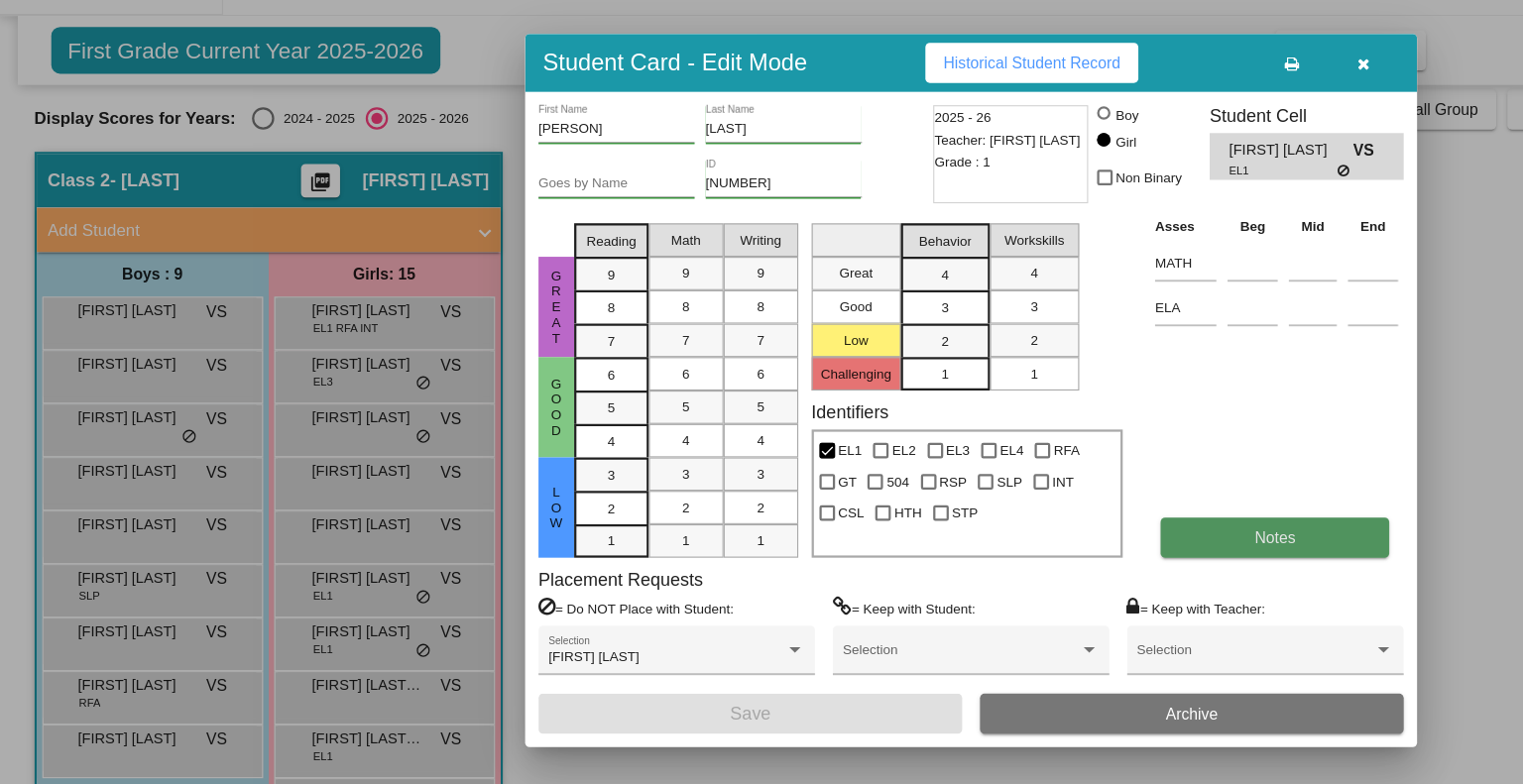 click on "Notes" at bounding box center [1133, 523] 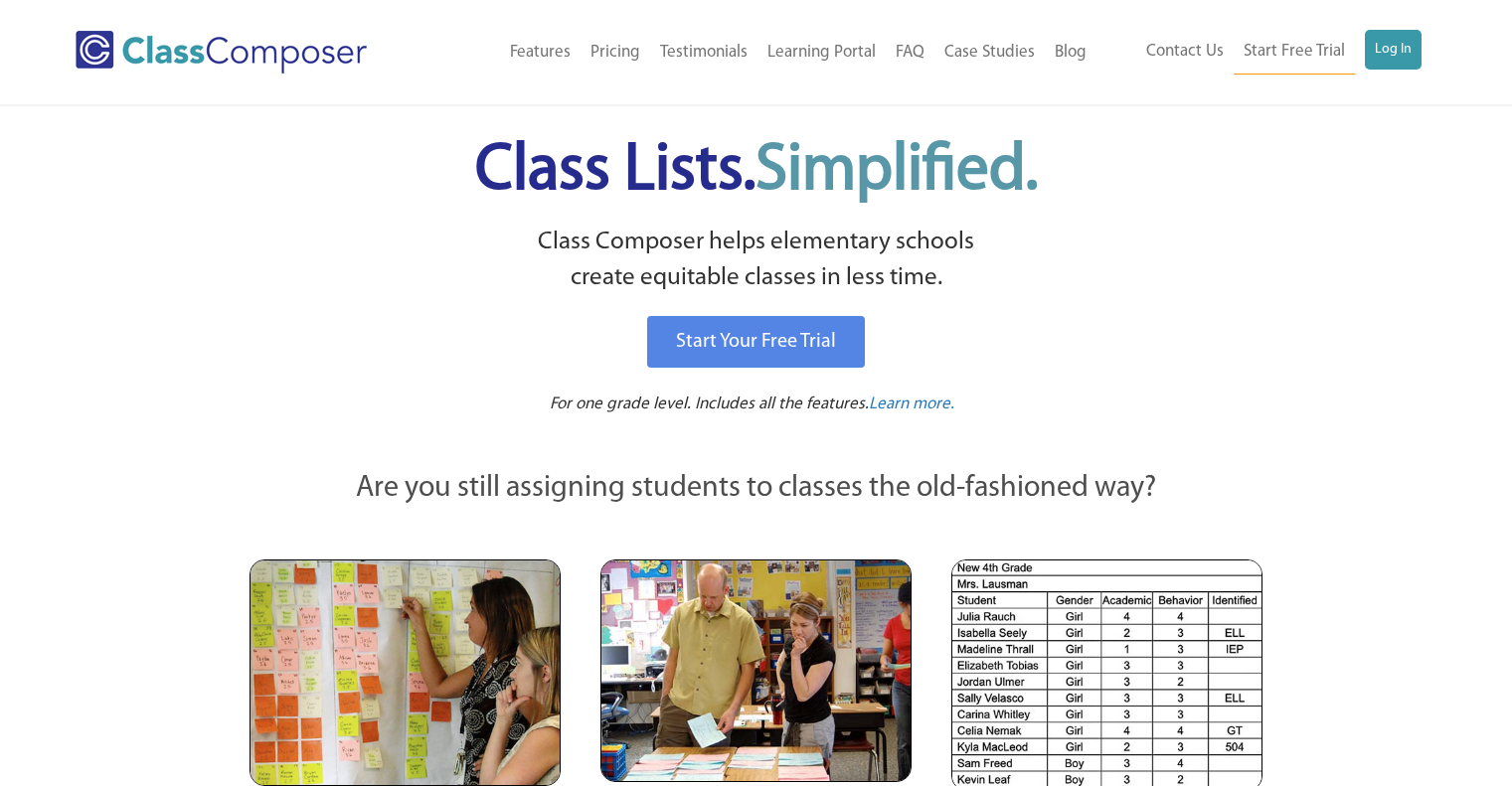scroll, scrollTop: 0, scrollLeft: 0, axis: both 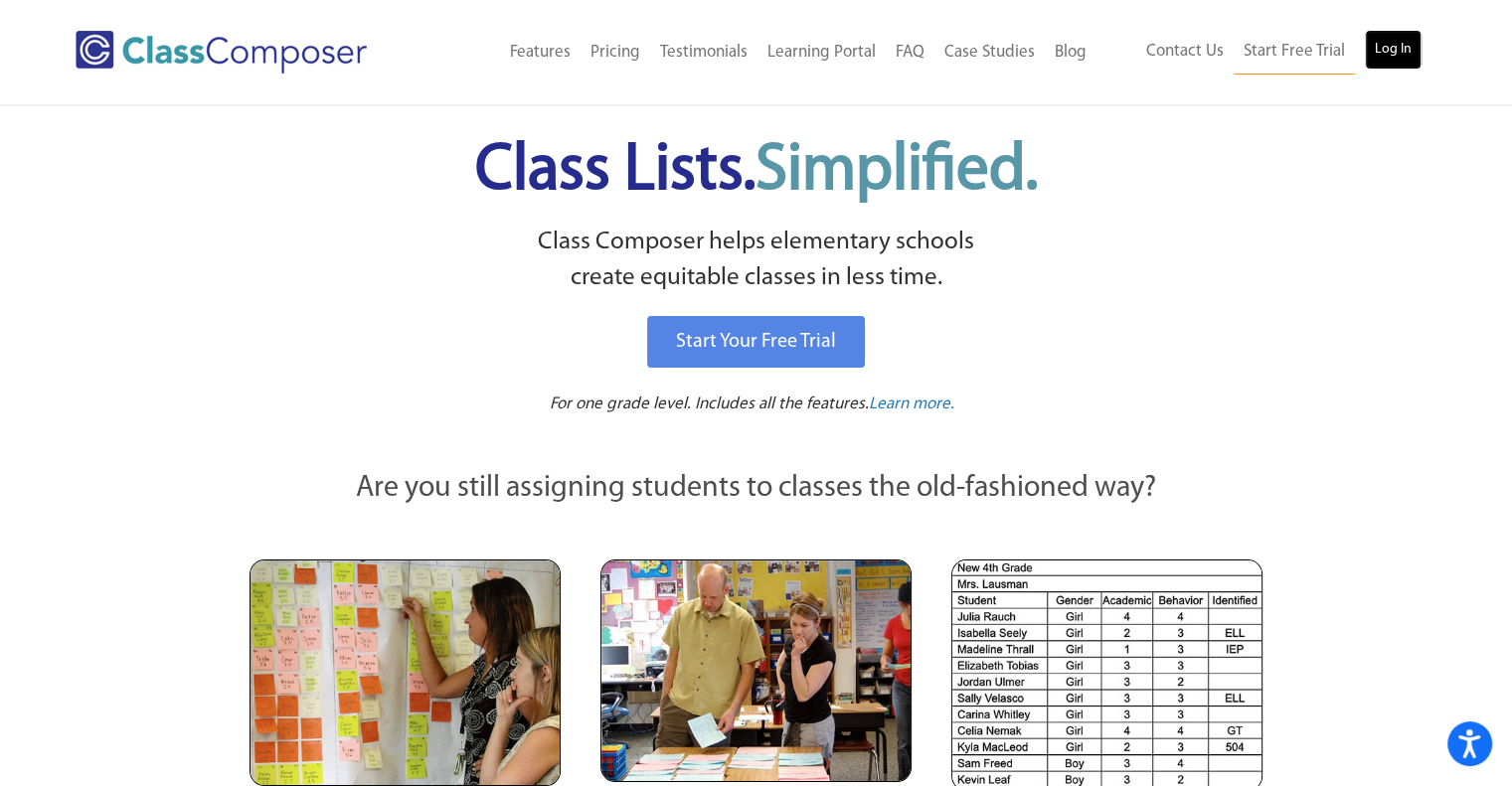 click on "Log In" at bounding box center [1393, 50] 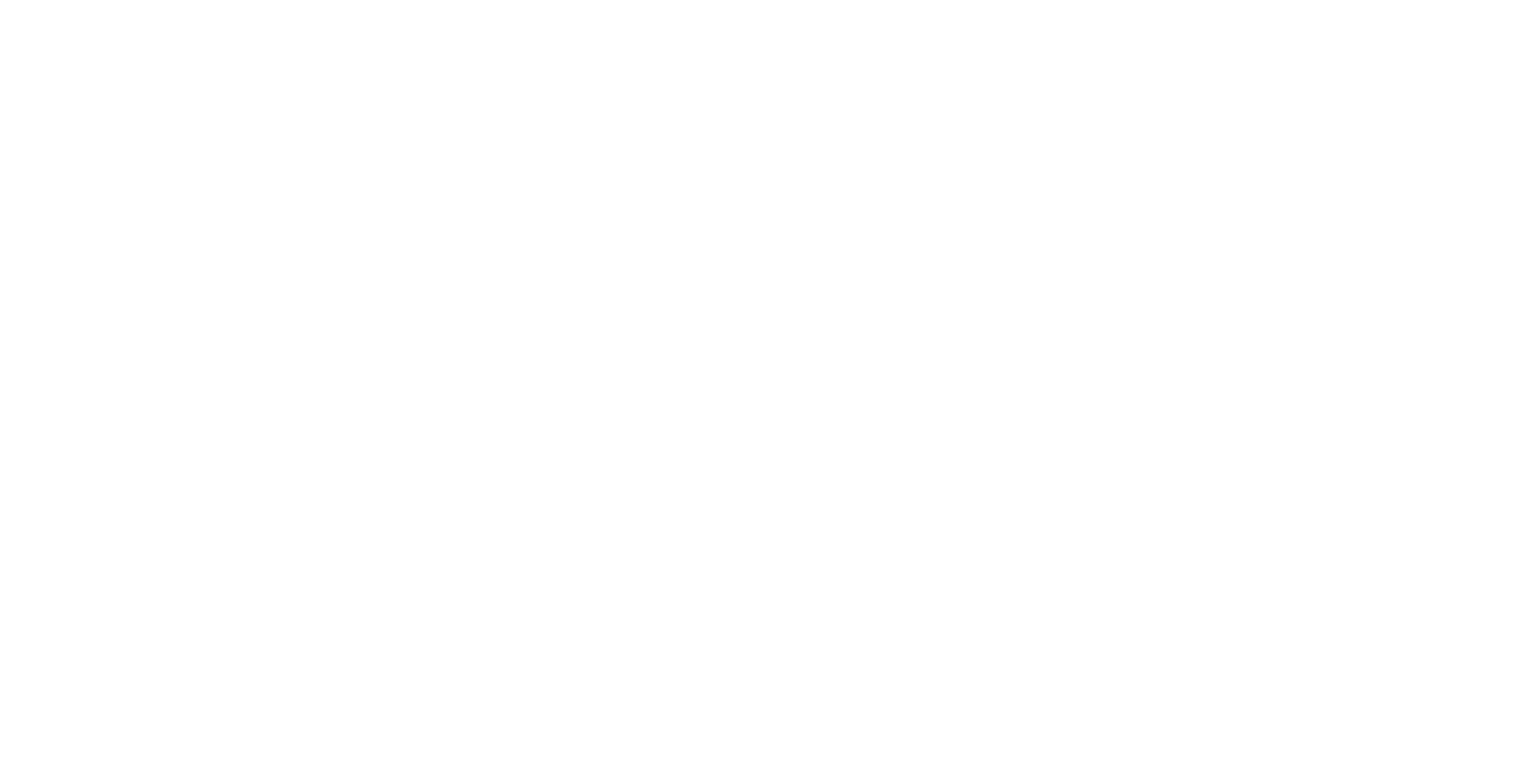 scroll, scrollTop: 0, scrollLeft: 0, axis: both 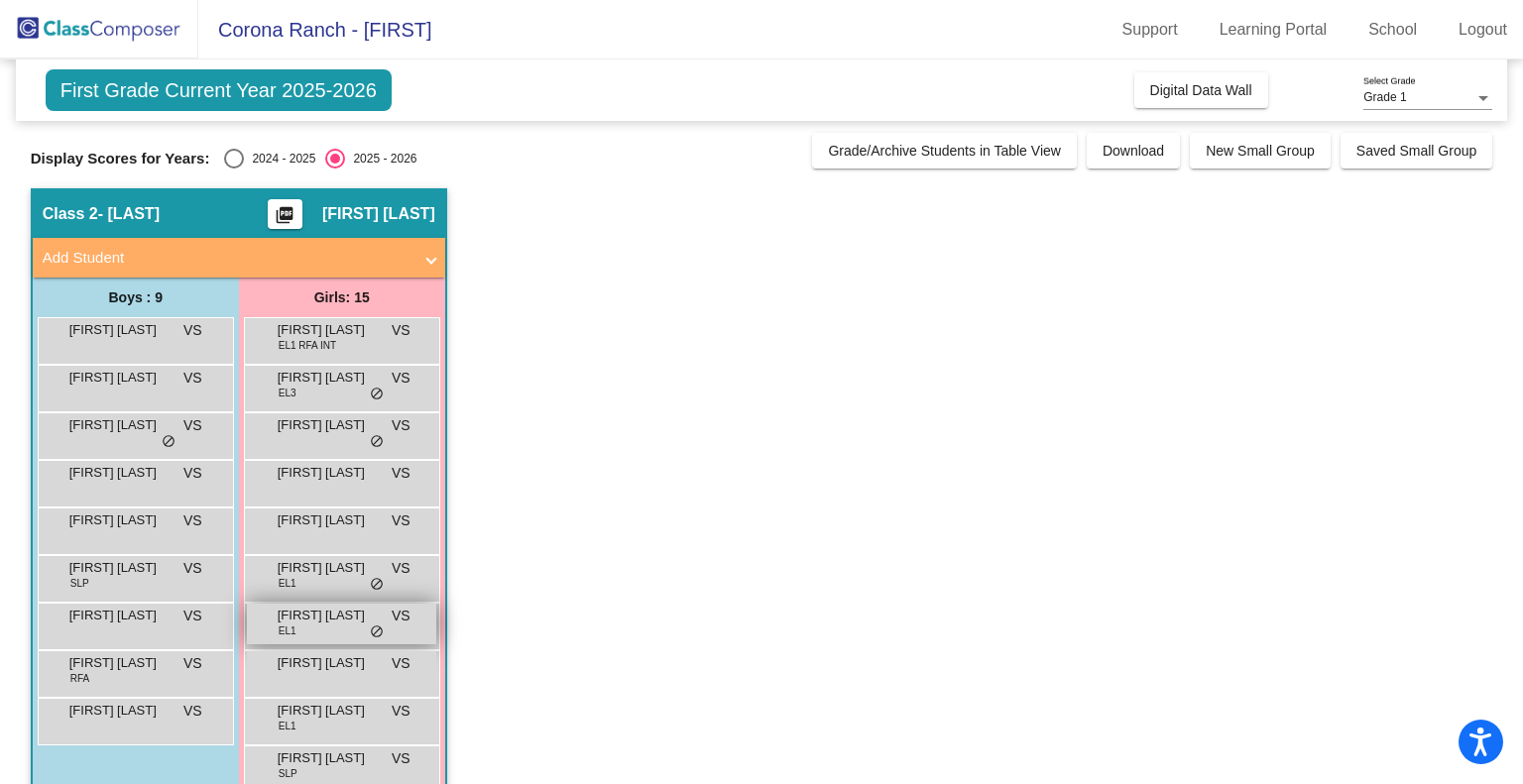 click on "Leilani Hernandez" at bounding box center [327, 616] 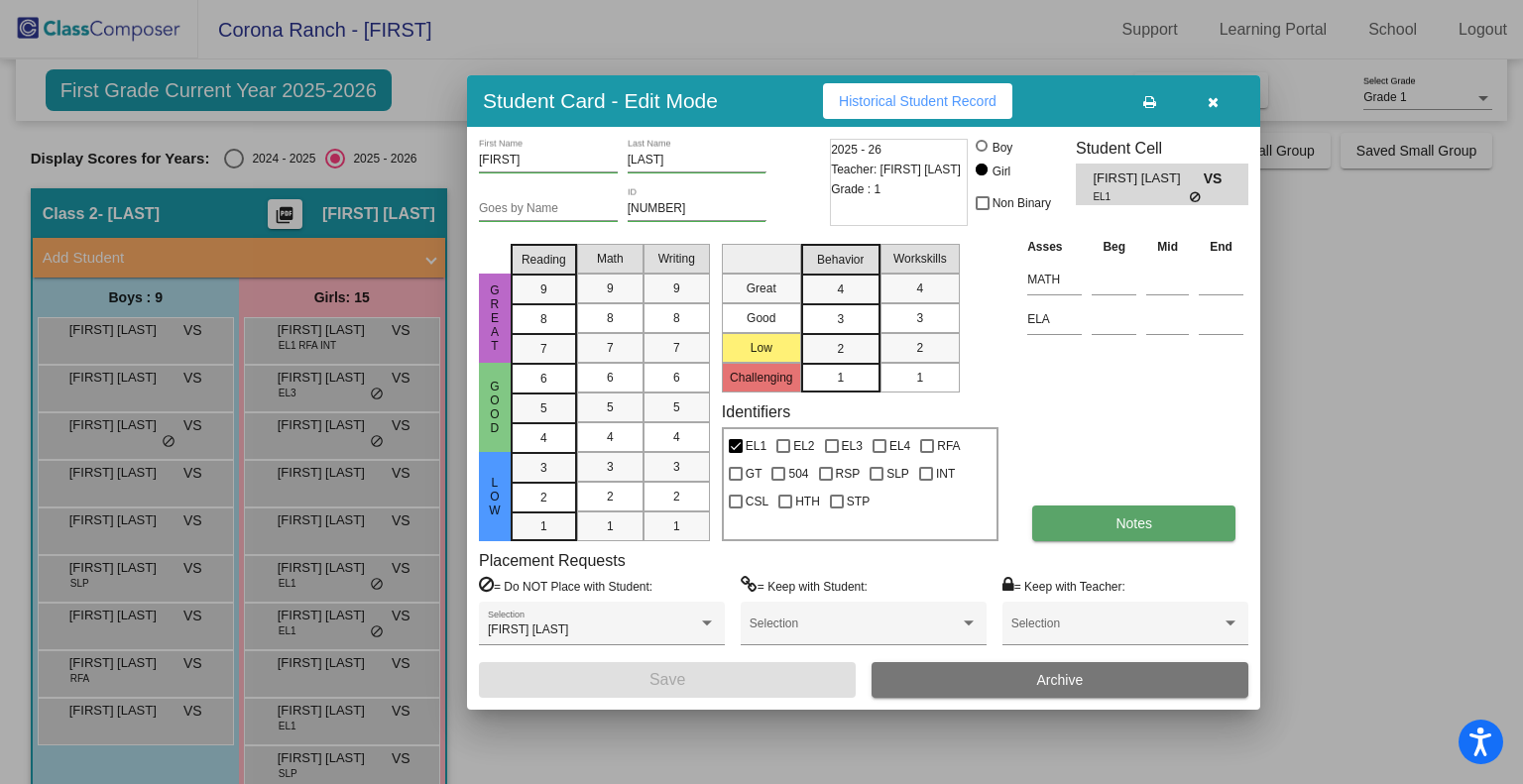 click on "Notes" at bounding box center [1133, 523] 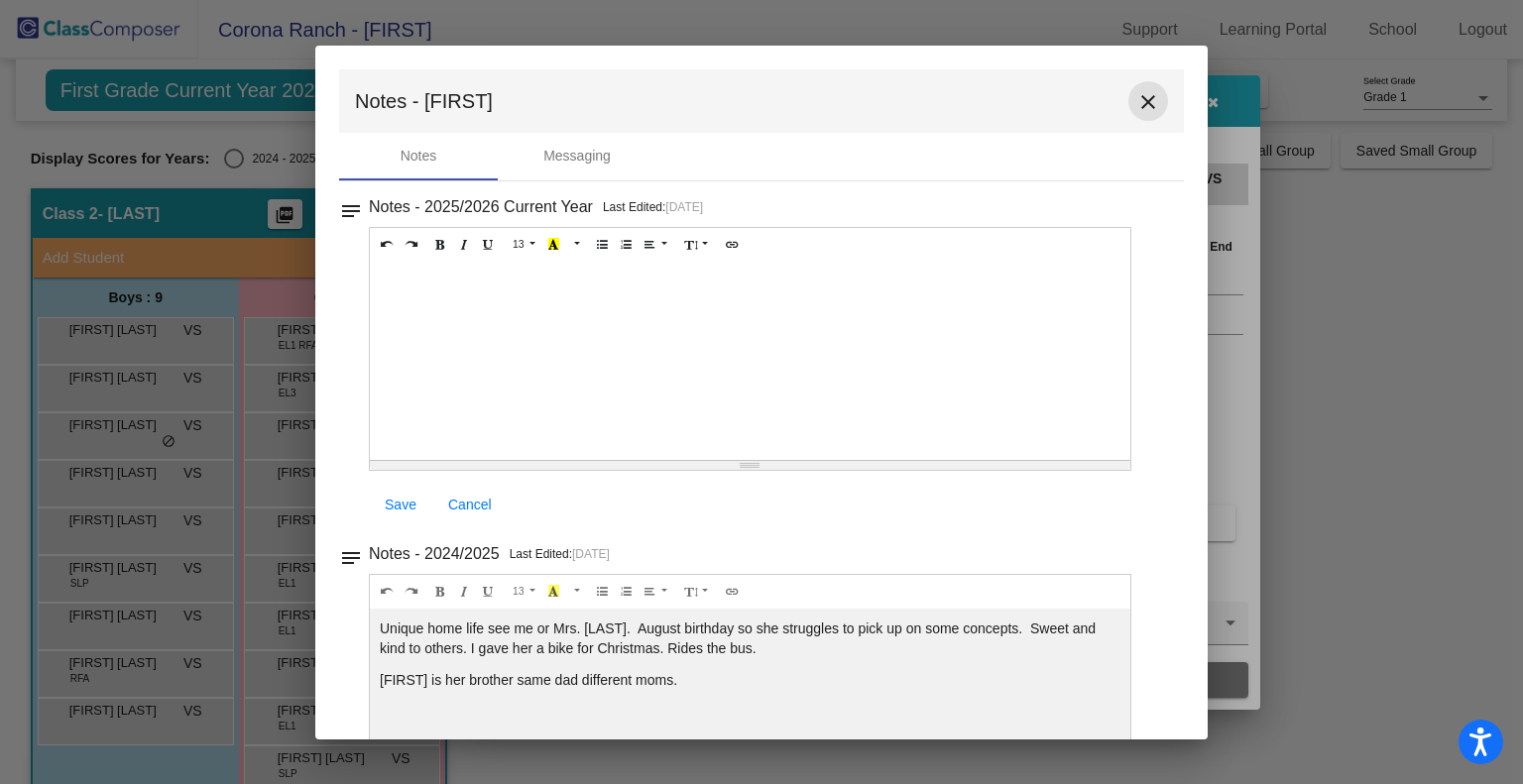 click on "close" at bounding box center [1148, 102] 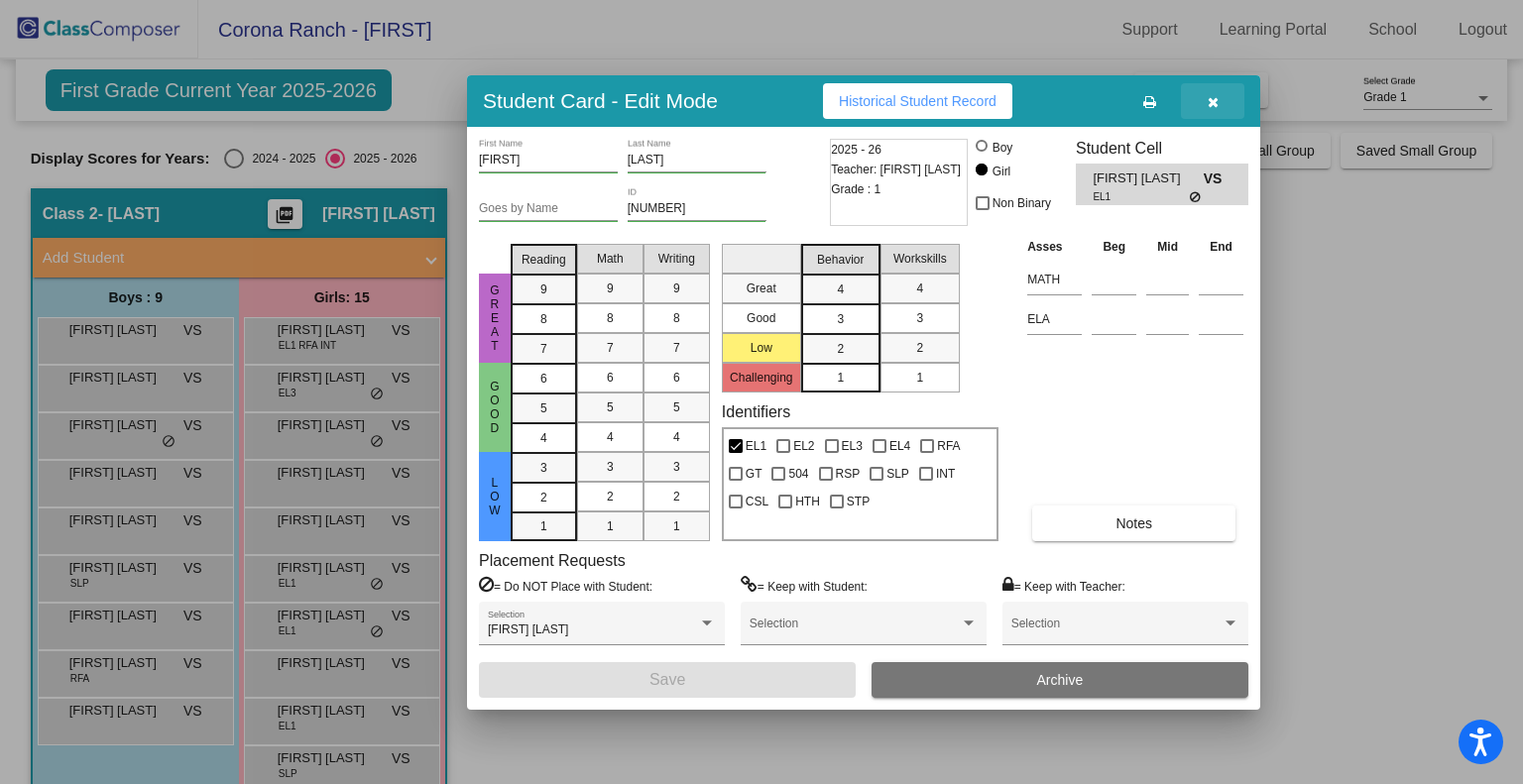 click at bounding box center [1213, 101] 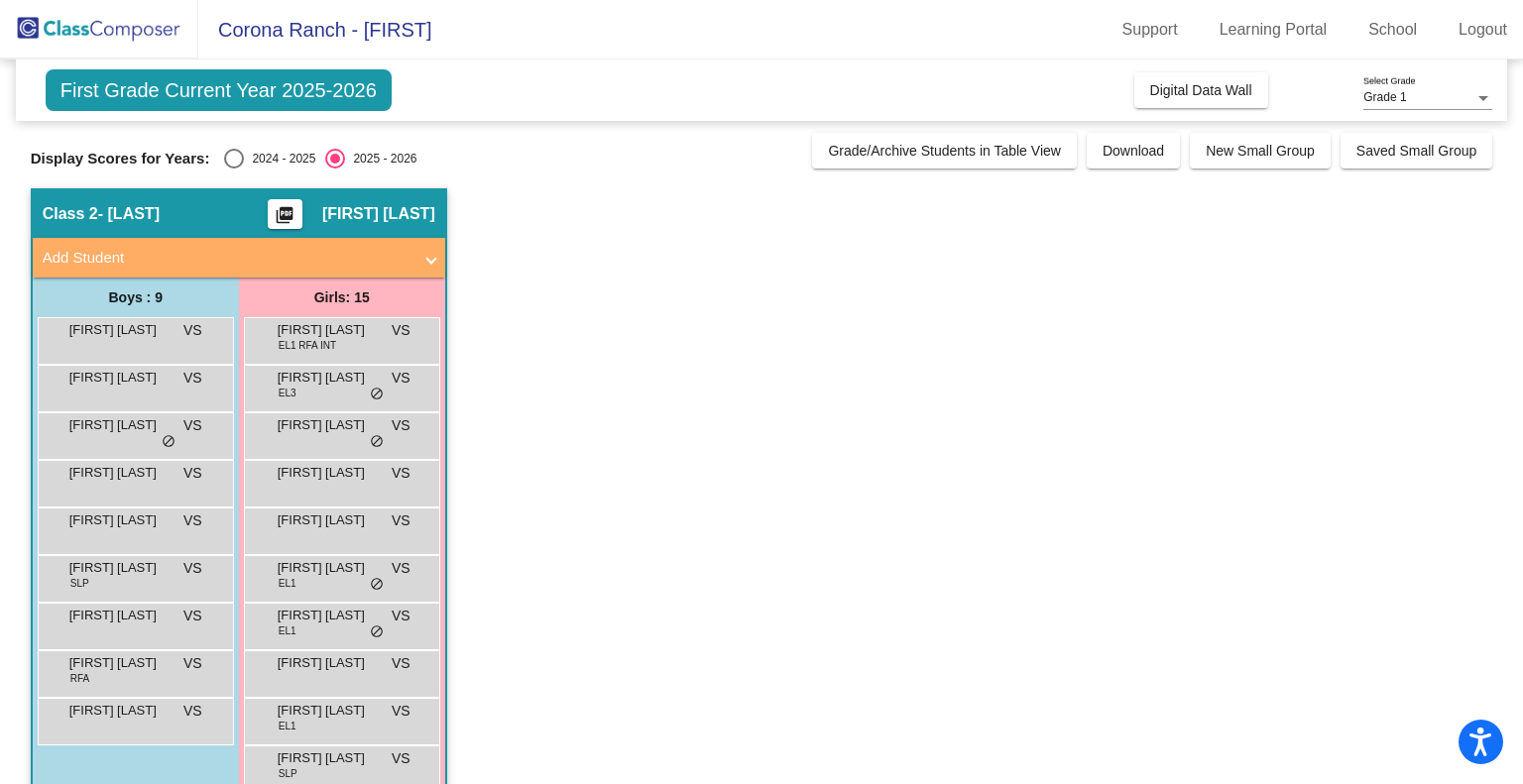 drag, startPoint x: 311, startPoint y: 677, endPoint x: 309, endPoint y: 697, distance: 20.09975 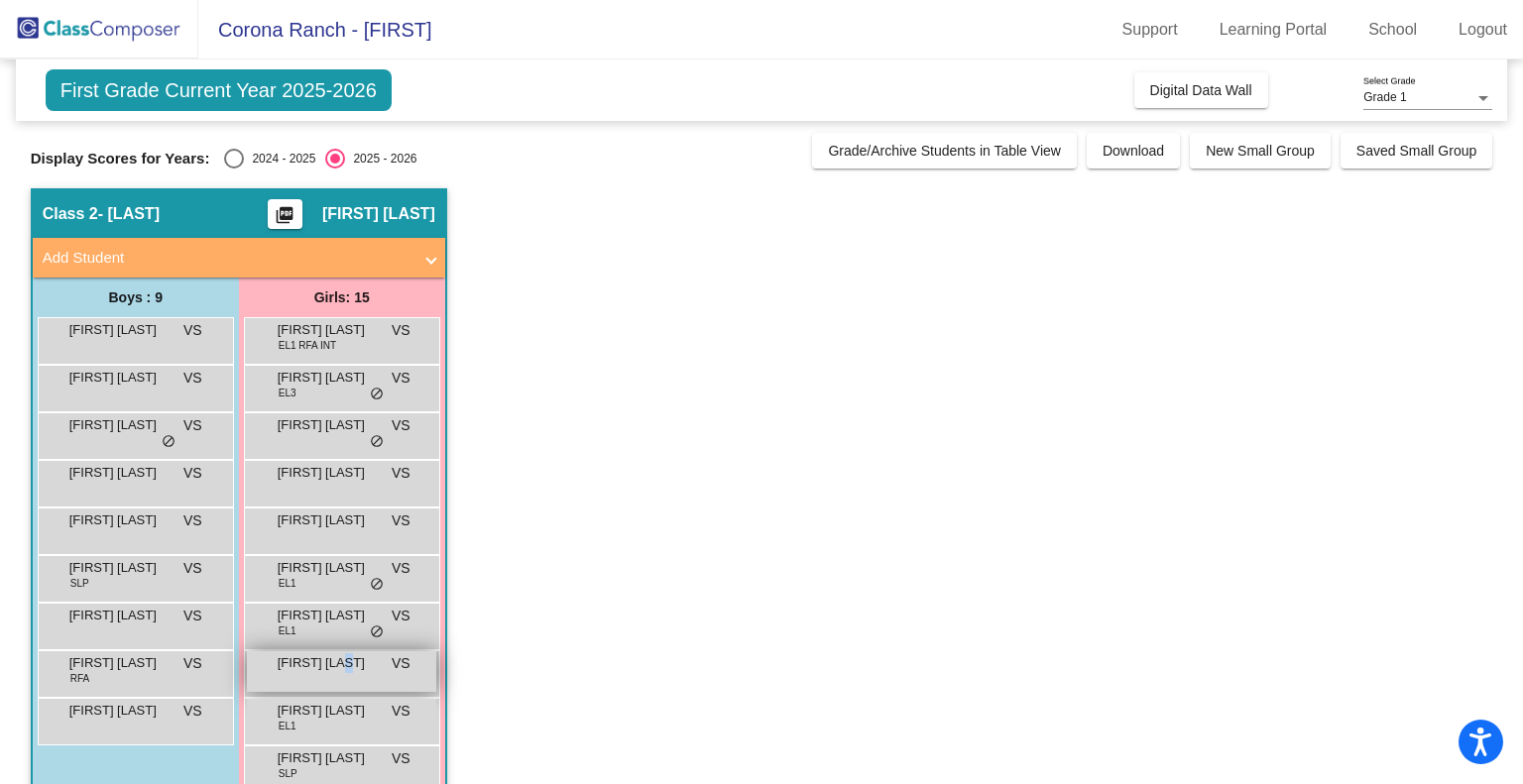 click on "Liliana Trejo Juarez" at bounding box center (327, 663) 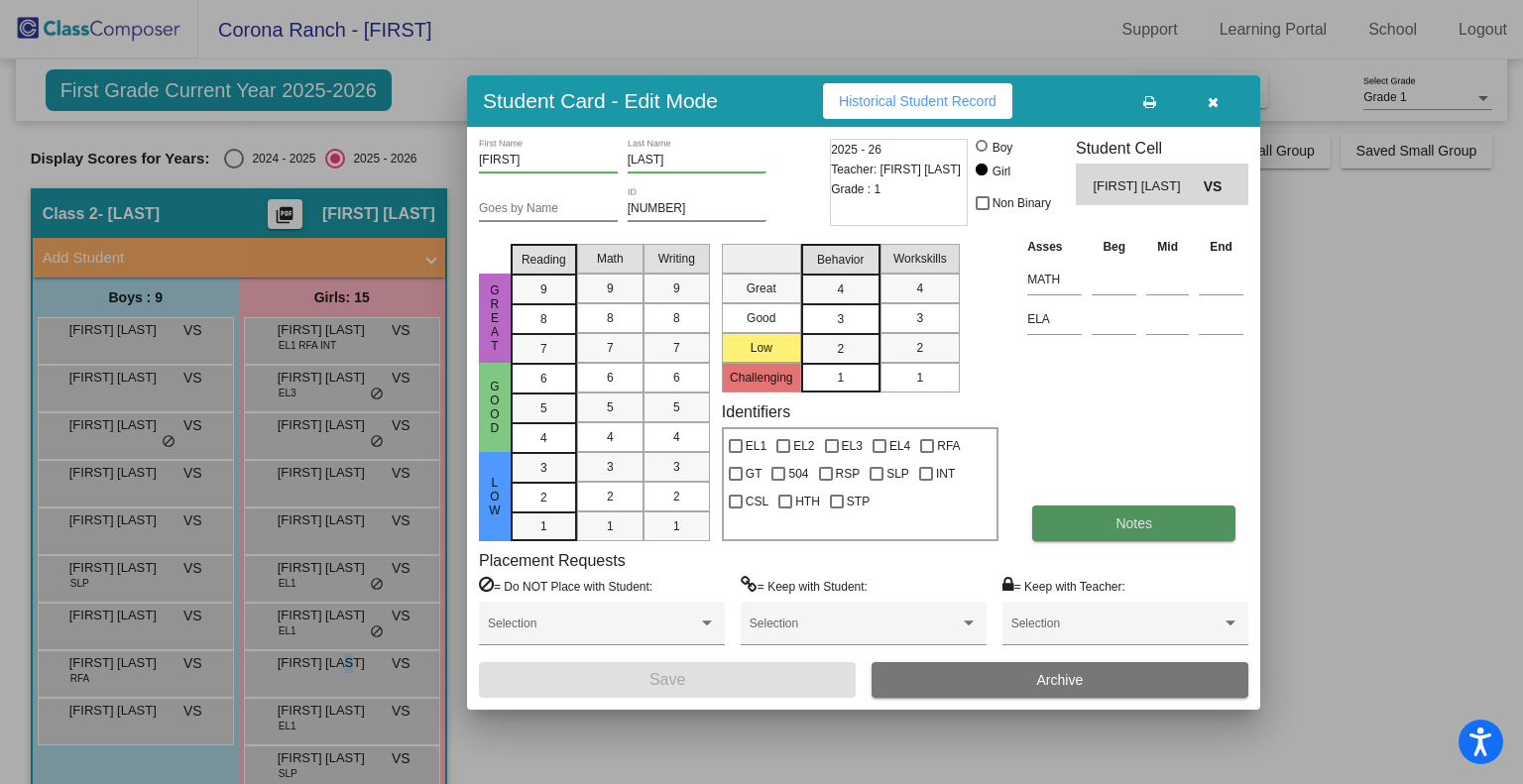 click on "Notes" at bounding box center (1133, 523) 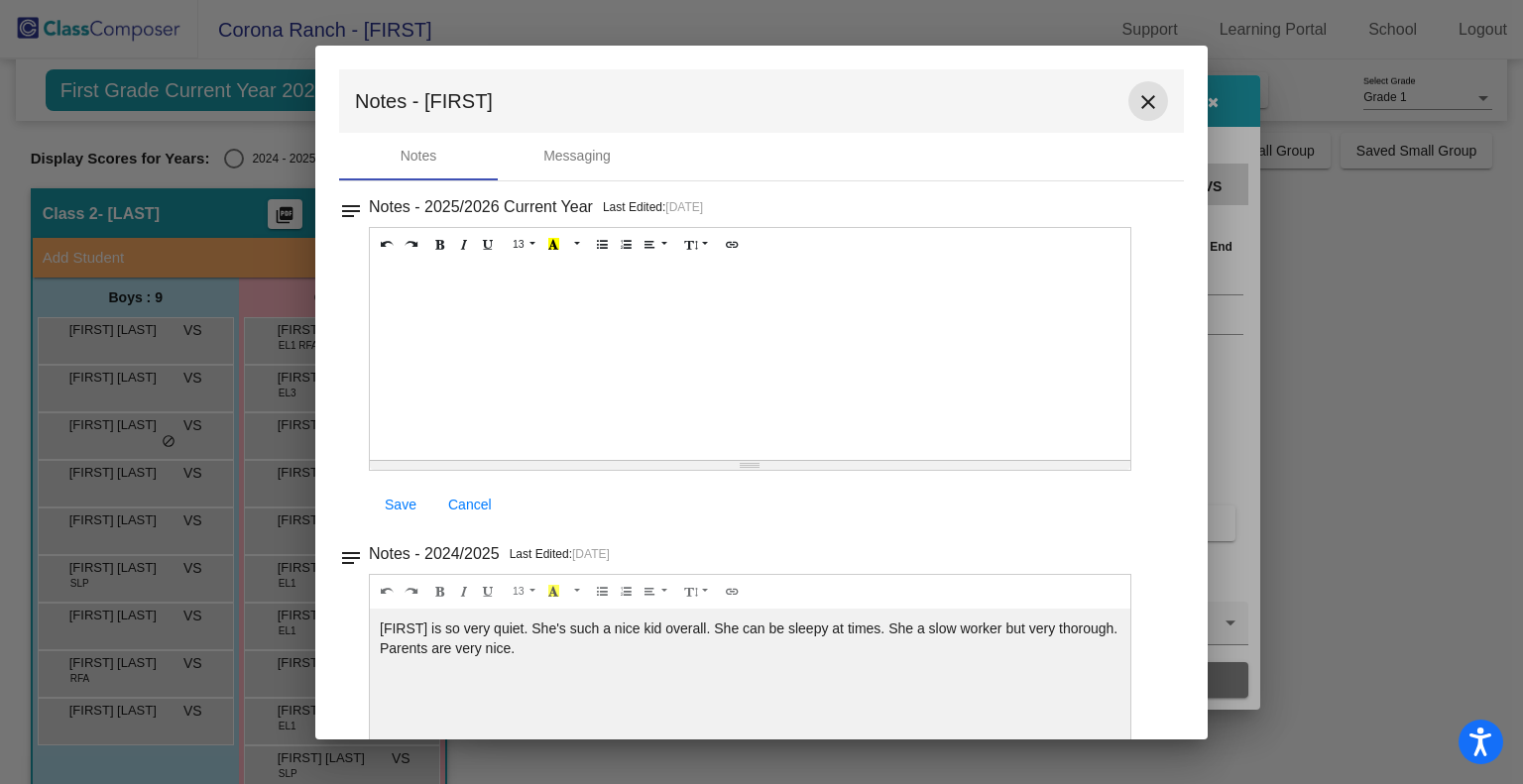 click on "close" at bounding box center [1148, 102] 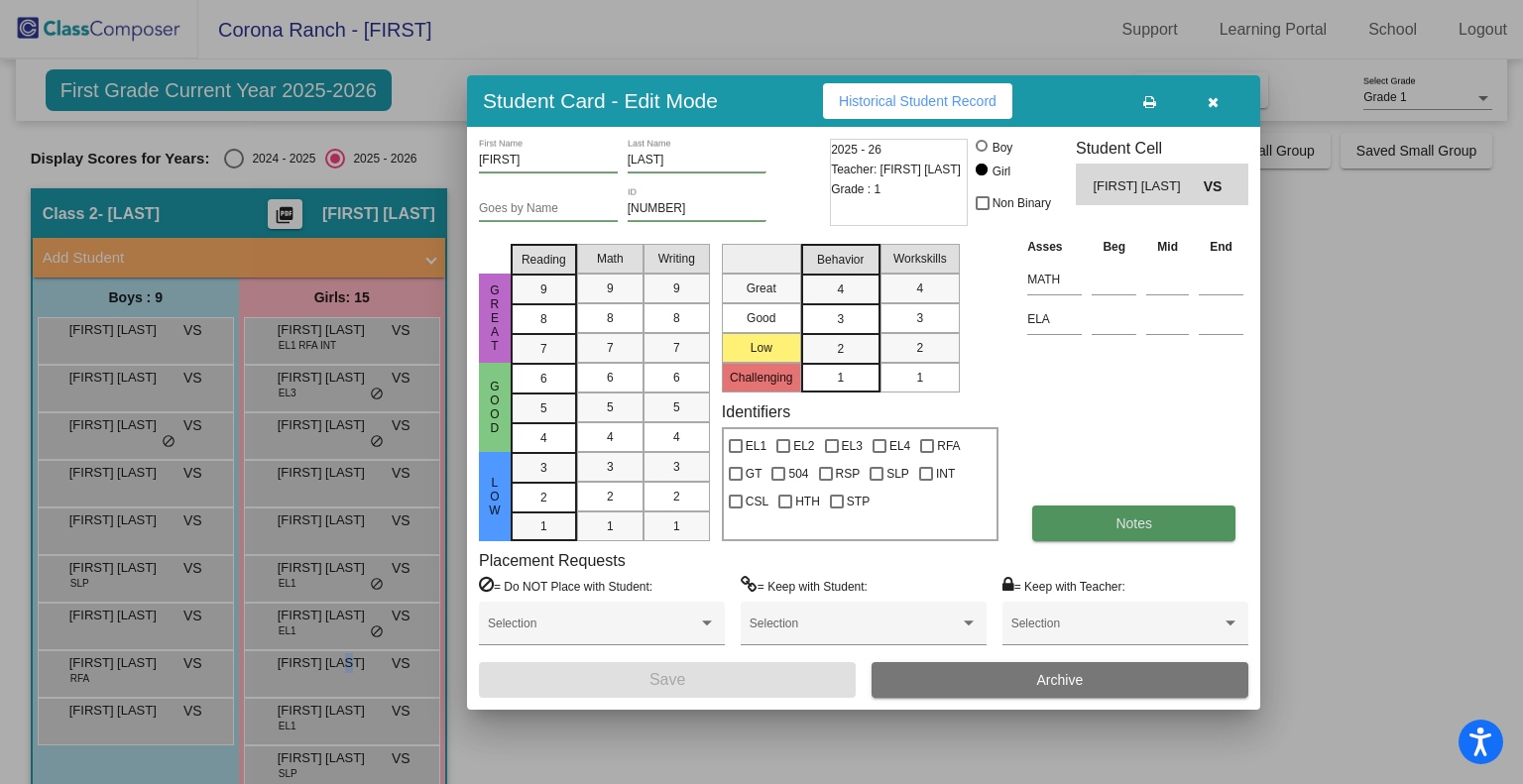 click on "Notes" at bounding box center (1133, 523) 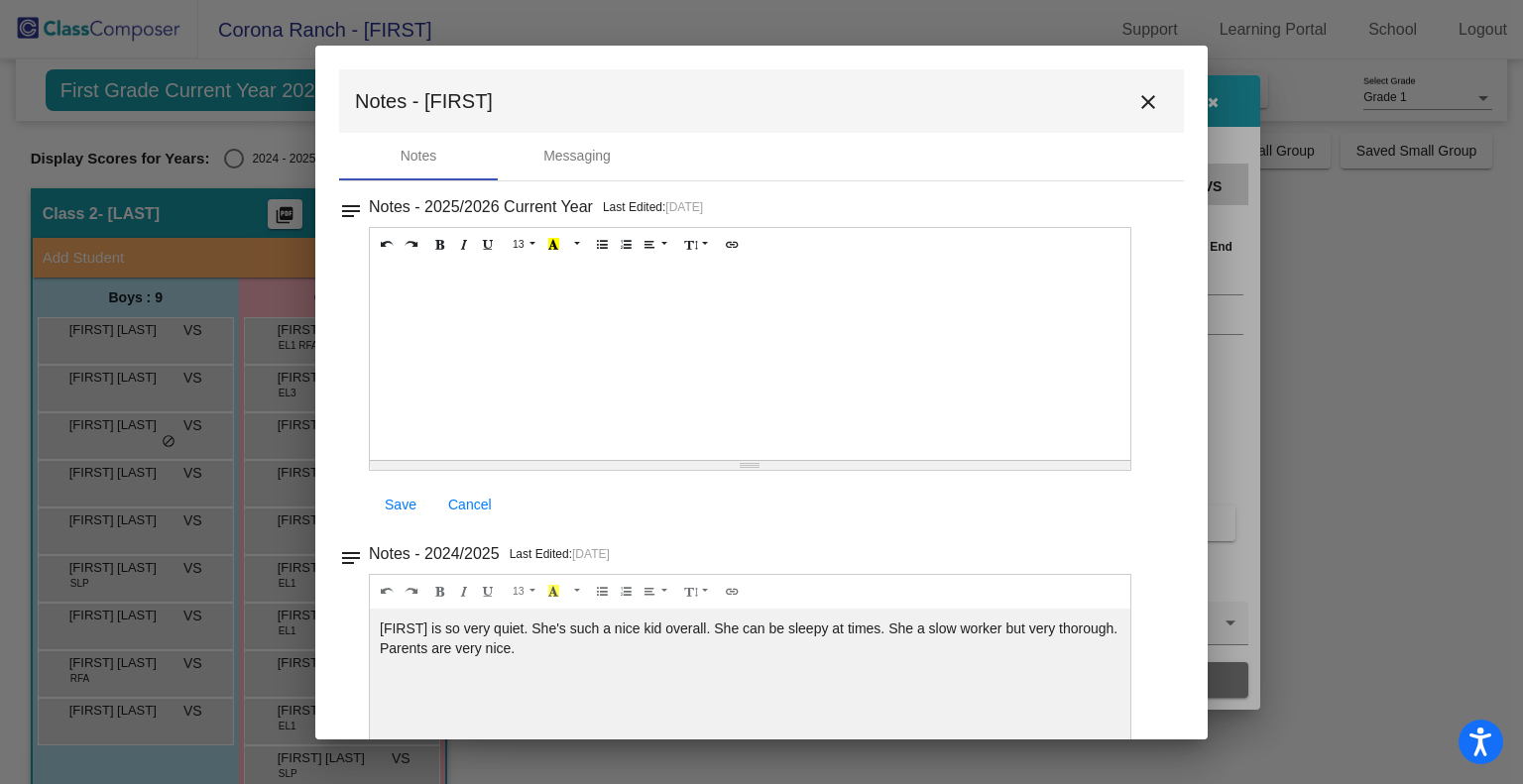 click on "close" at bounding box center [1148, 102] 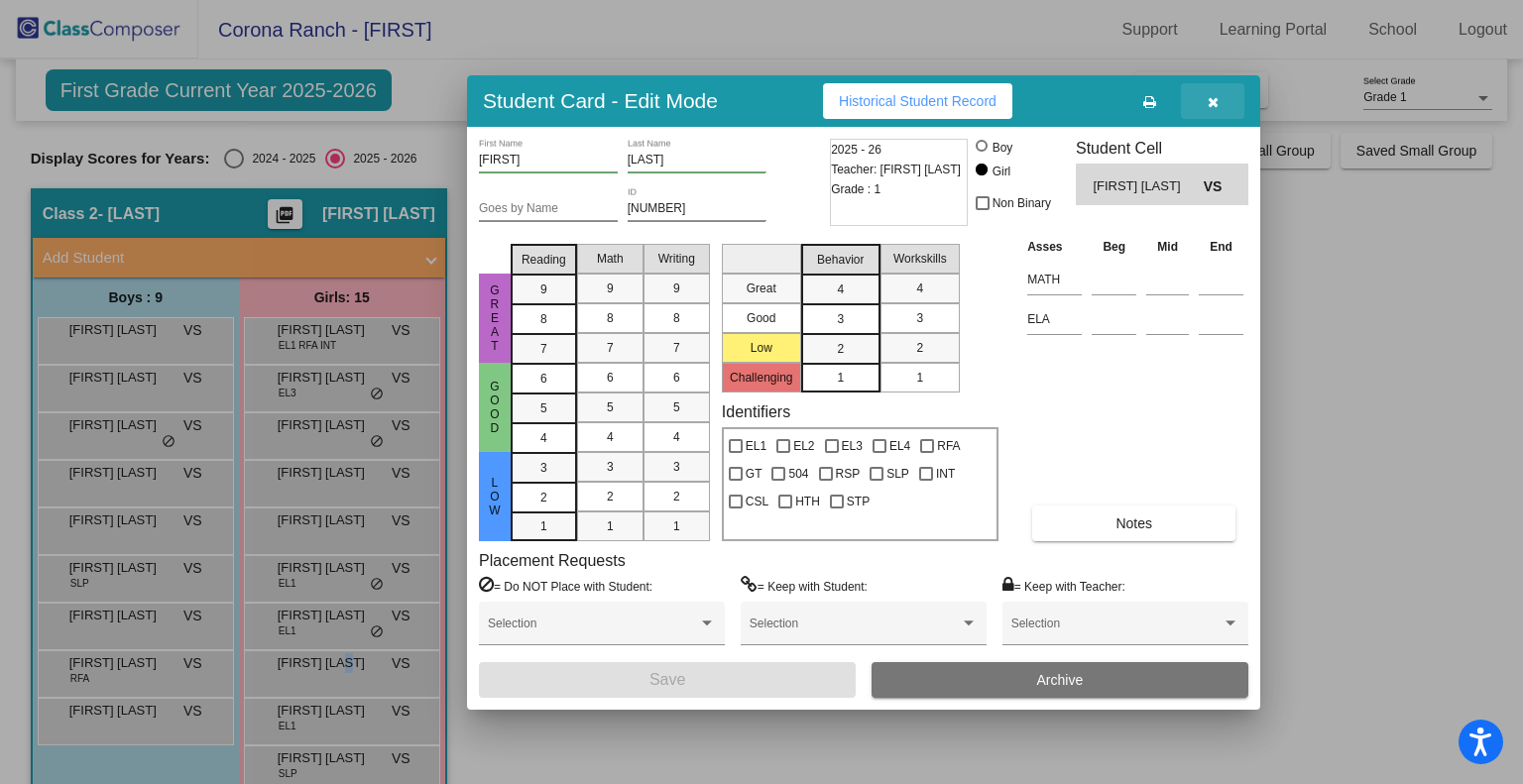 click at bounding box center [1213, 102] 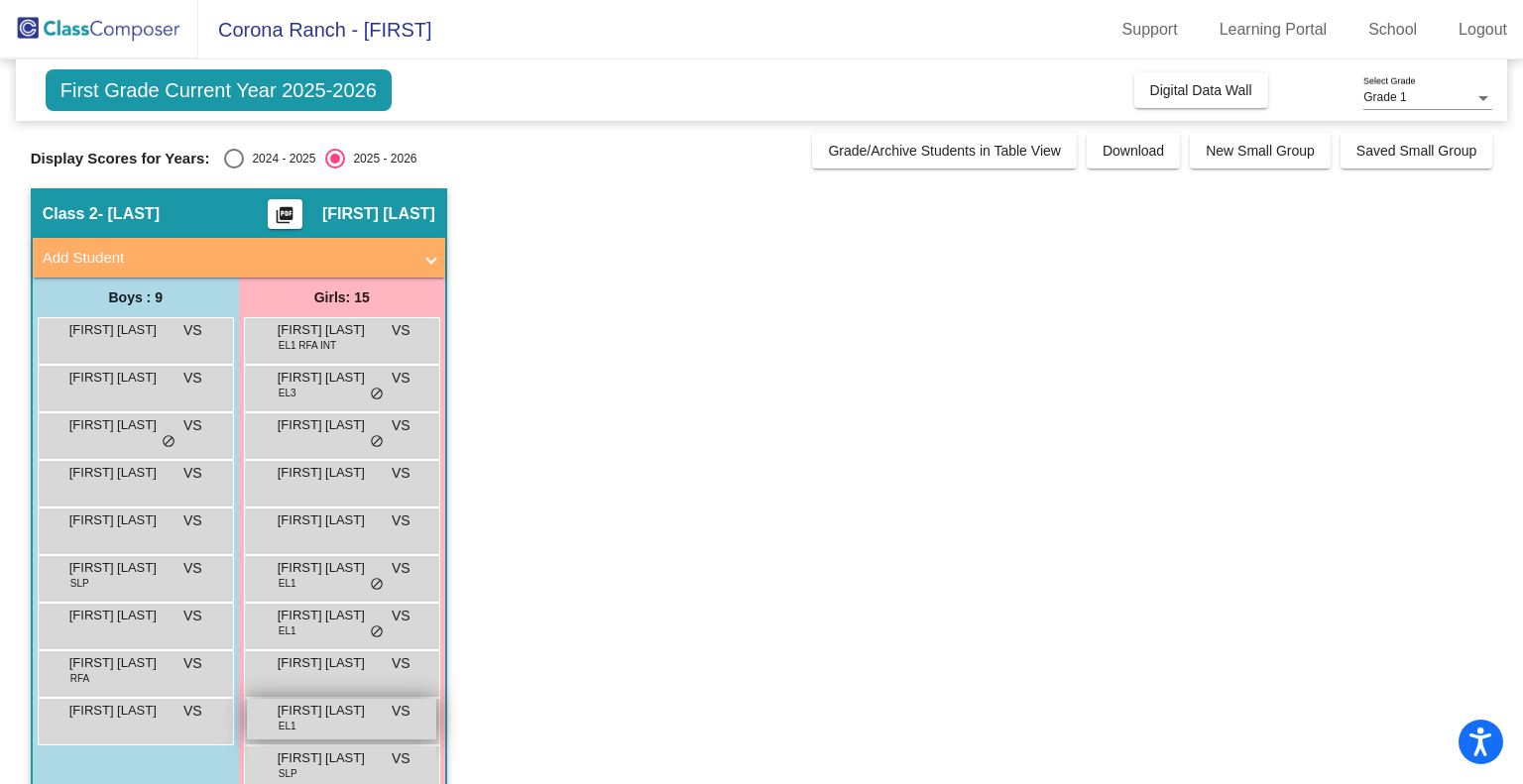 click on "Magdalena Bac Lopez EL1 VS lock do_not_disturb_alt" at bounding box center (341, 719) 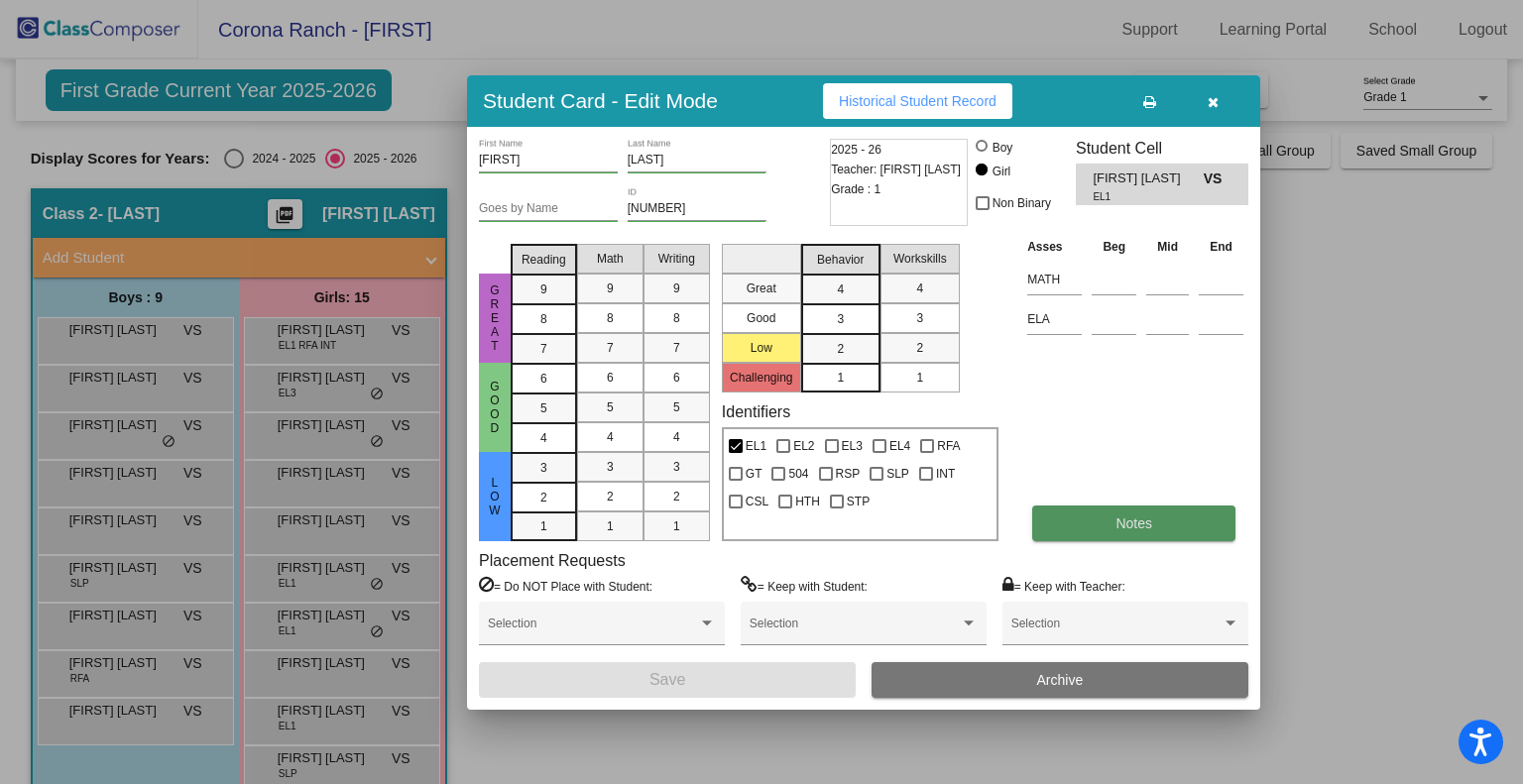click on "Notes" at bounding box center [1133, 523] 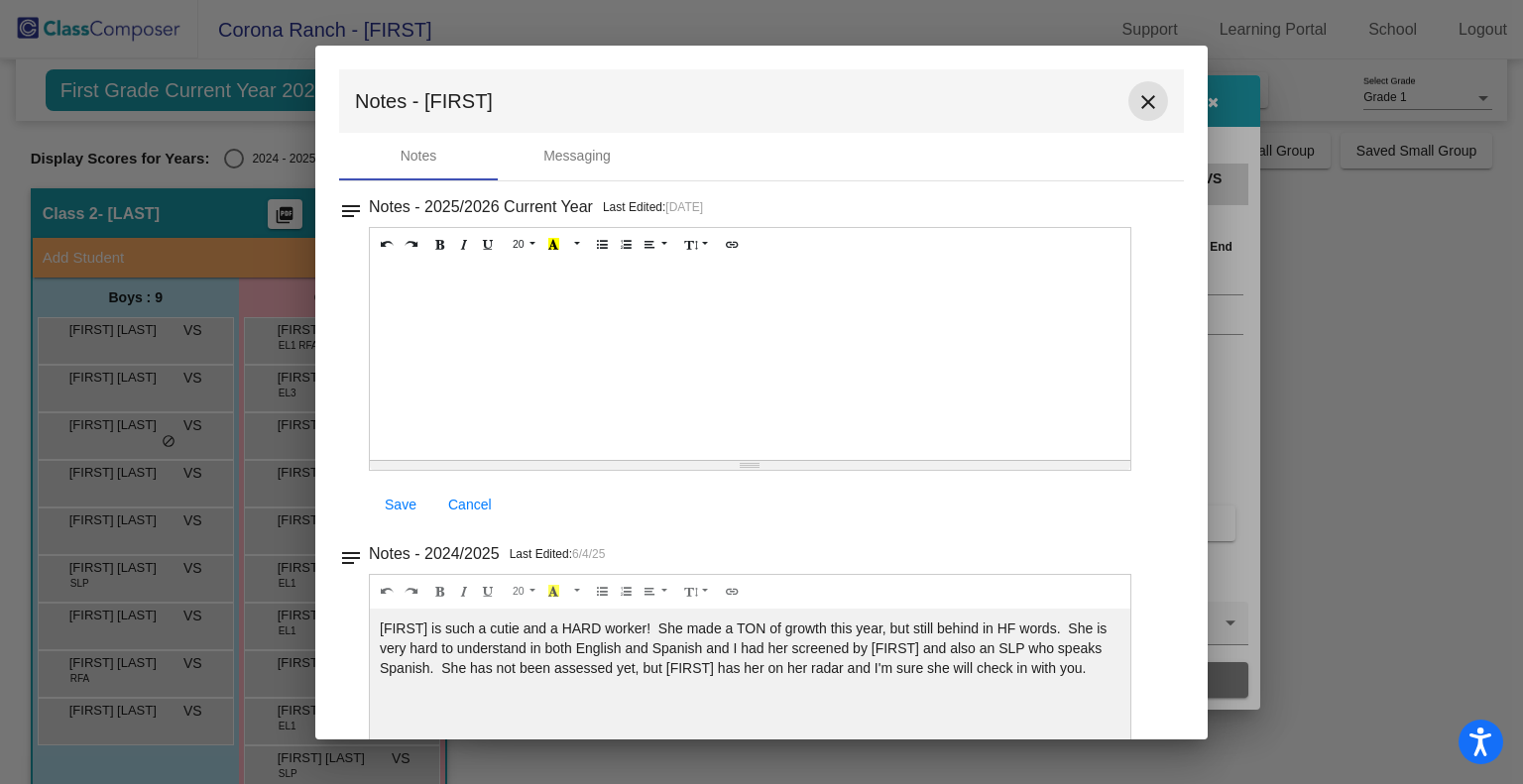 click on "close" at bounding box center [1148, 102] 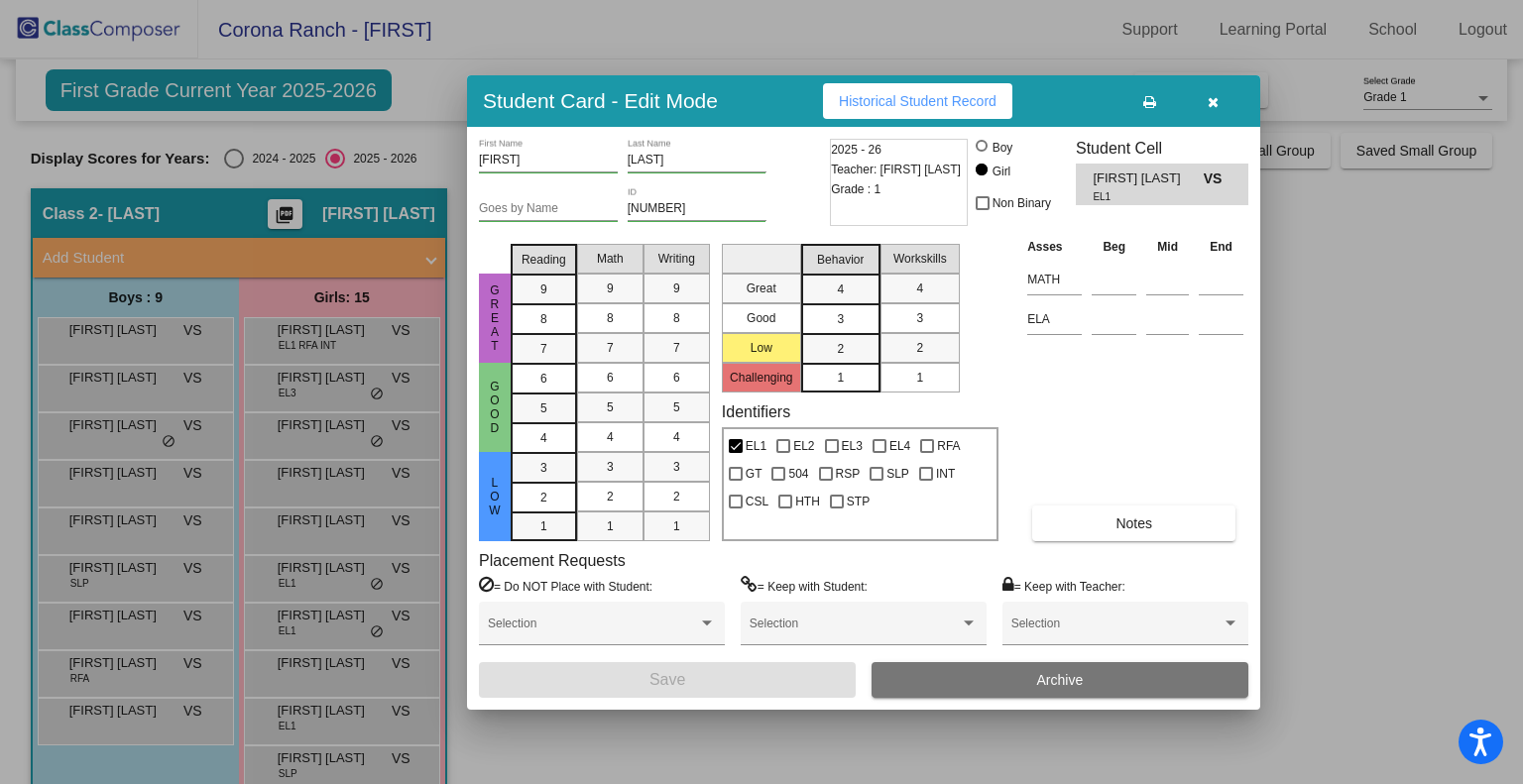 click at bounding box center (762, 392) 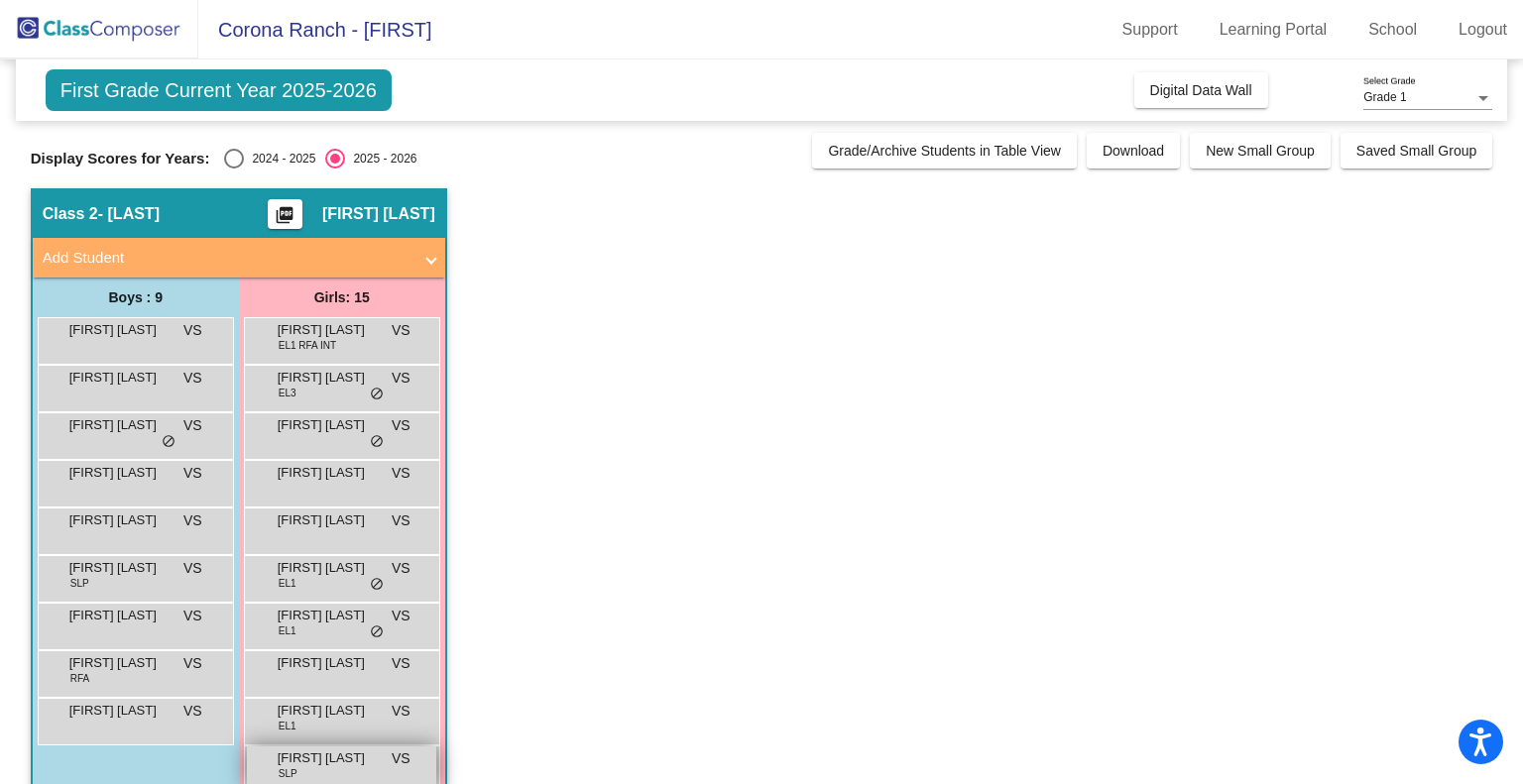 click on "Natalia Segura" at bounding box center [327, 758] 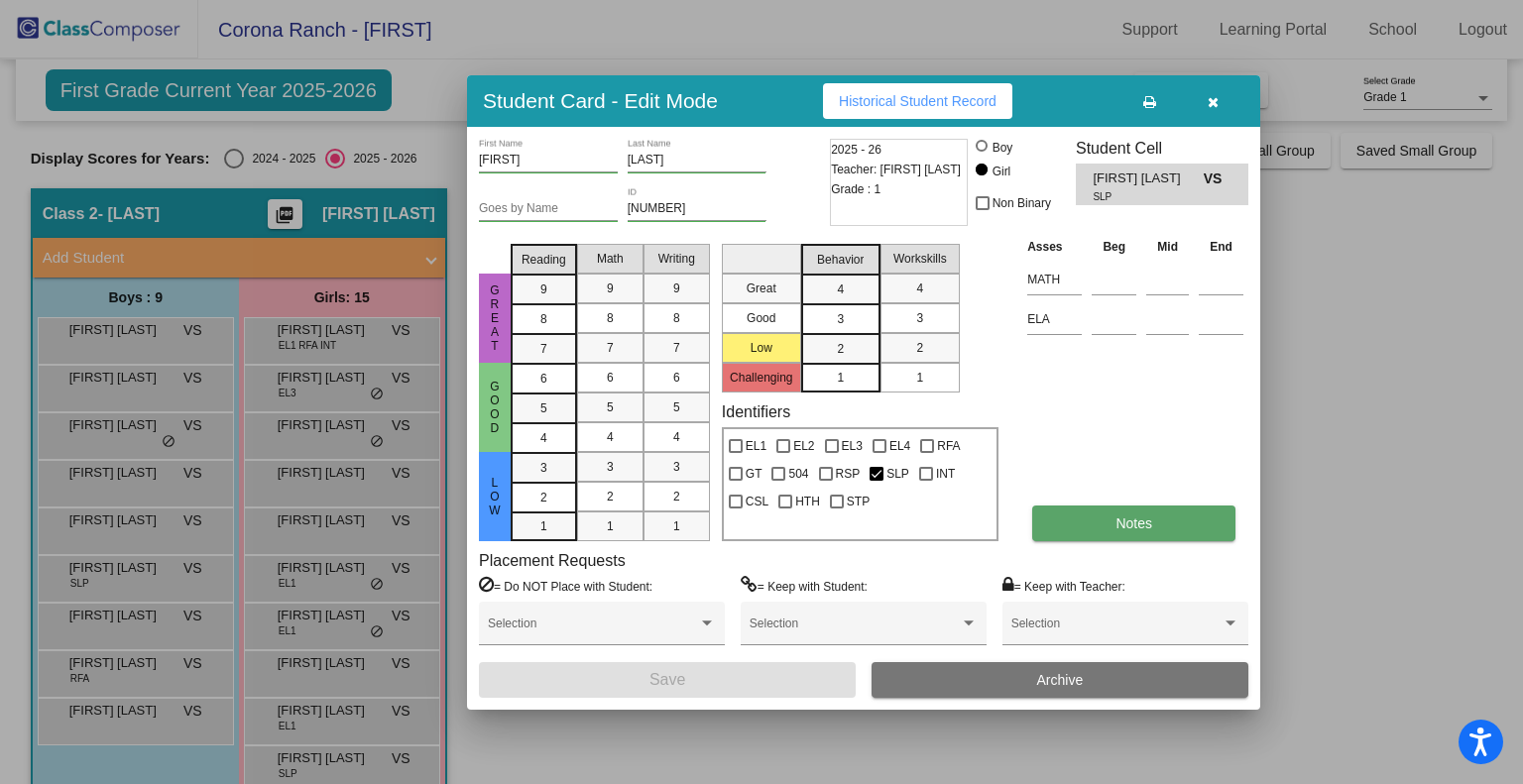 click on "Notes" at bounding box center [1133, 523] 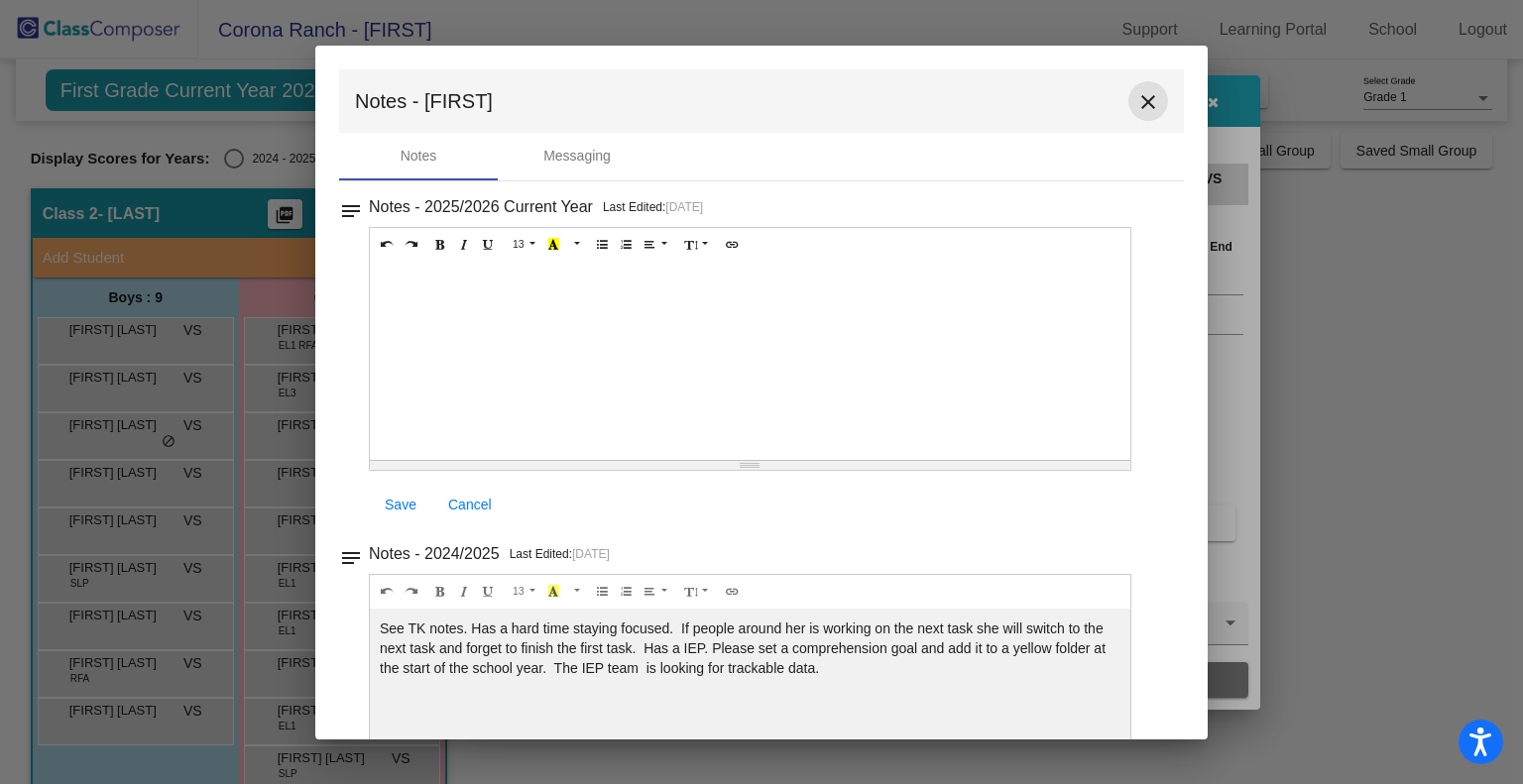 click on "close" at bounding box center [1148, 102] 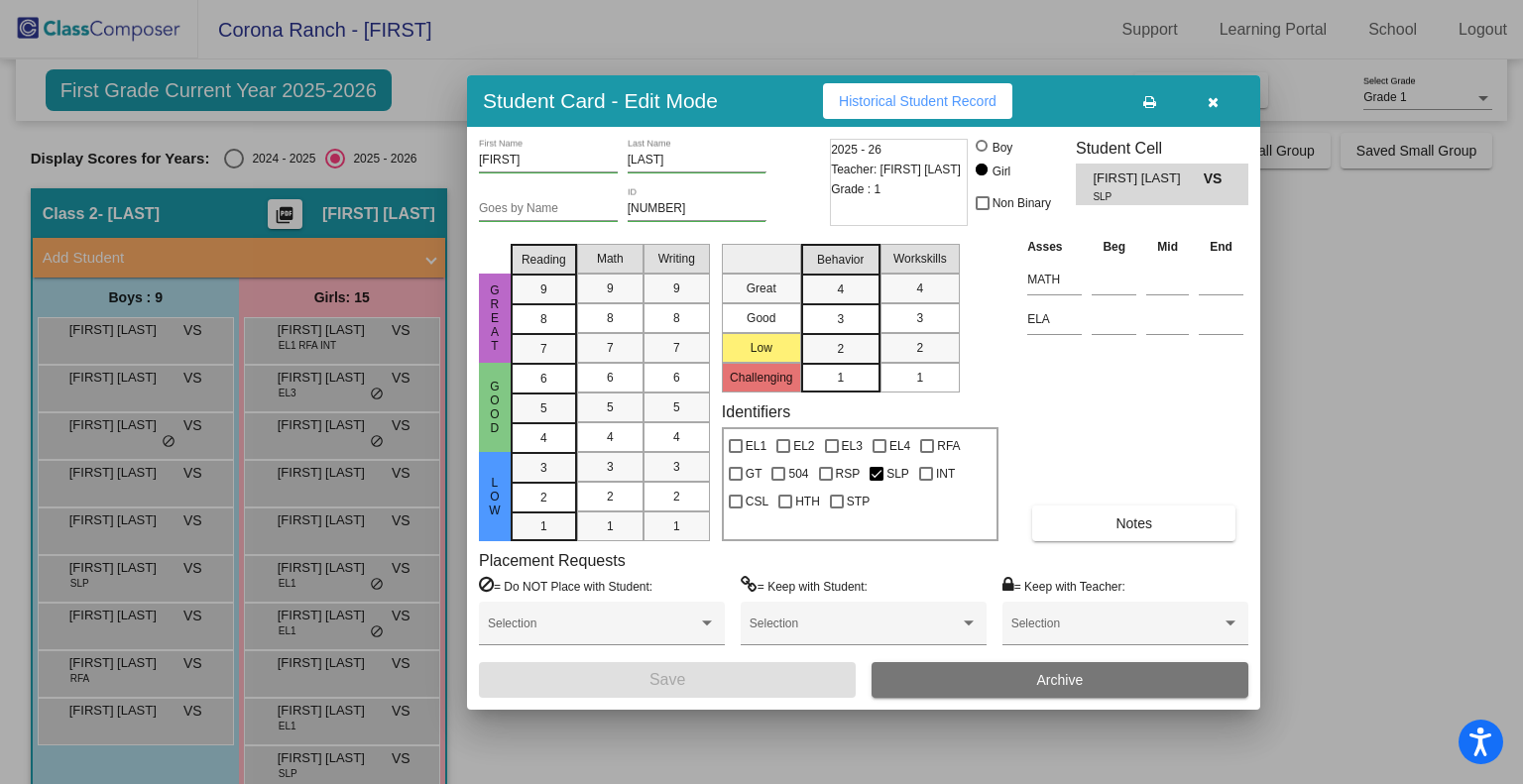 click at bounding box center (762, 392) 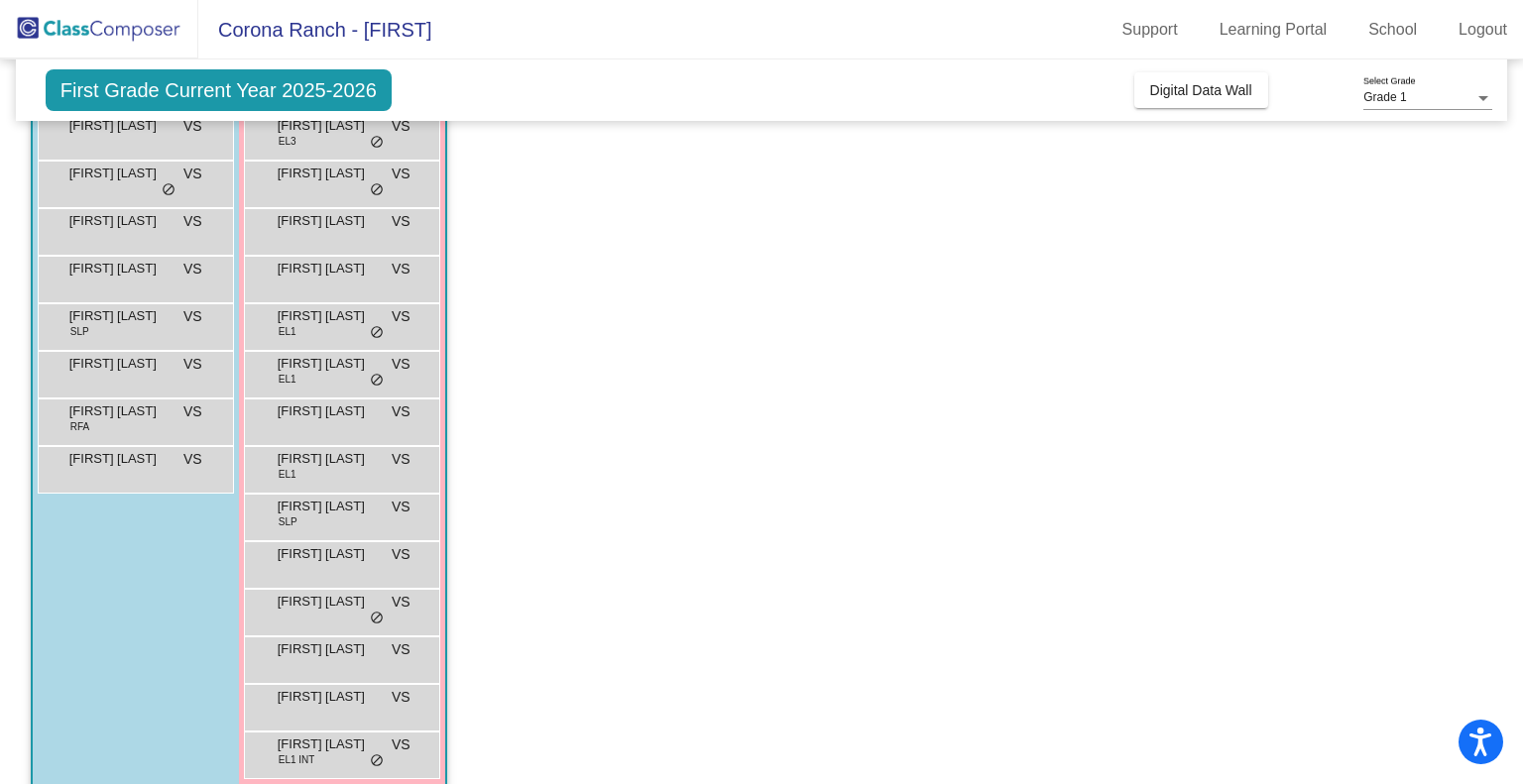scroll, scrollTop: 278, scrollLeft: 0, axis: vertical 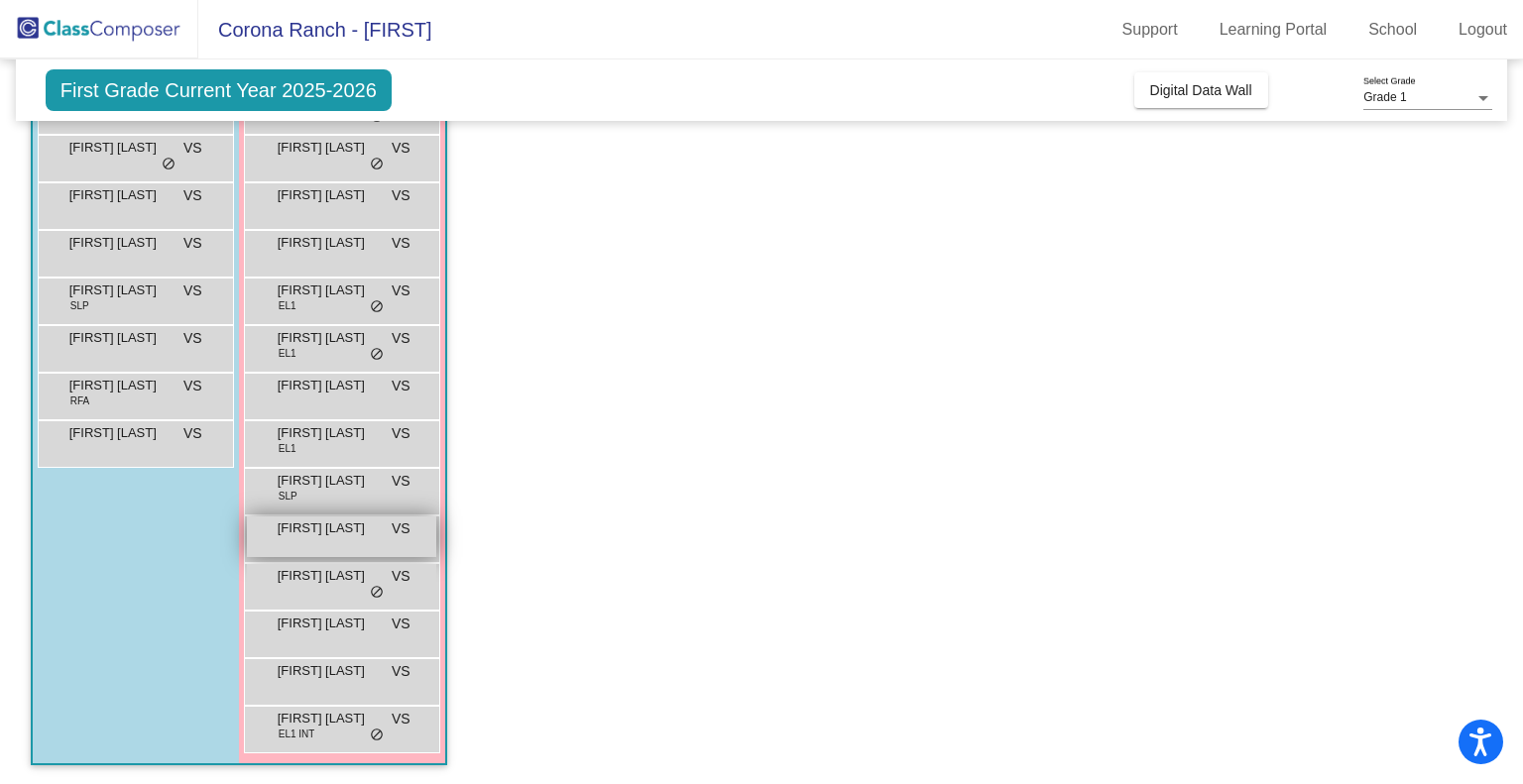 click on "Niara Perera" at bounding box center [327, 528] 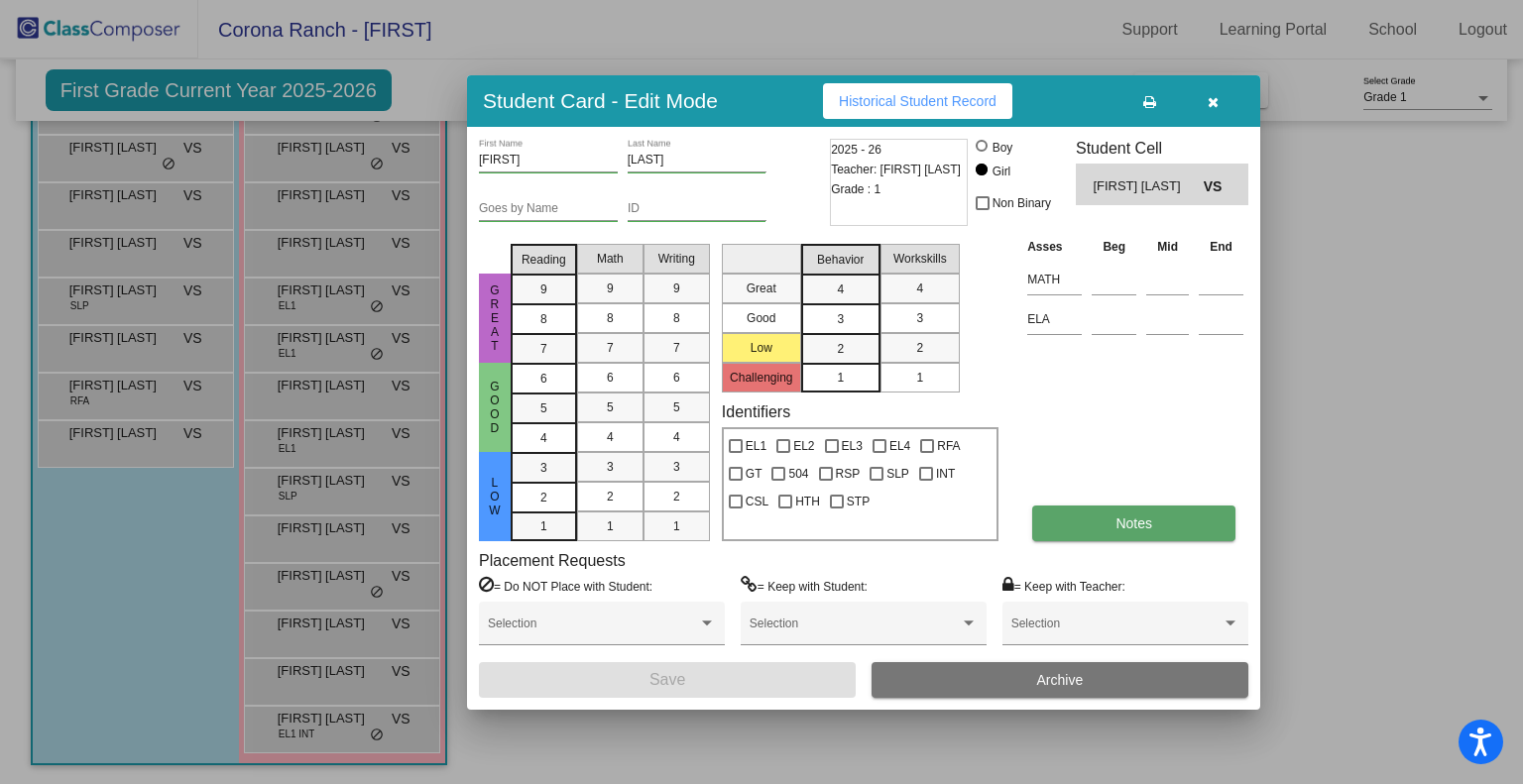 click on "Notes" at bounding box center [1133, 523] 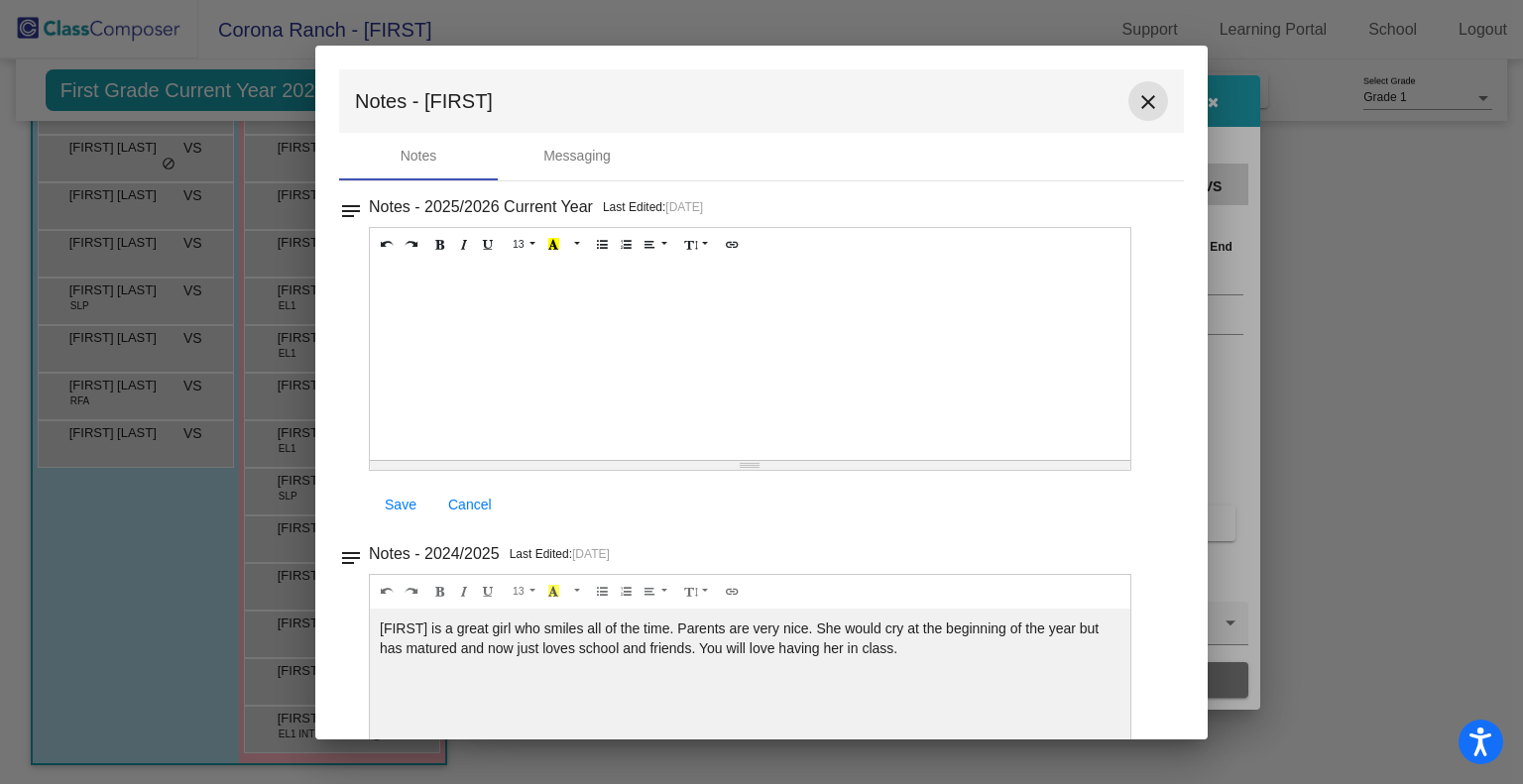 click on "close" at bounding box center (1148, 102) 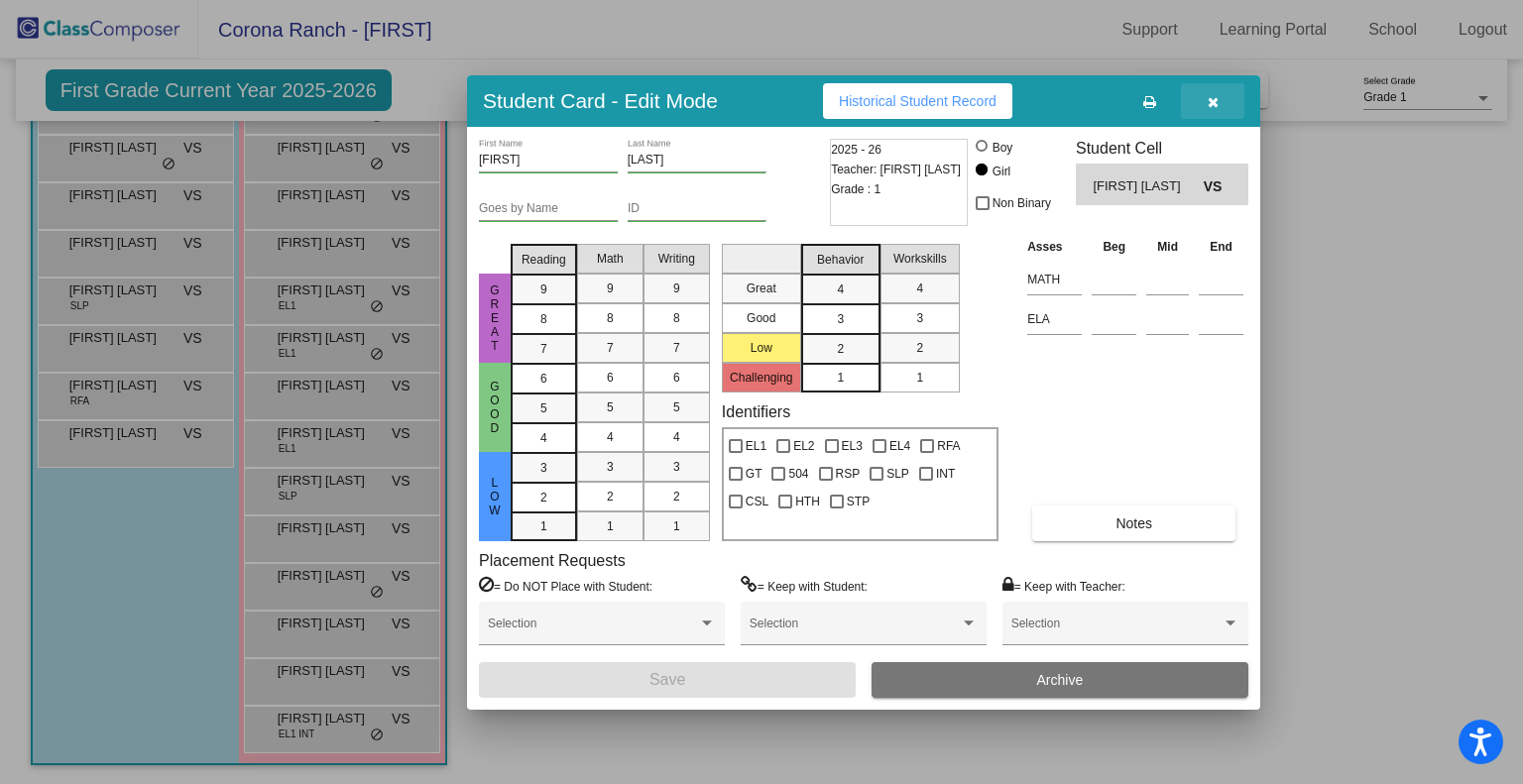 click at bounding box center [1213, 101] 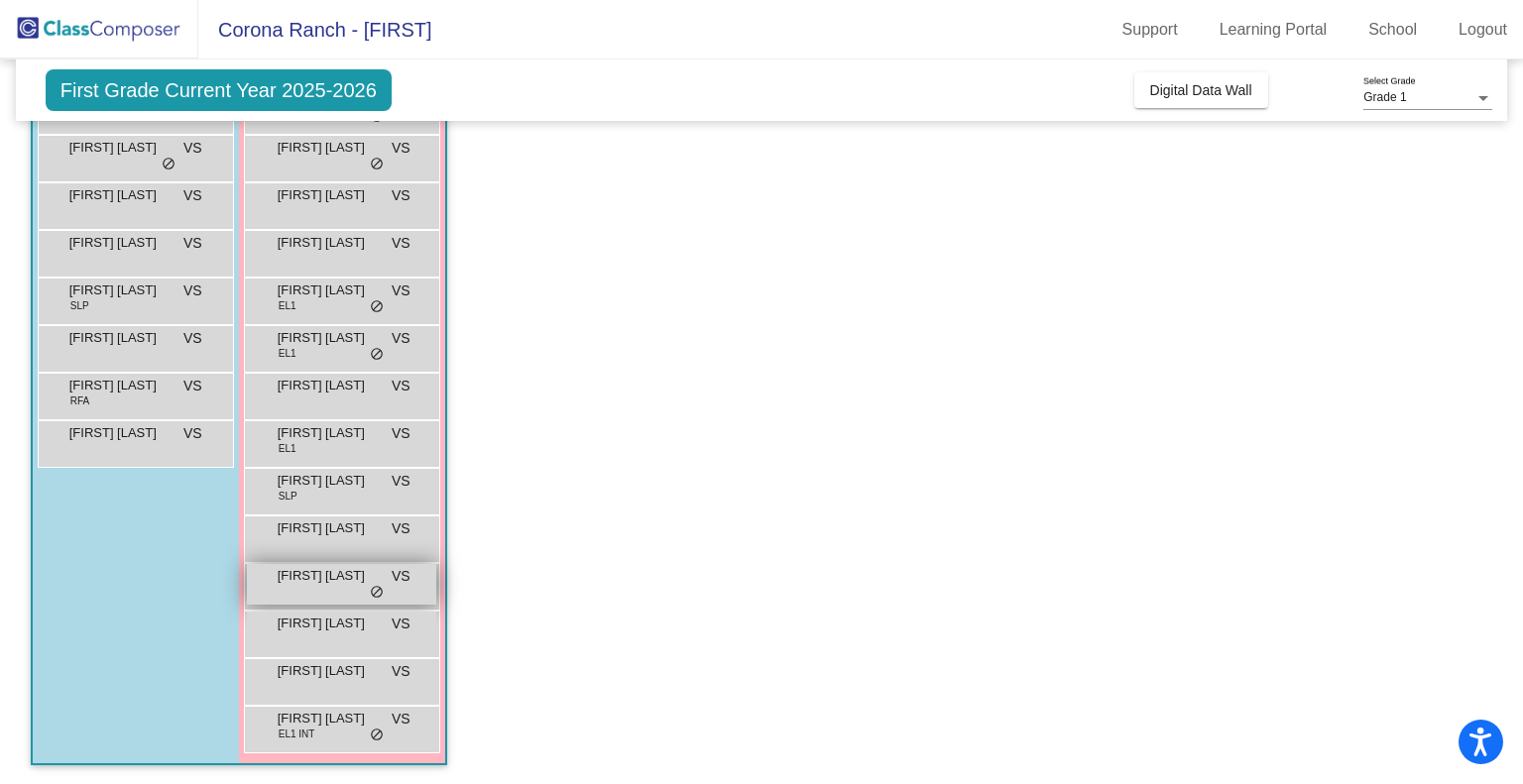 click on "Penelope Holland" at bounding box center (327, 576) 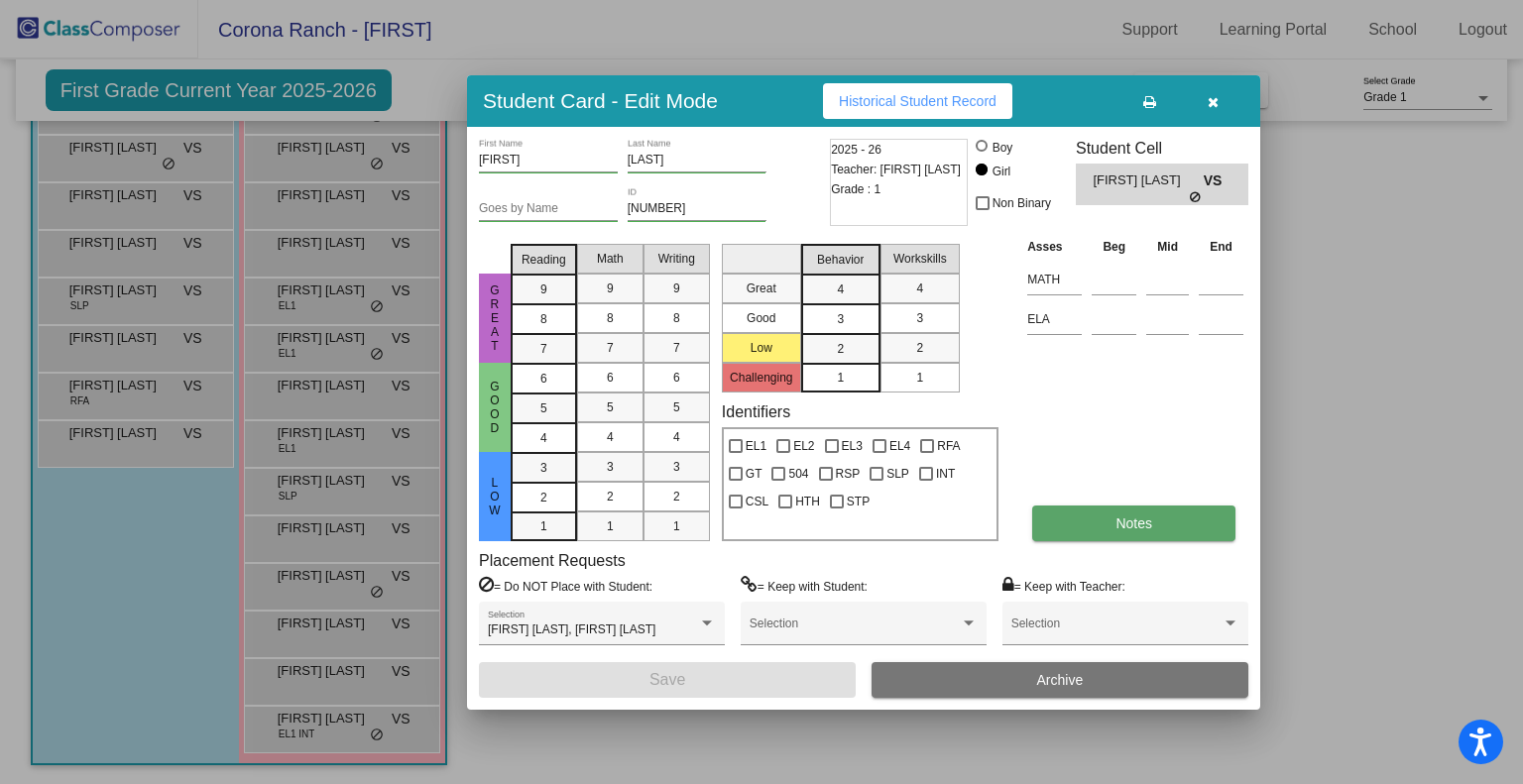 click on "Notes" at bounding box center (1133, 523) 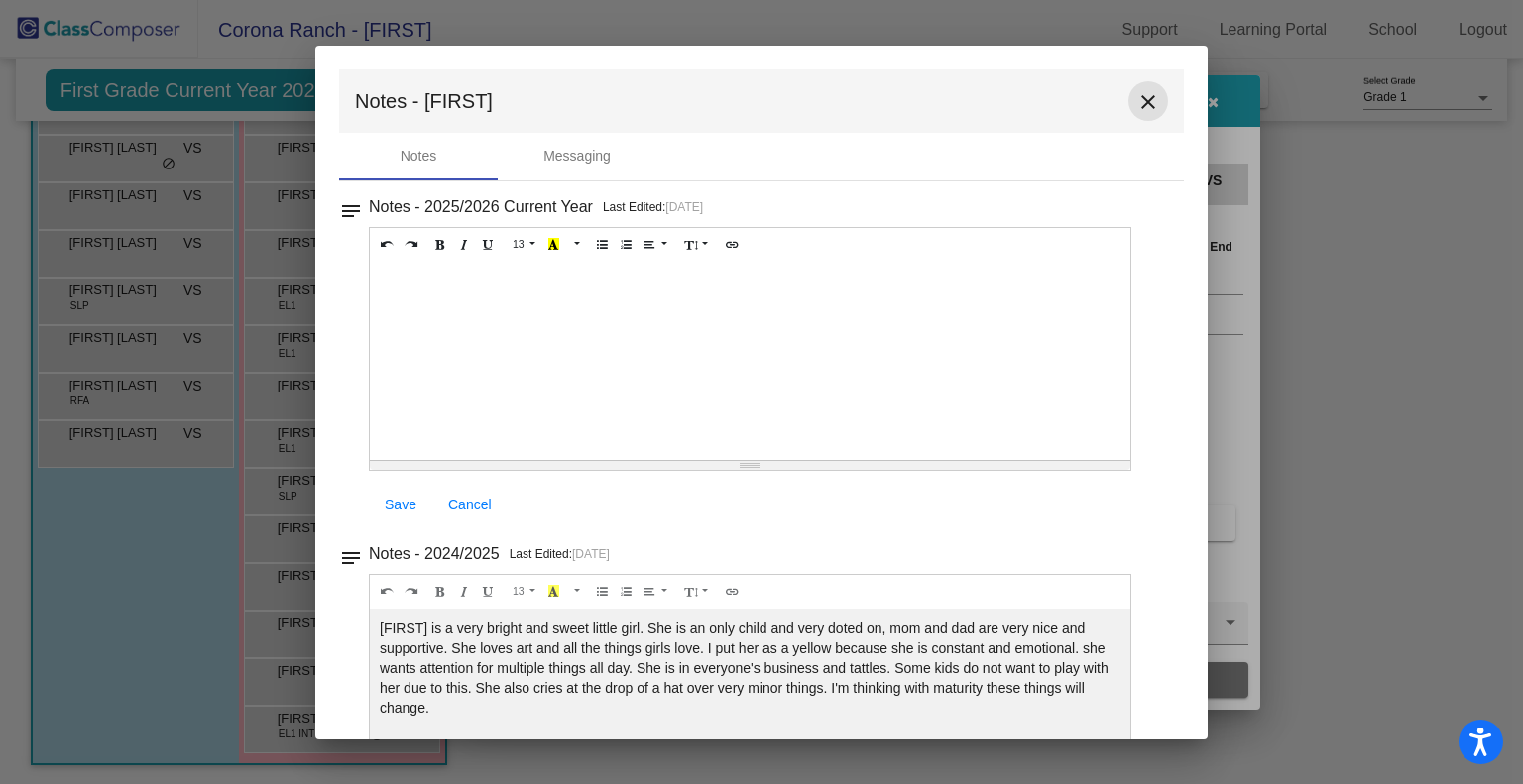 click on "close" at bounding box center [1148, 102] 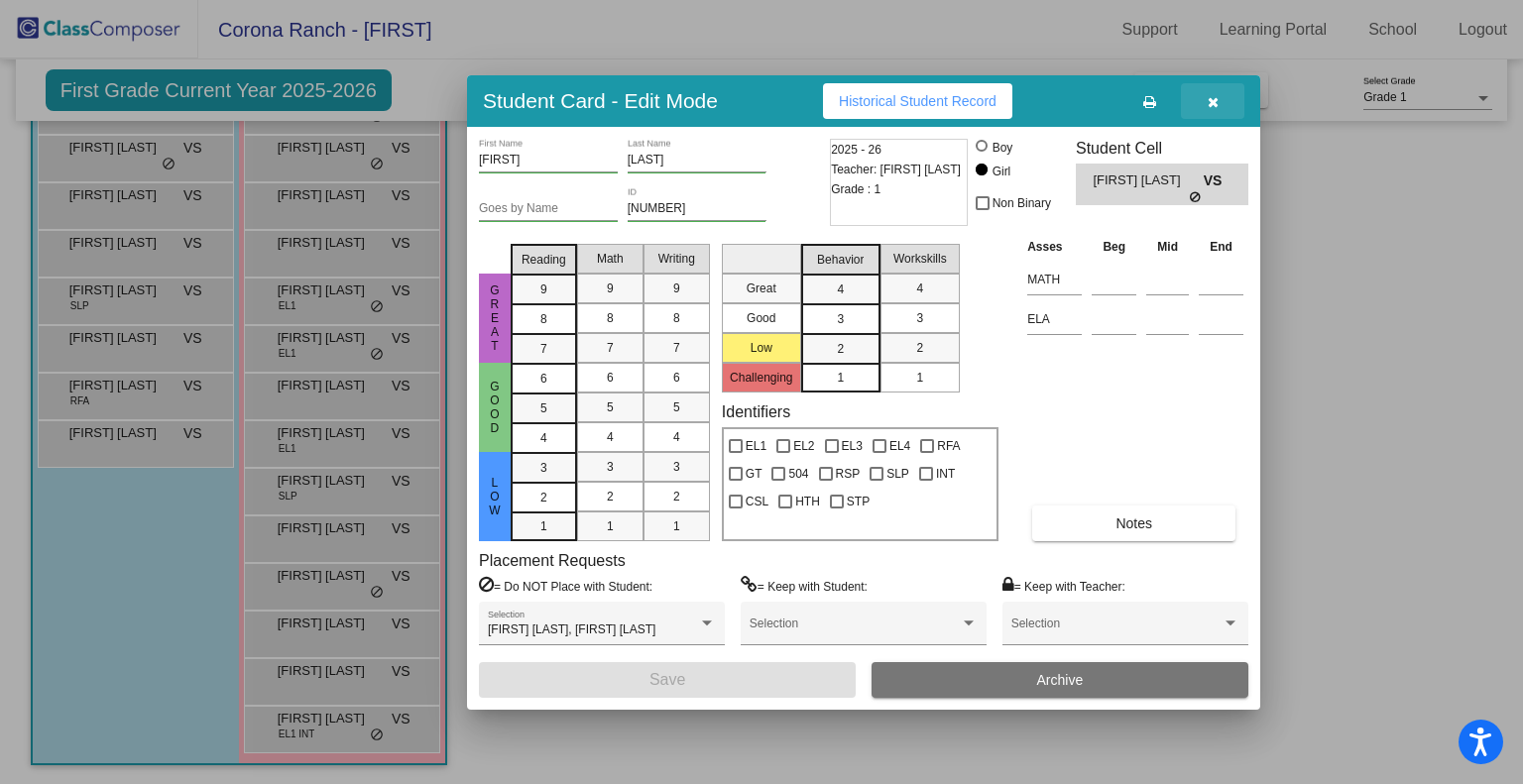 click at bounding box center [1213, 101] 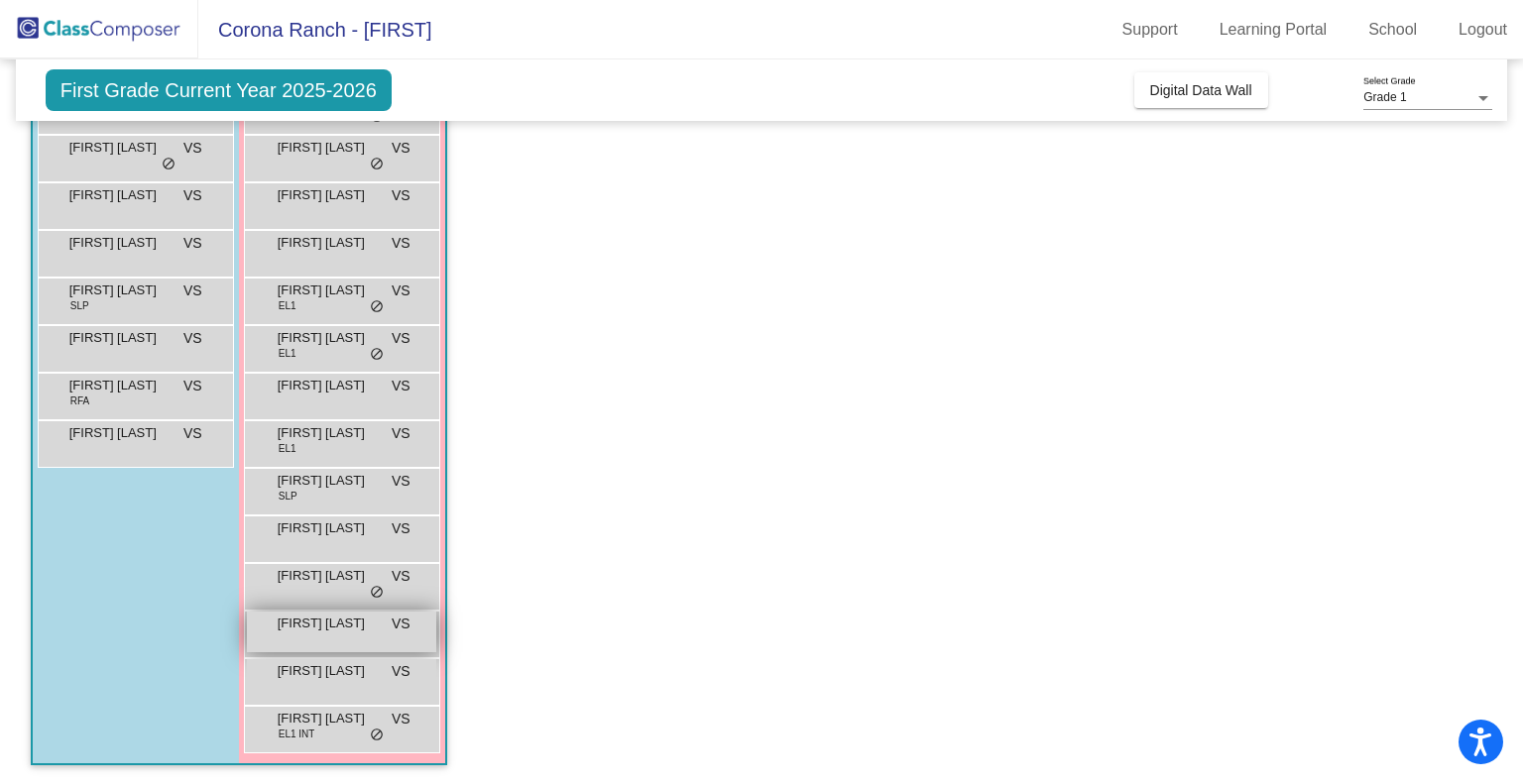 click on "Riley Casillas" at bounding box center (327, 623) 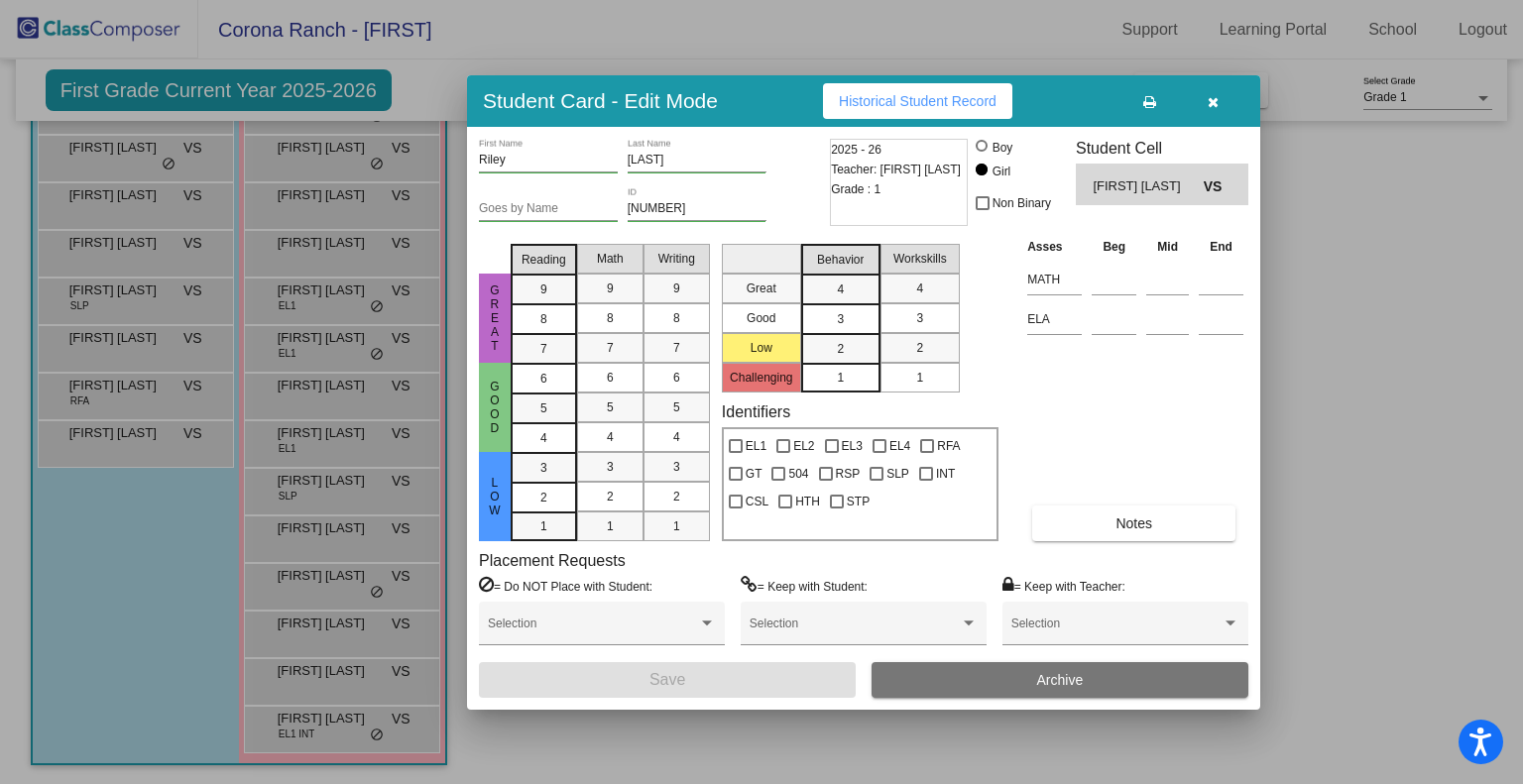 click at bounding box center (762, 392) 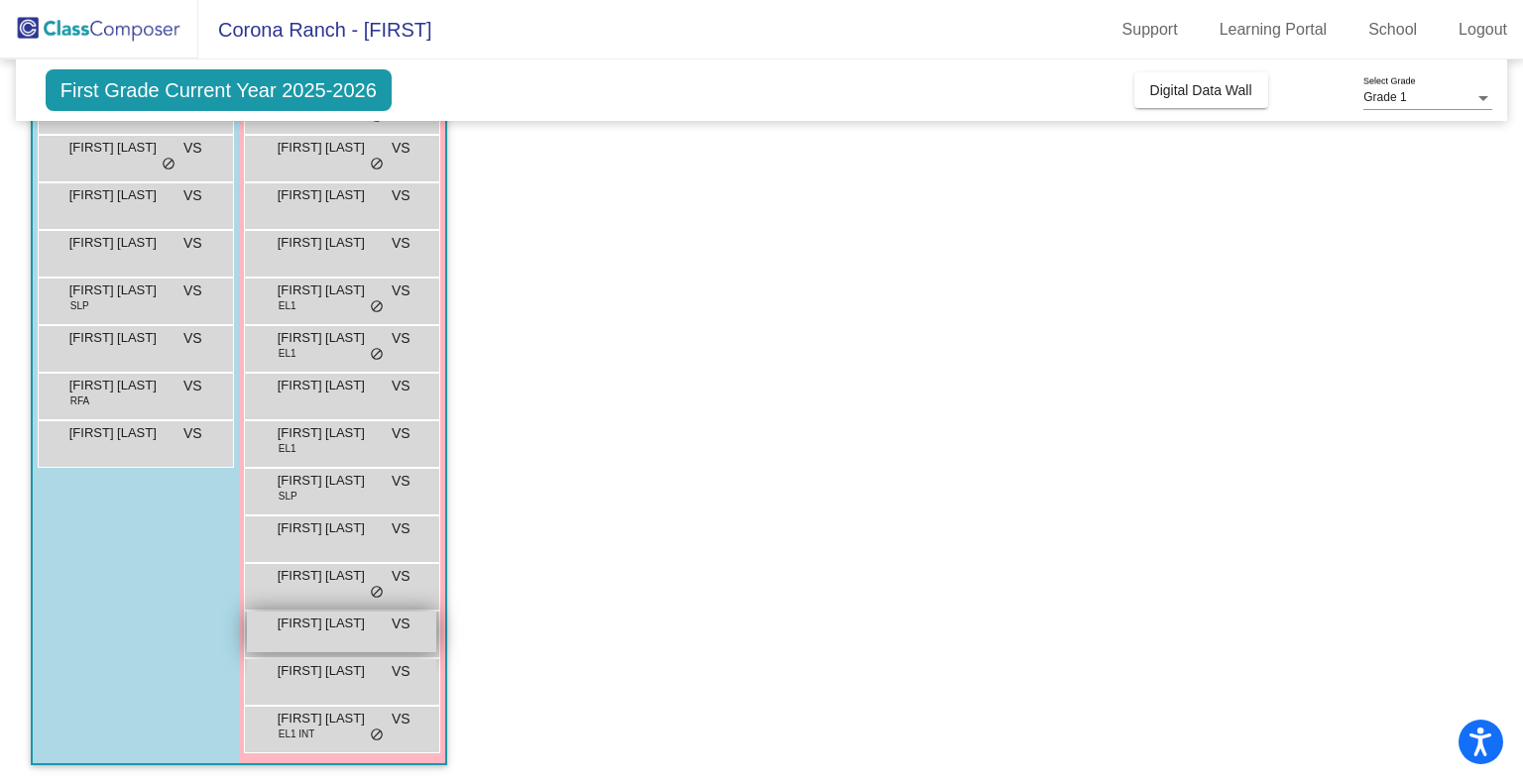 click on "Riley Casillas VS lock do_not_disturb_alt" at bounding box center (341, 631) 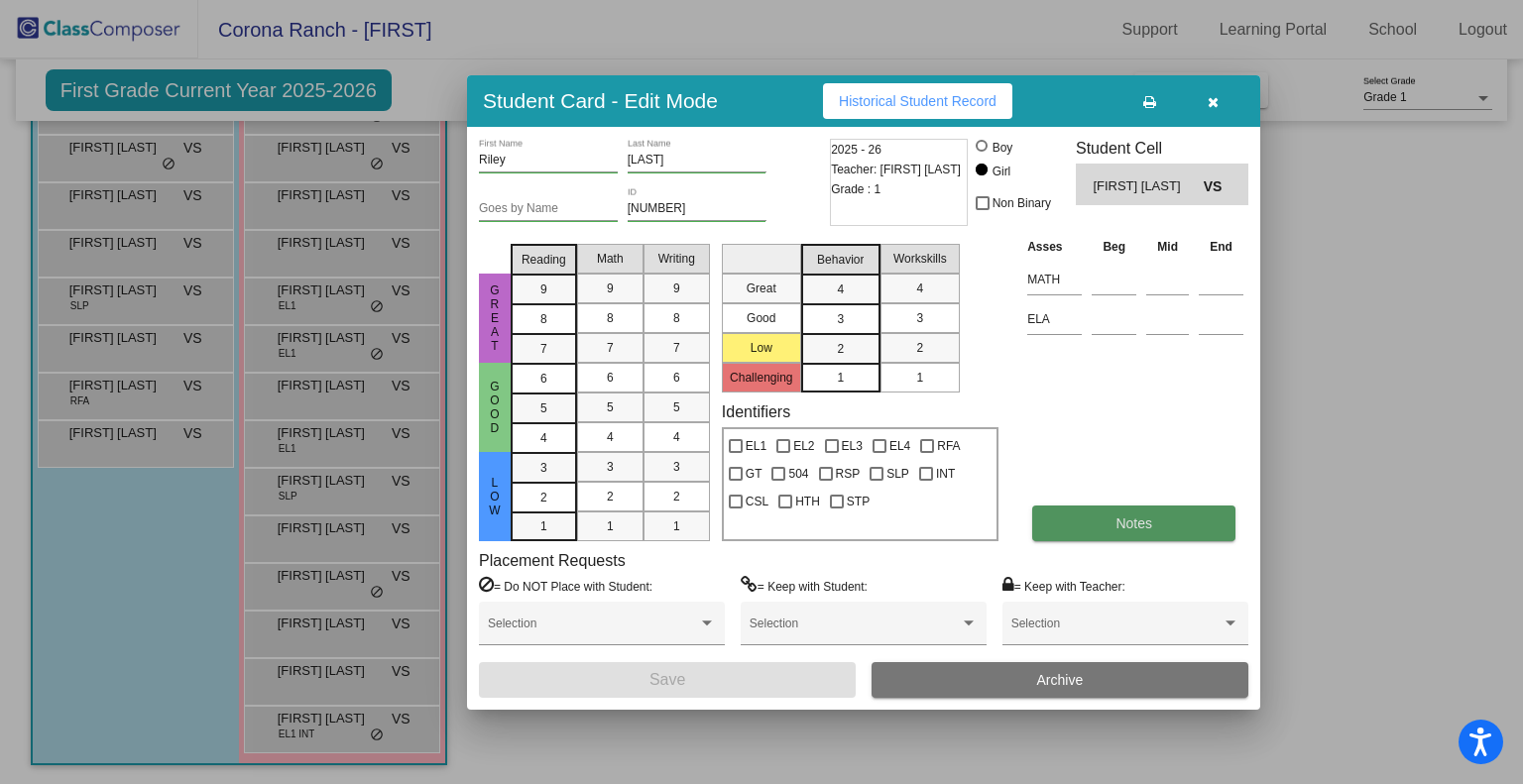 click on "Notes" at bounding box center (1133, 523) 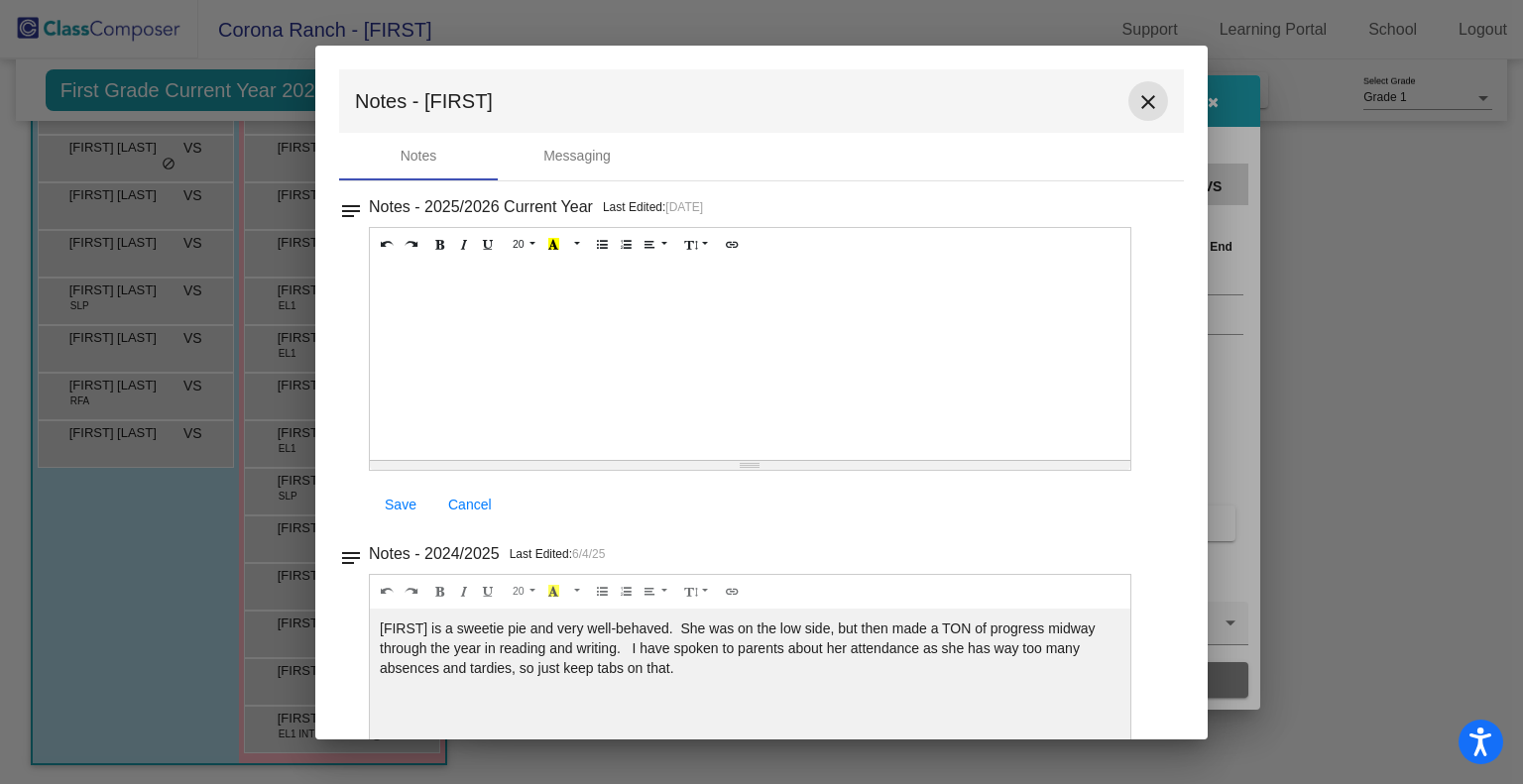 click on "close" at bounding box center [1148, 102] 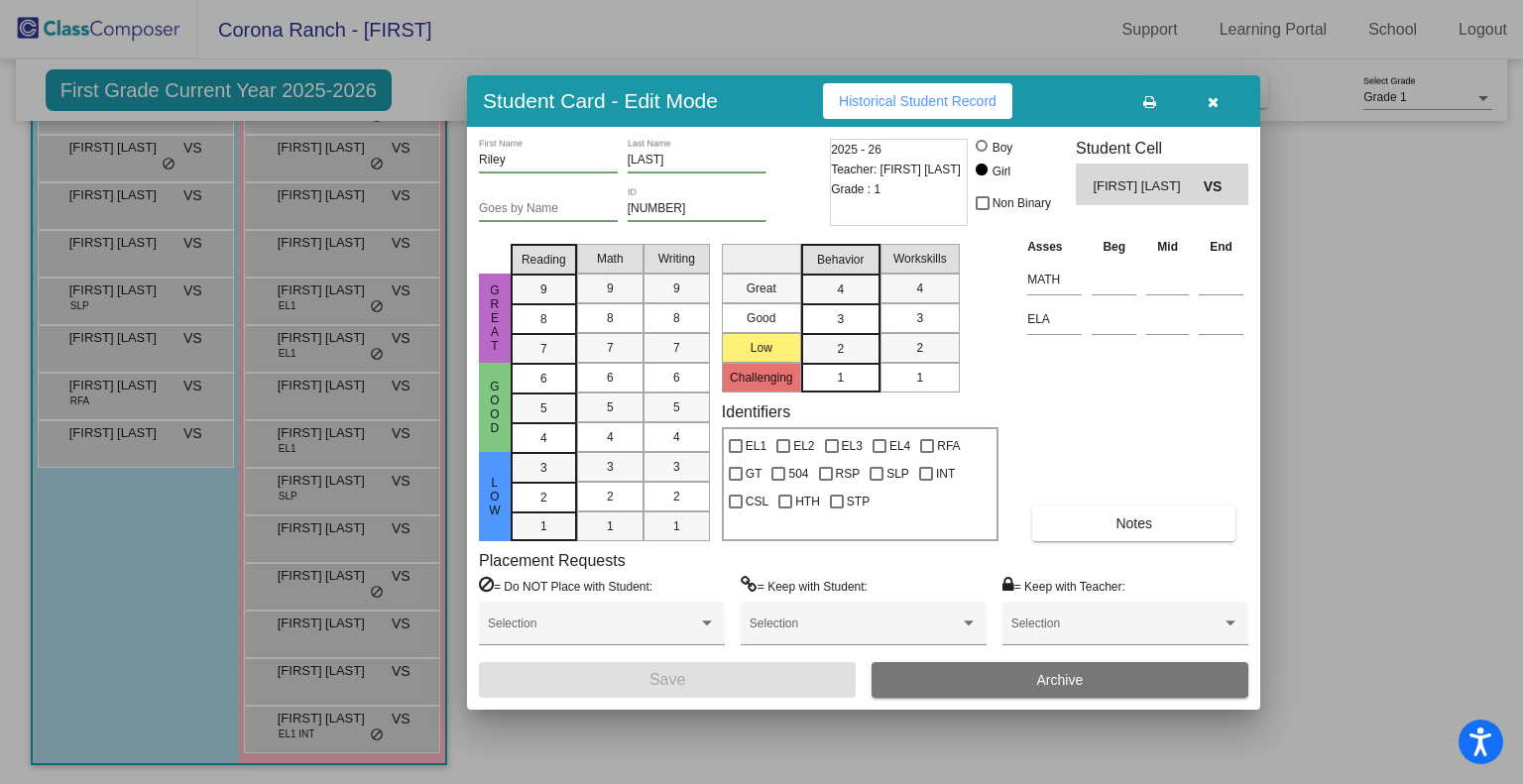 click at bounding box center (762, 392) 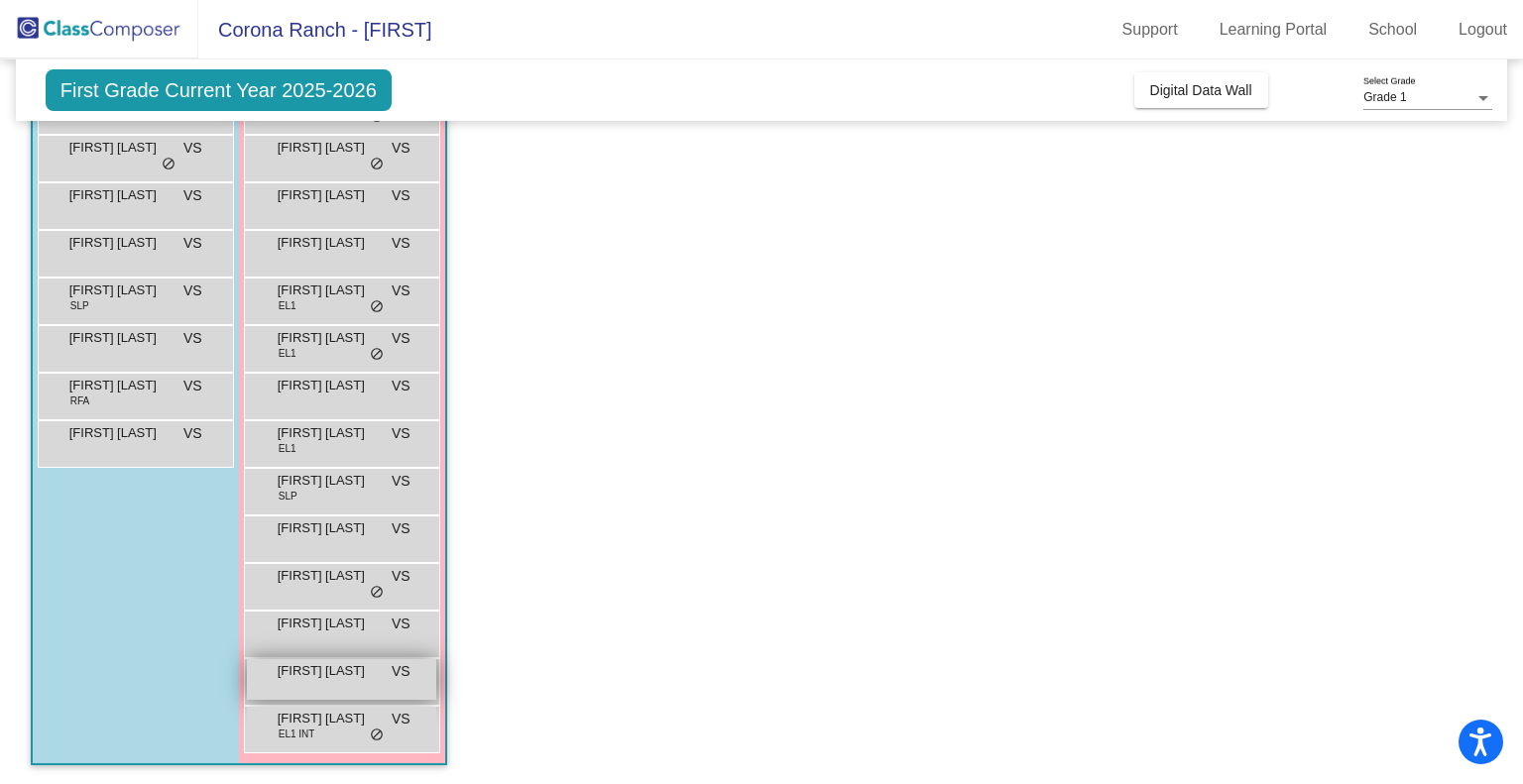 click on "Sophie Tadros" at bounding box center [327, 671] 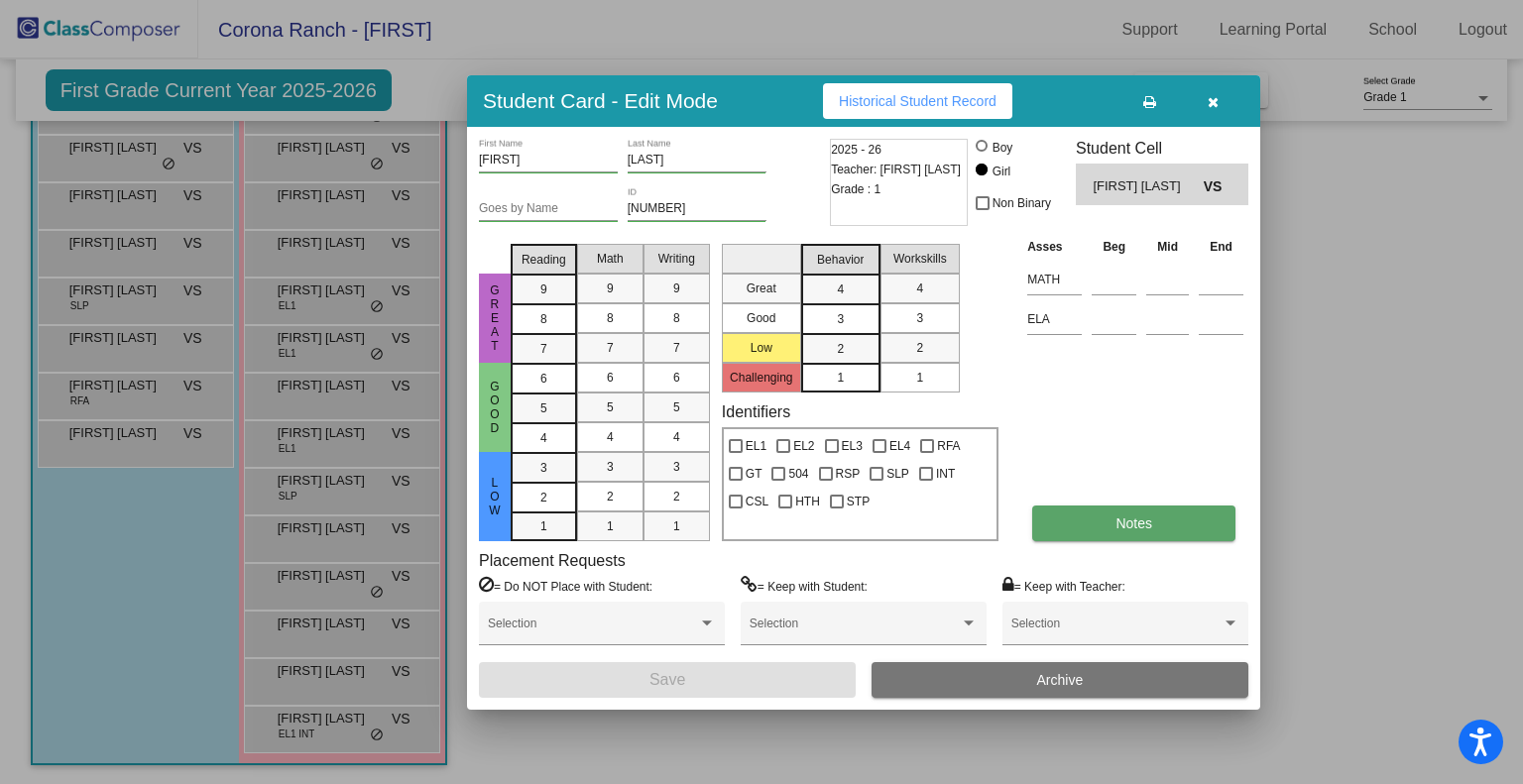 click on "Notes" at bounding box center [1133, 523] 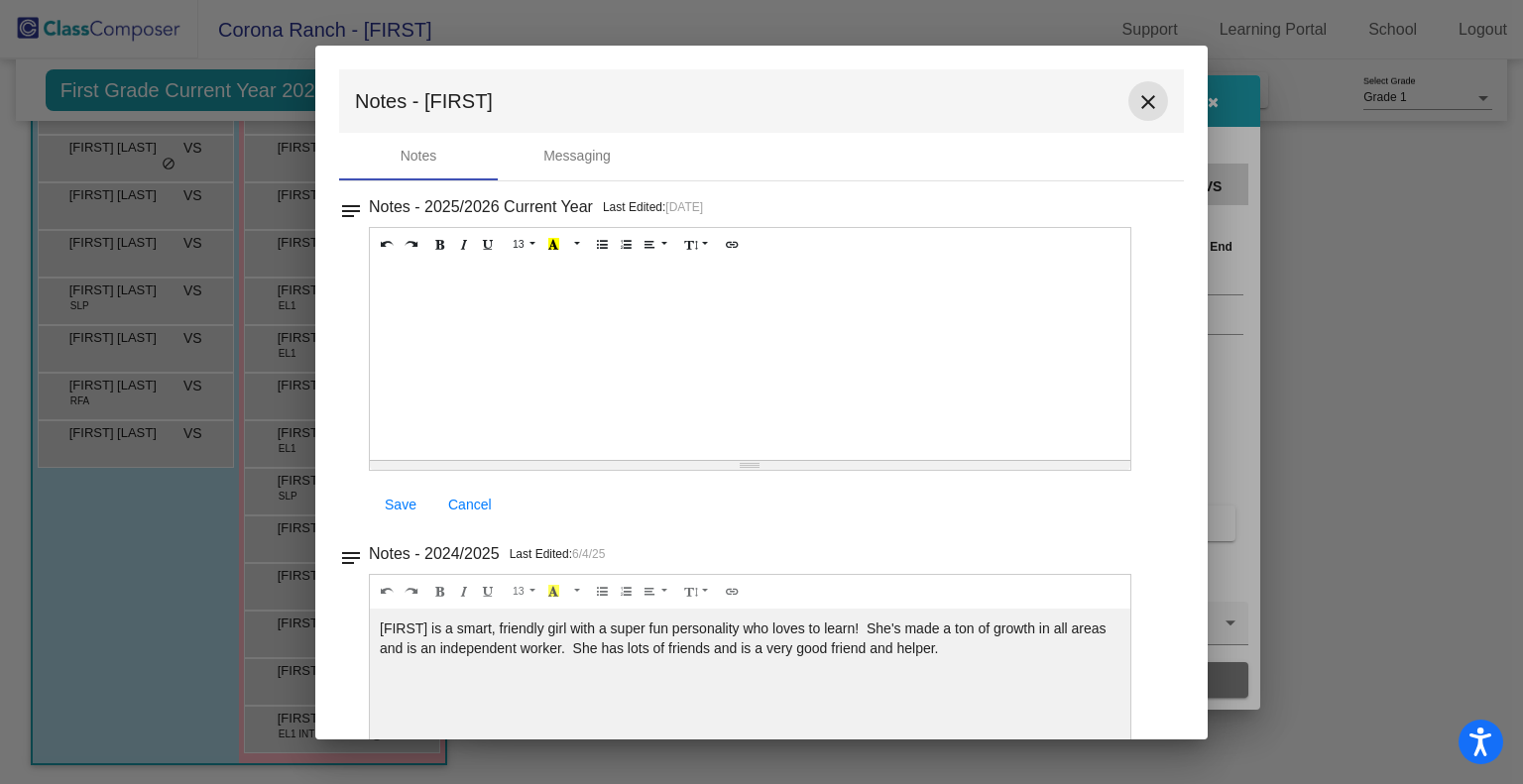 click on "close" at bounding box center (1148, 101) 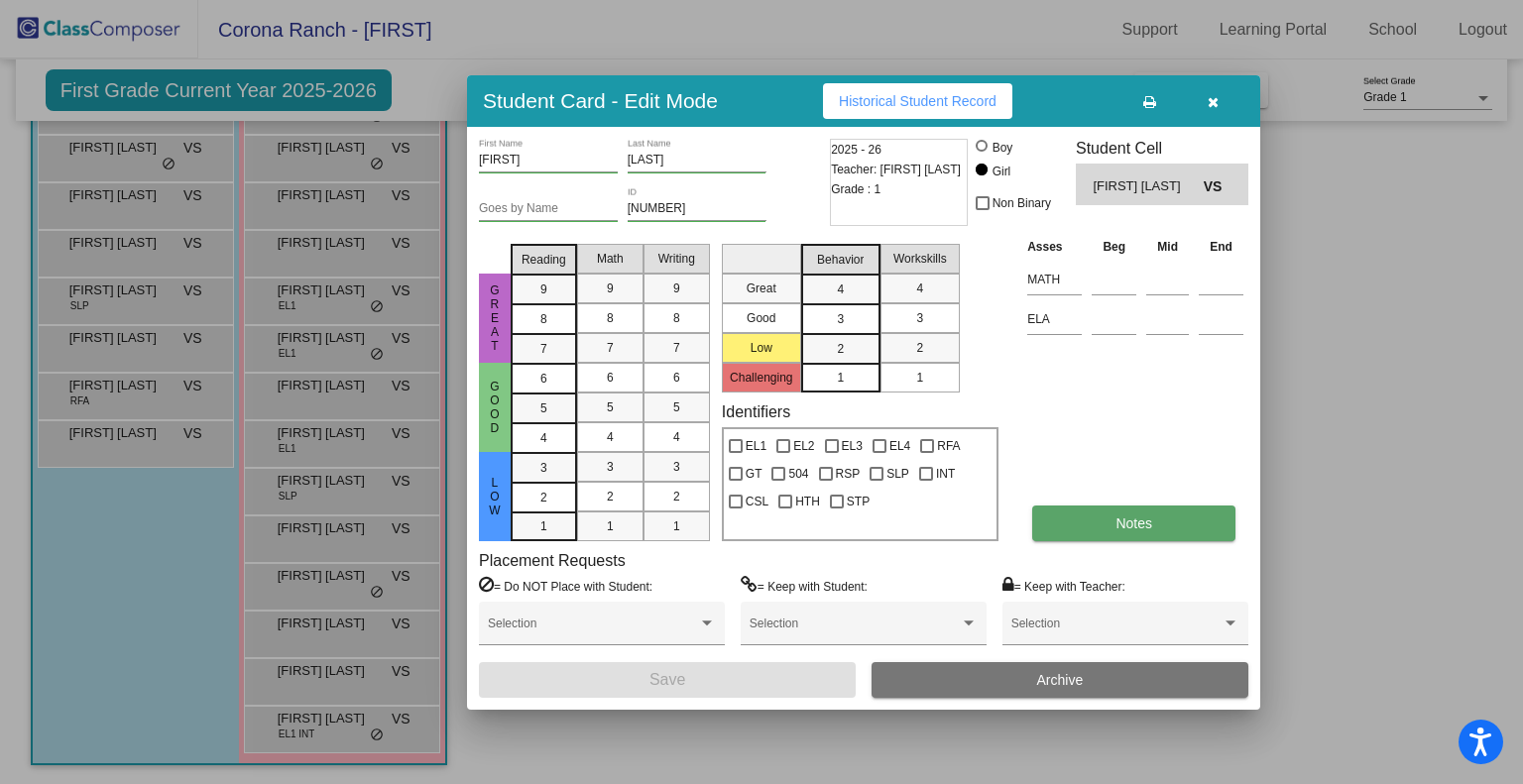 click on "Notes" at bounding box center (1133, 523) 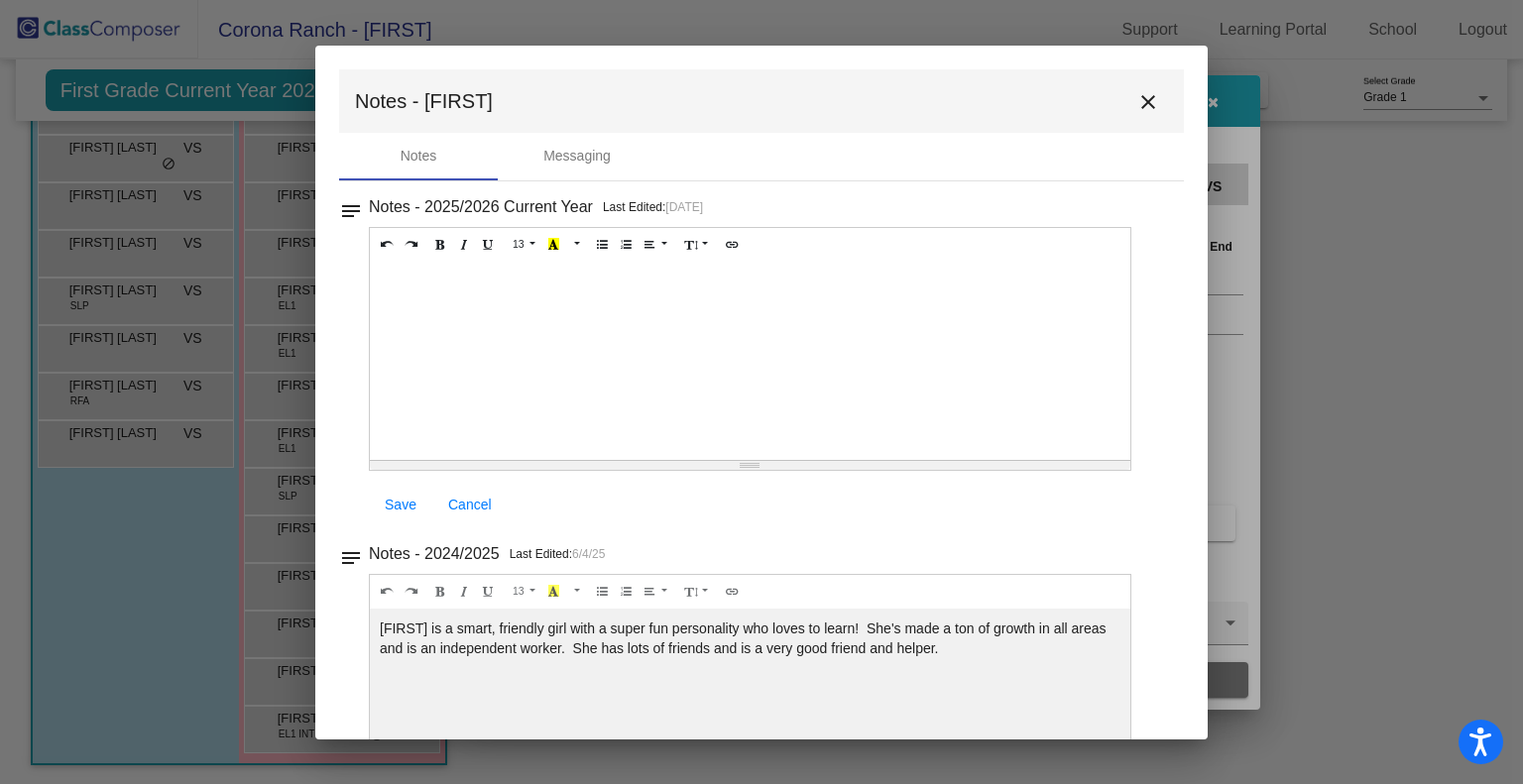 click at bounding box center [762, 392] 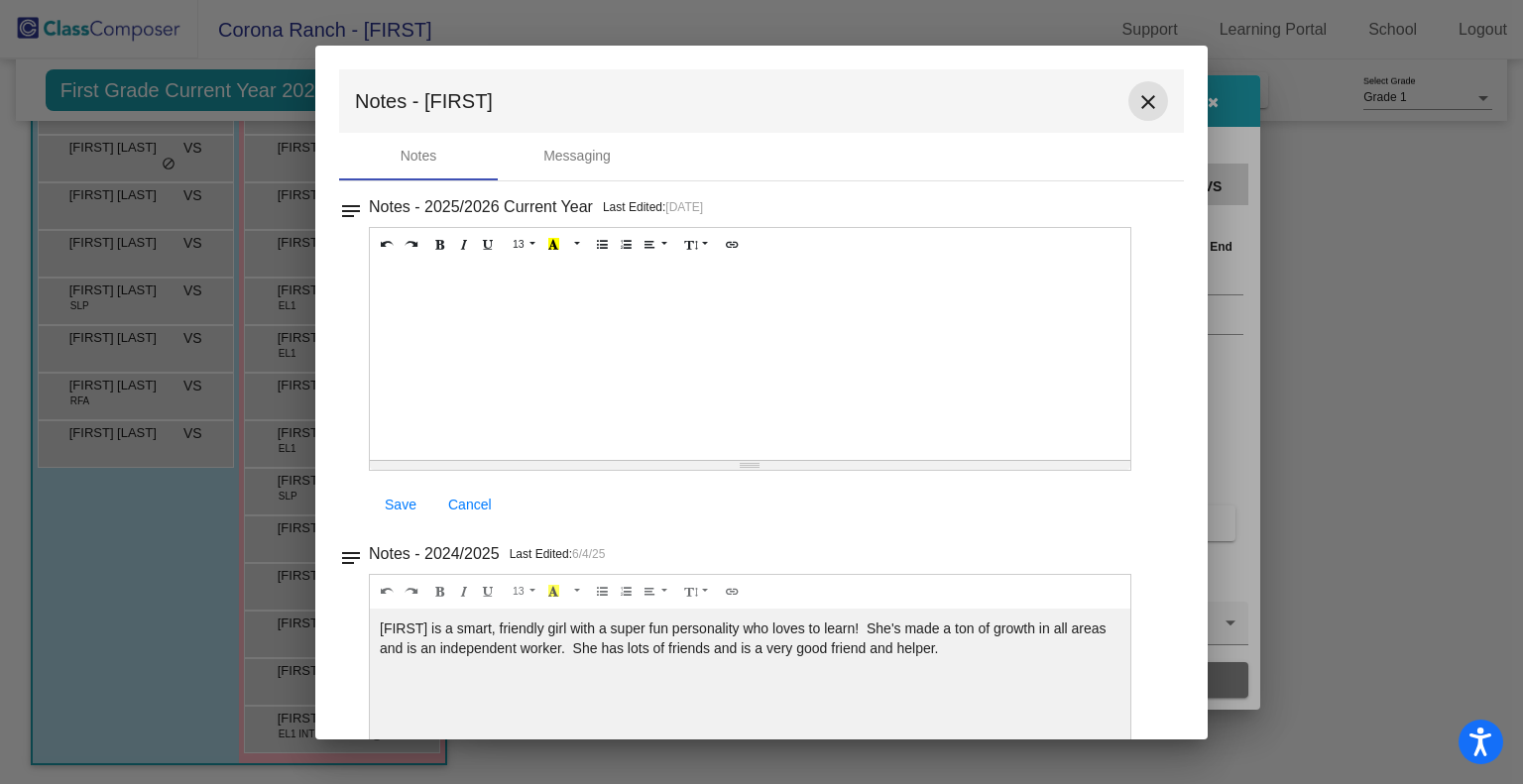 drag, startPoint x: 1233, startPoint y: 236, endPoint x: 1136, endPoint y: 92, distance: 173.62316 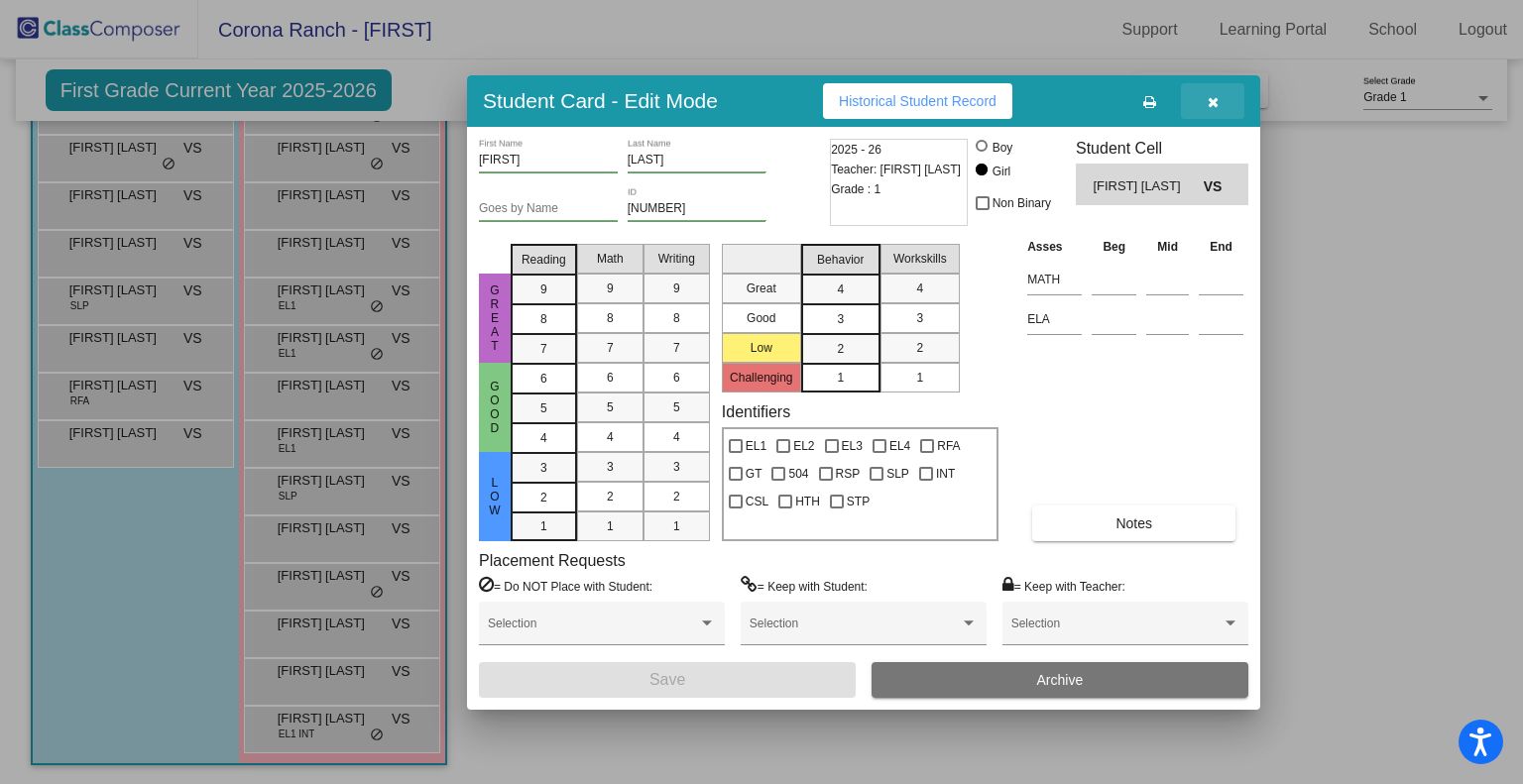 click at bounding box center [1213, 101] 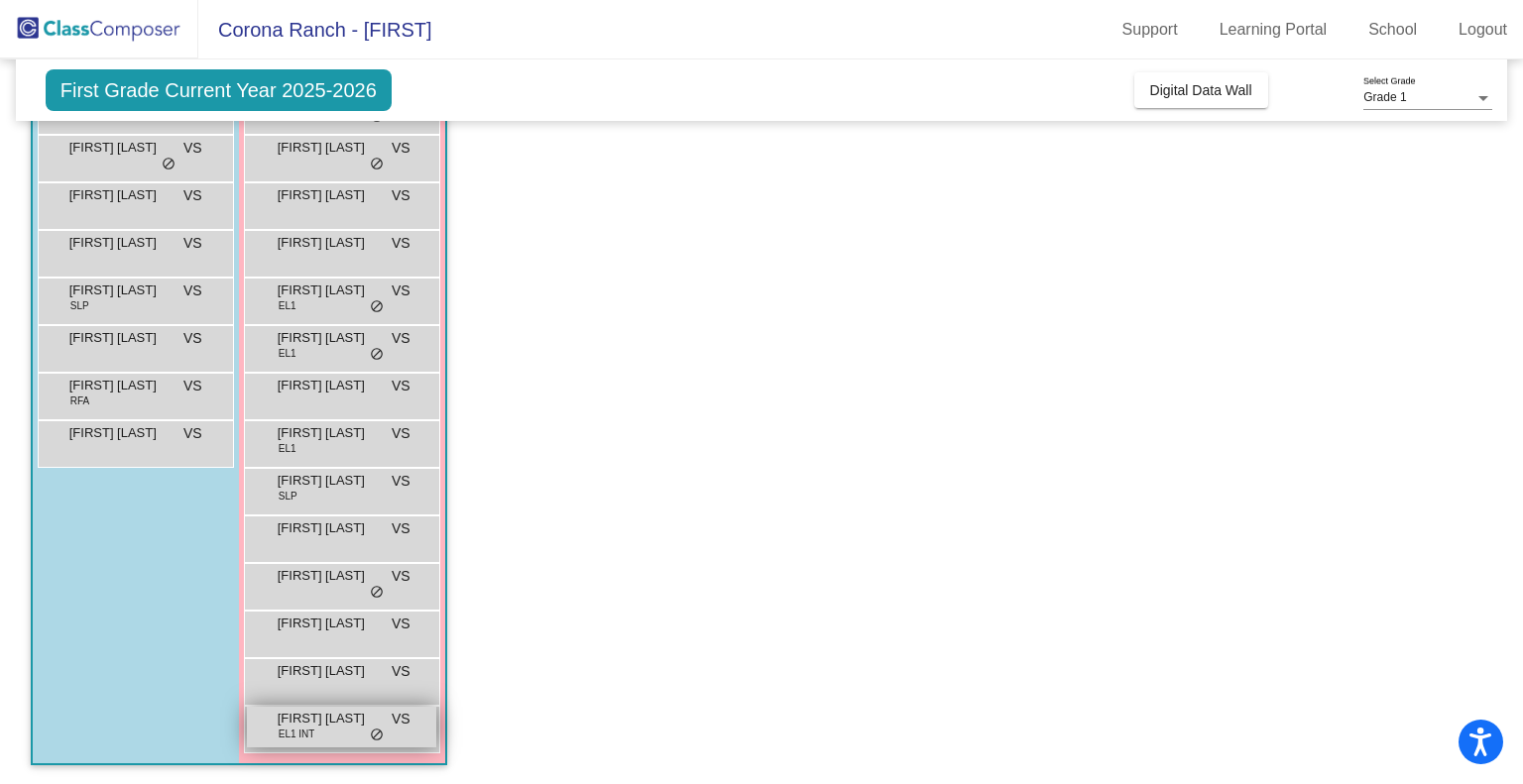 click on "Valentina Gomez" at bounding box center [327, 719] 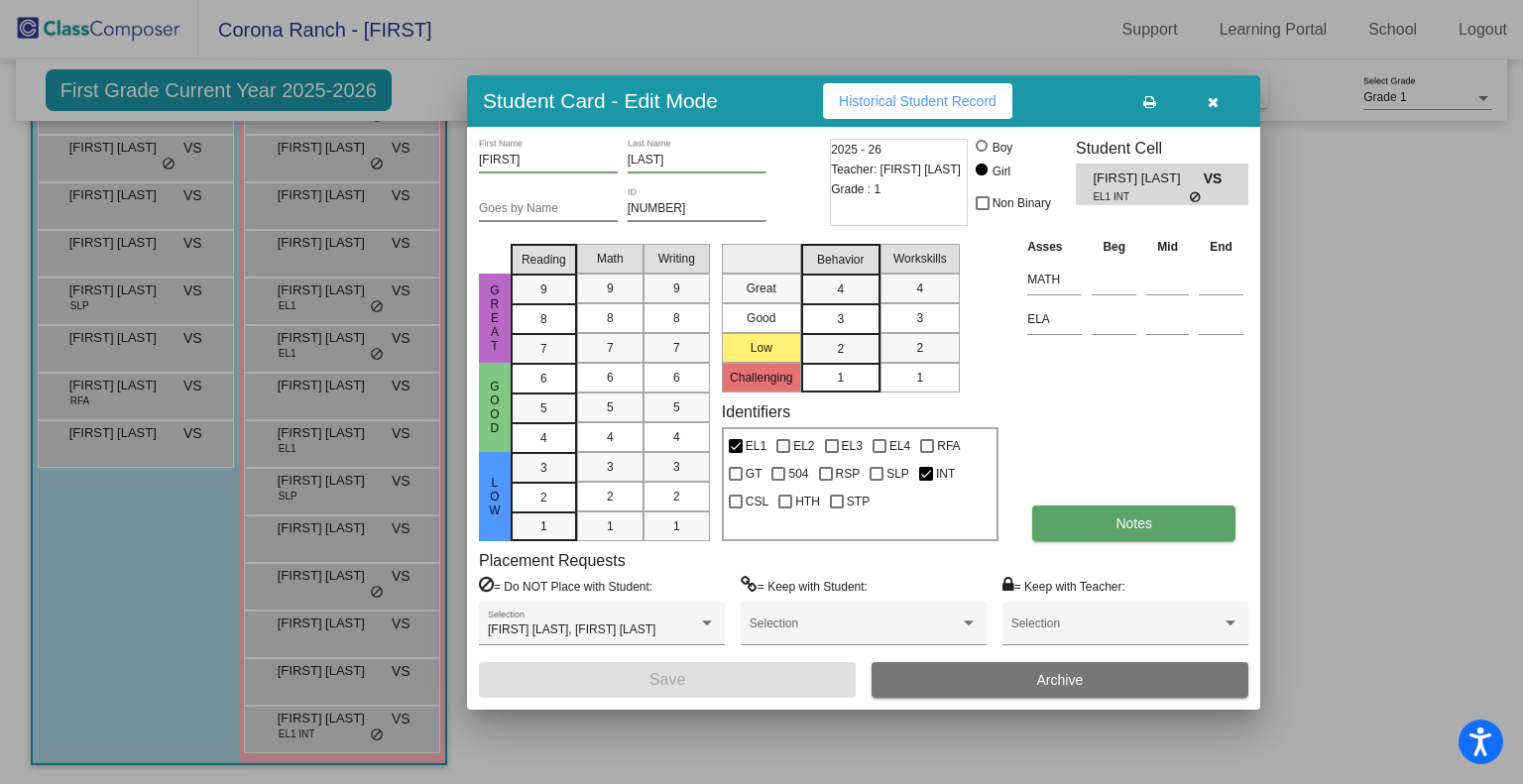 click on "Notes" at bounding box center [1133, 523] 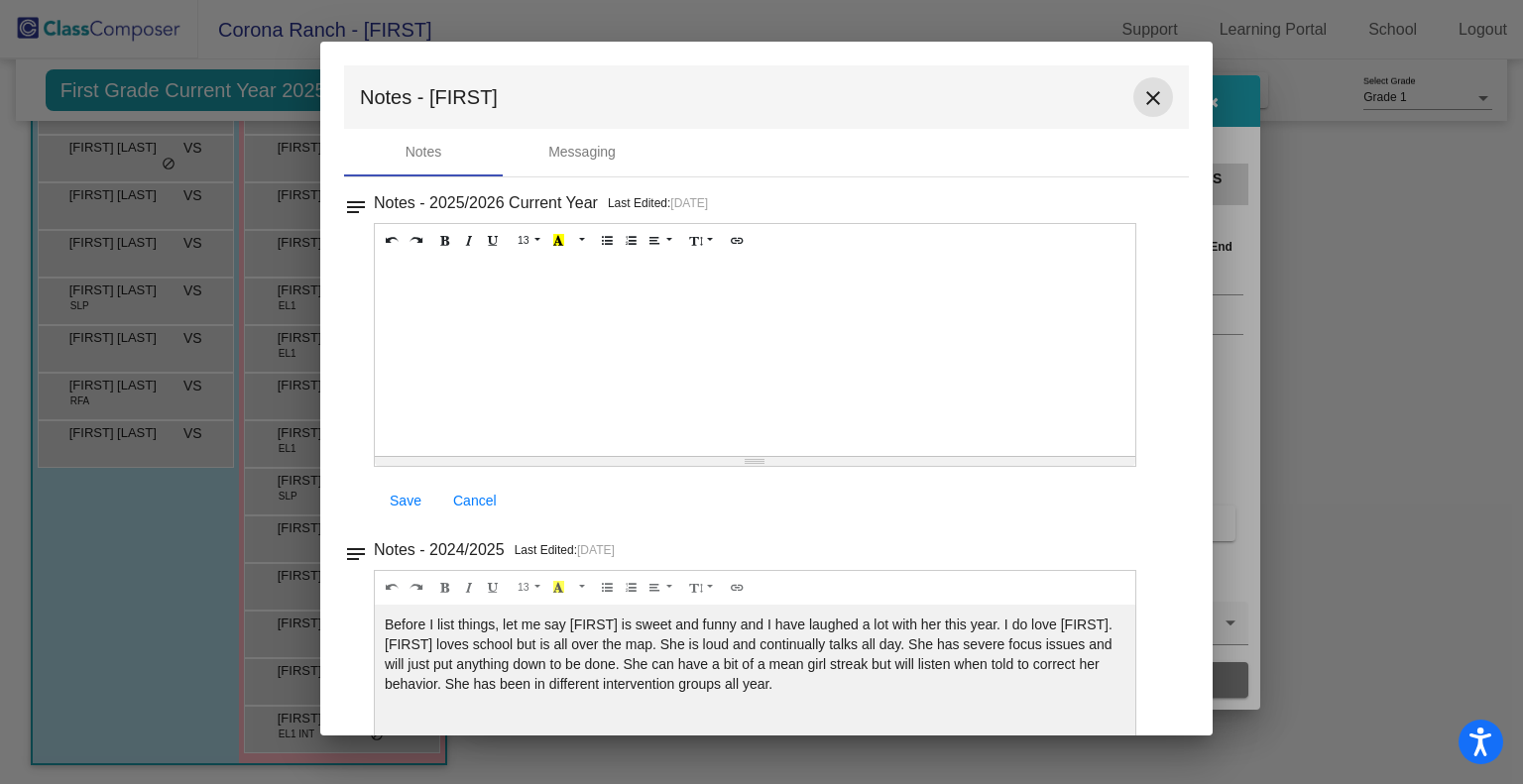 click on "Notes - Valentina close" at bounding box center (766, 97) 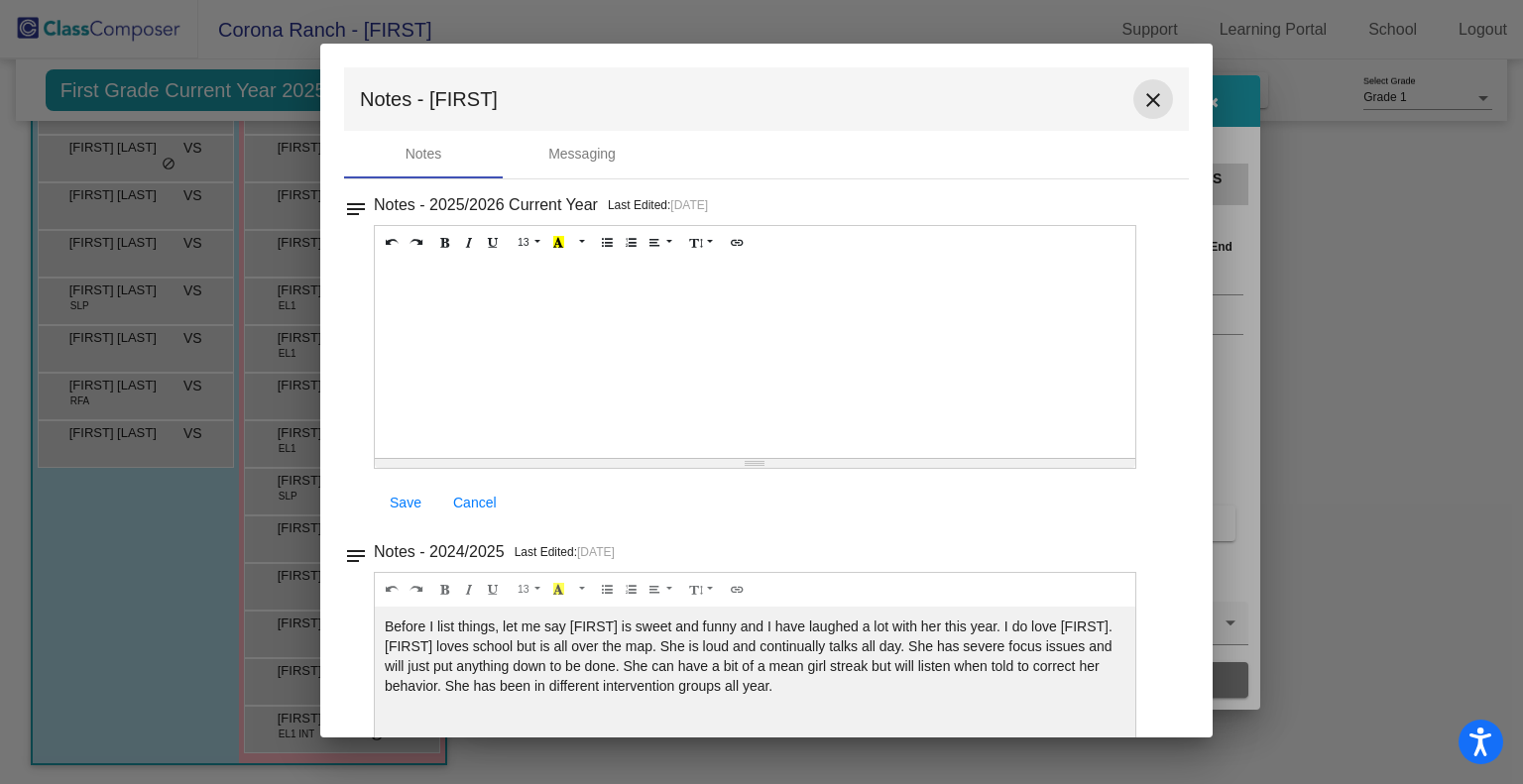 drag, startPoint x: 1147, startPoint y: 101, endPoint x: 1150, endPoint y: 86, distance: 15.297059 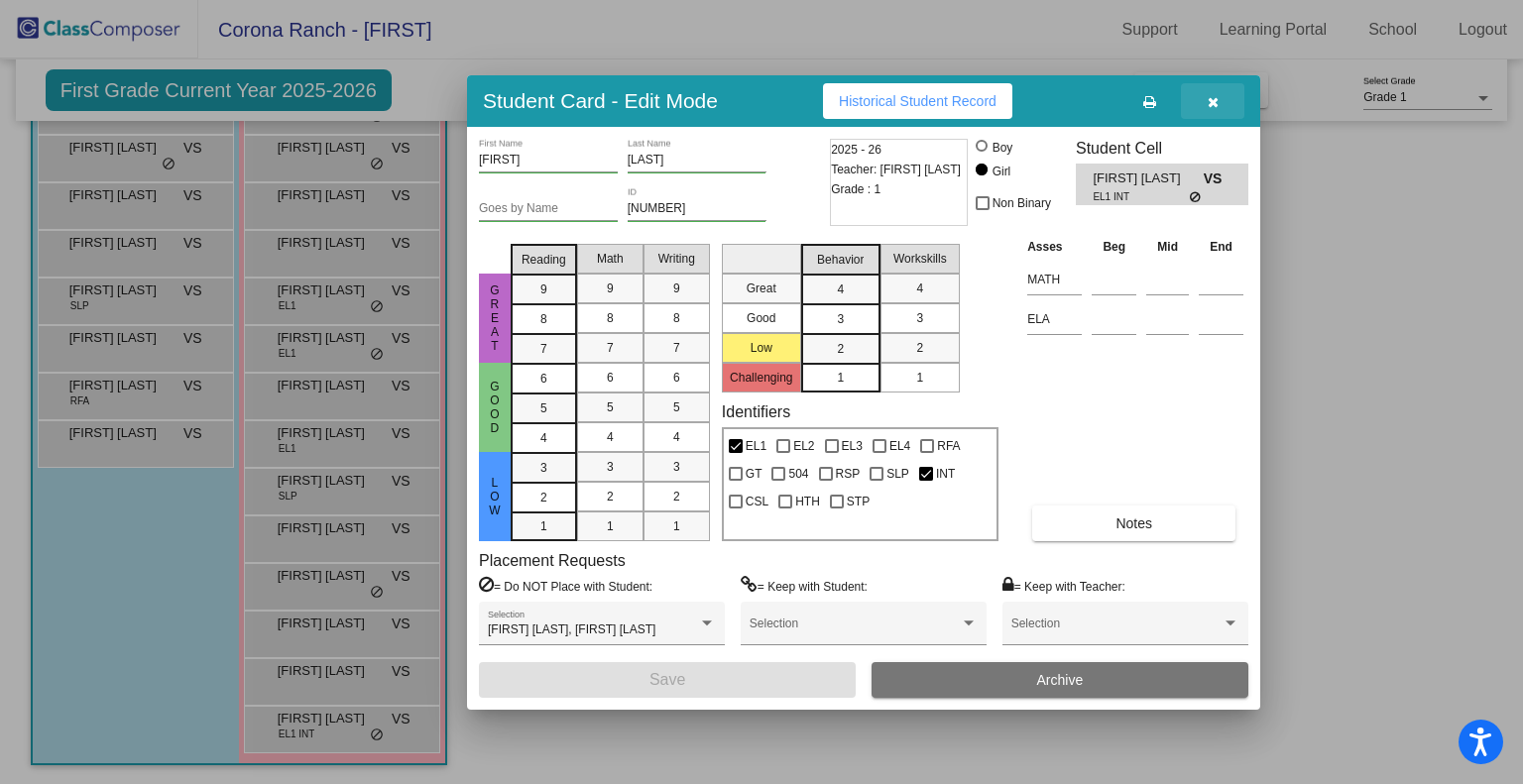 click at bounding box center (1213, 102) 